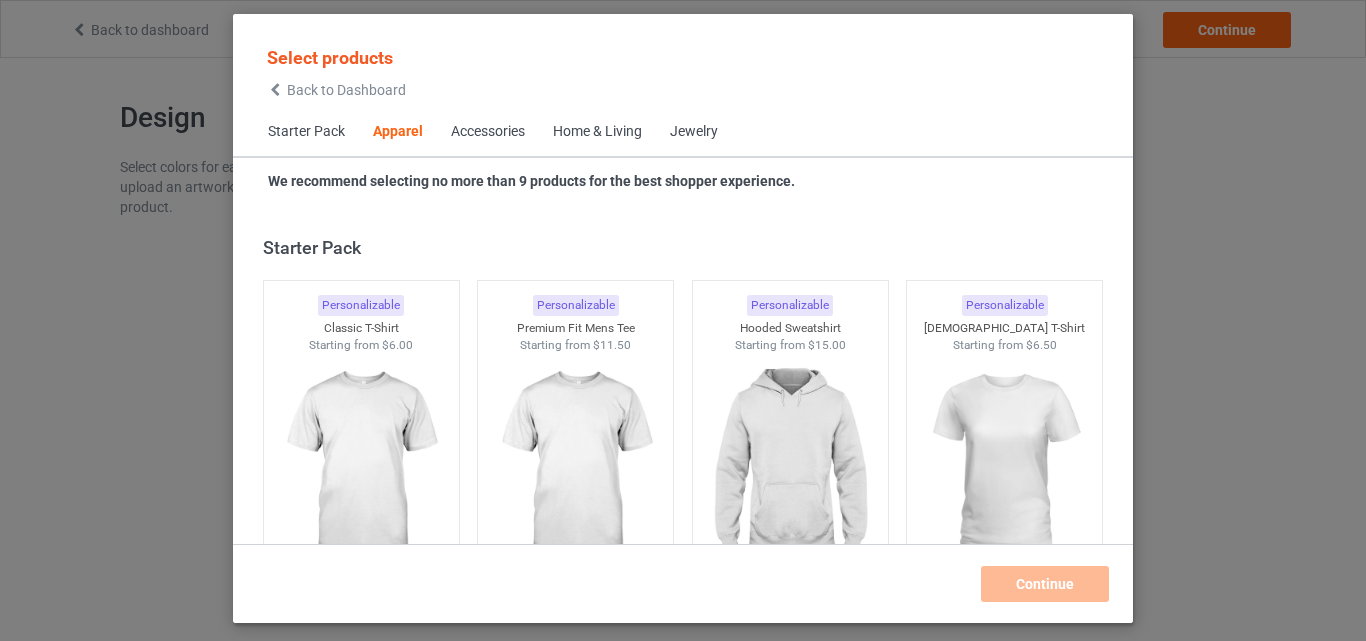scroll, scrollTop: 0, scrollLeft: 0, axis: both 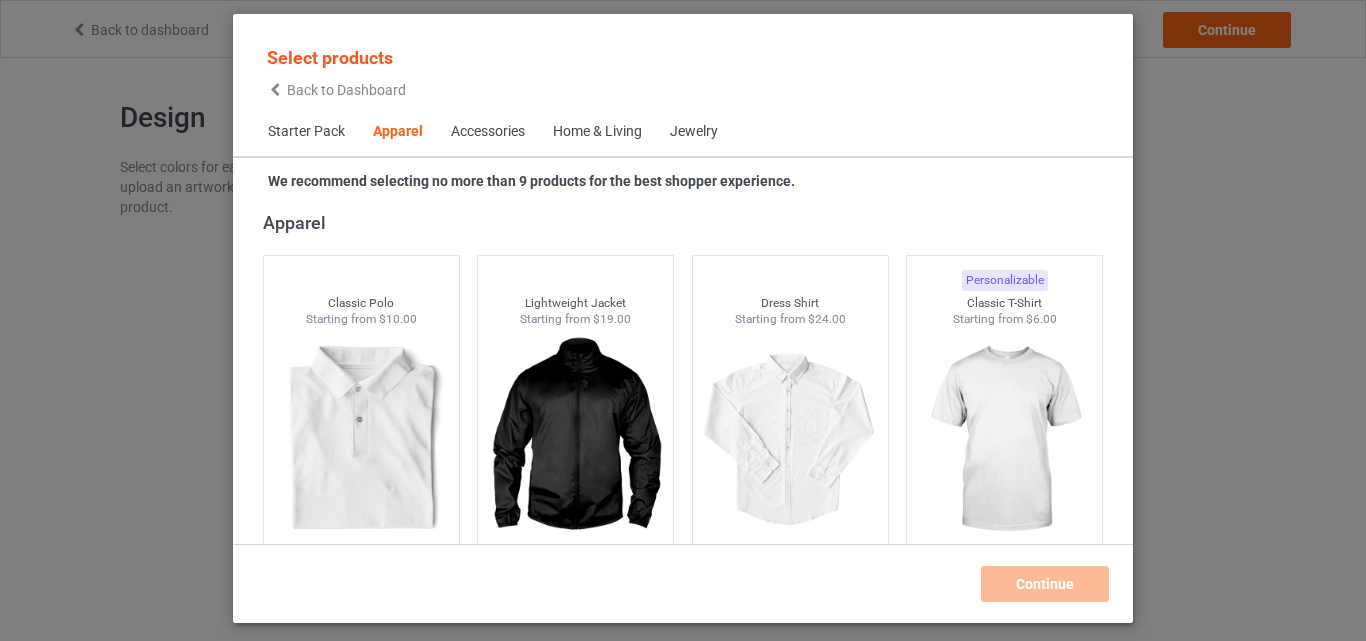 click on "Home & Living" at bounding box center [597, 132] 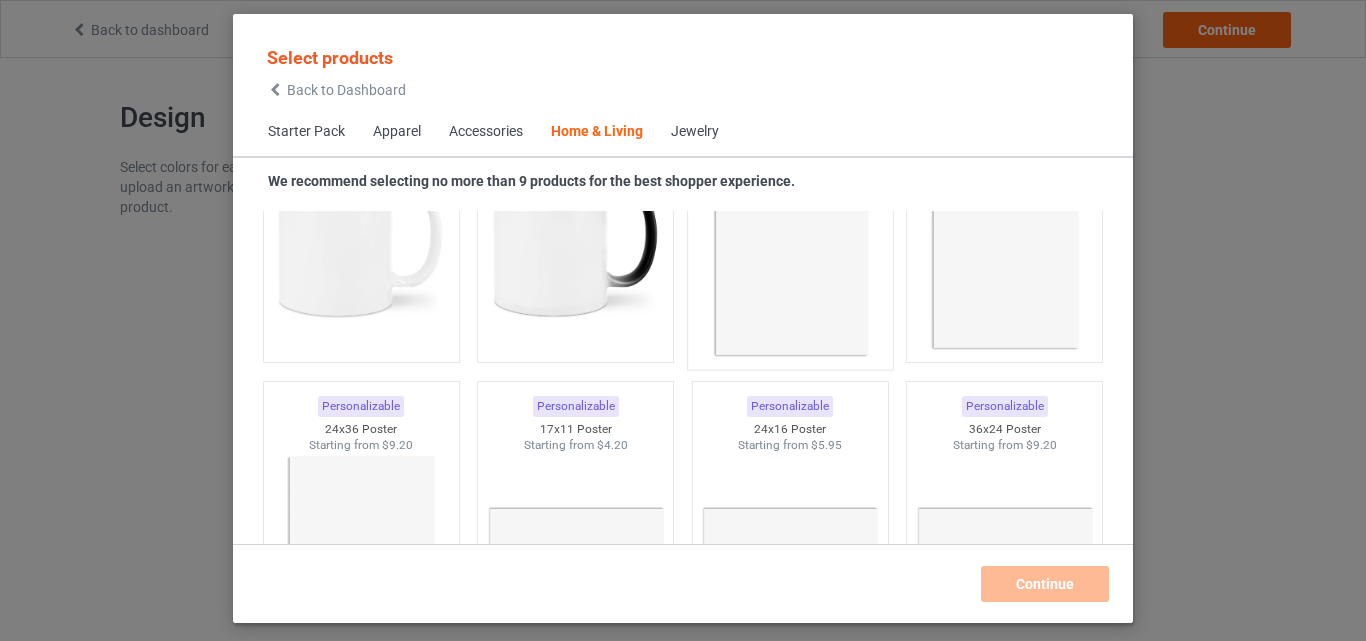 click at bounding box center [790, 241] 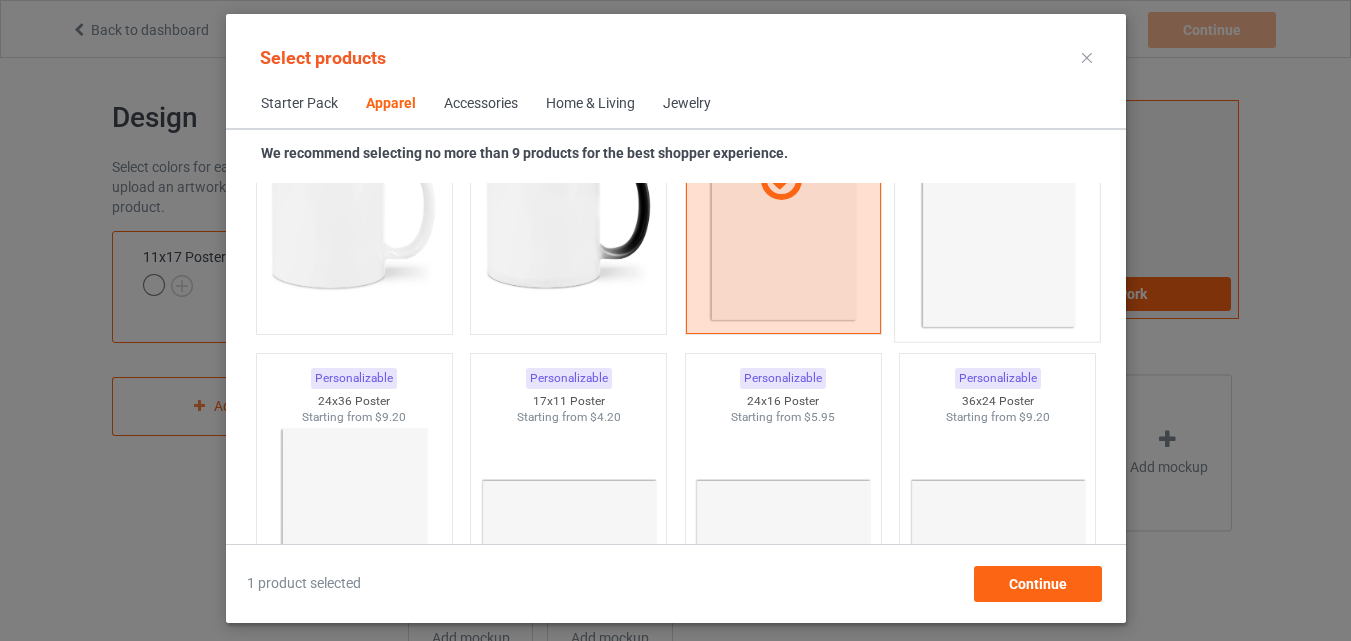click at bounding box center (997, 213) 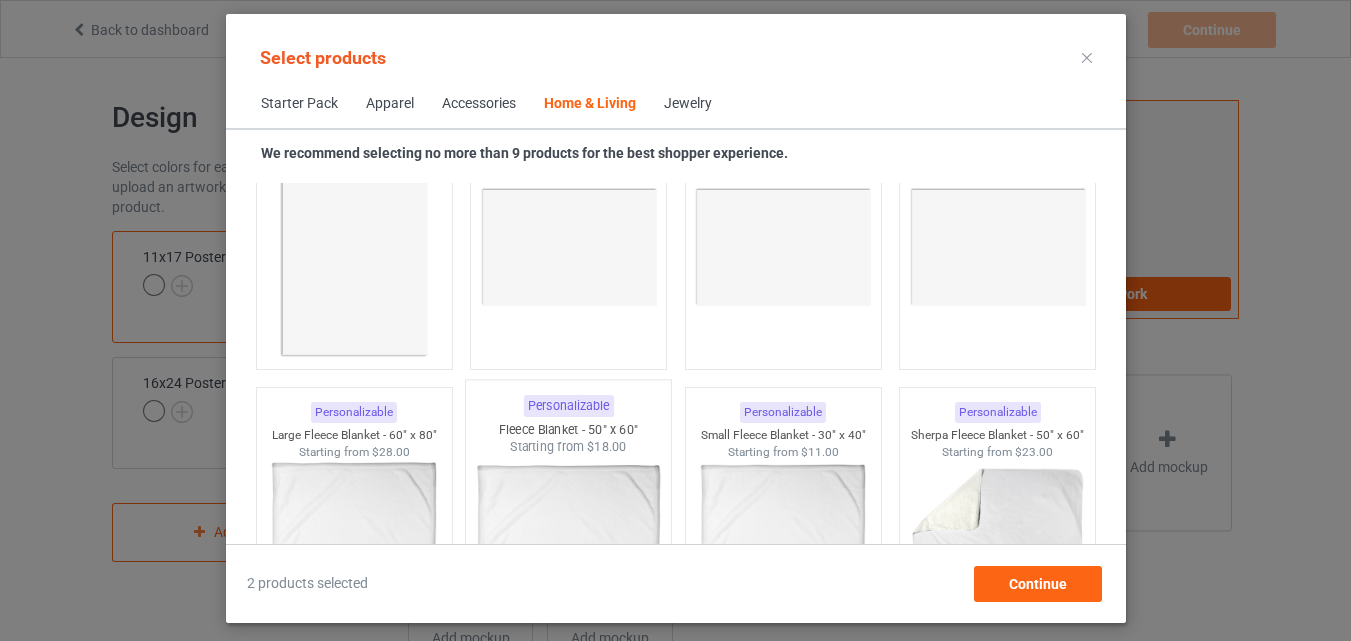 scroll, scrollTop: 9519, scrollLeft: 0, axis: vertical 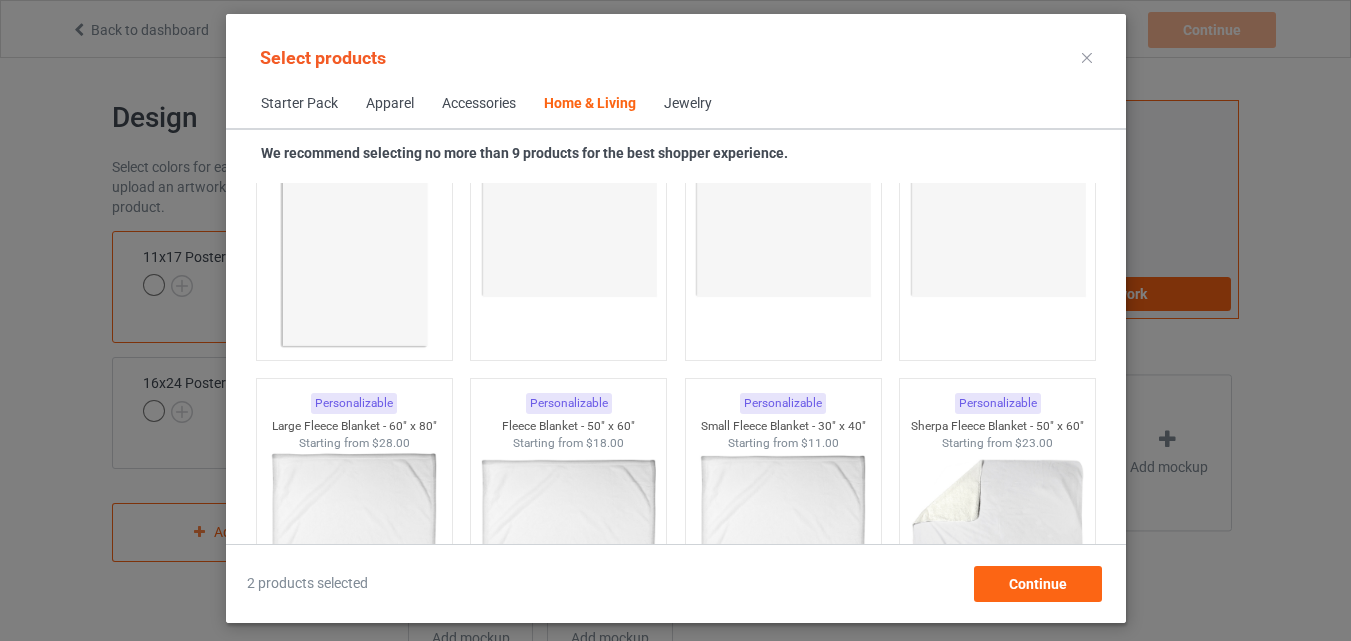 click at bounding box center (353, 238) 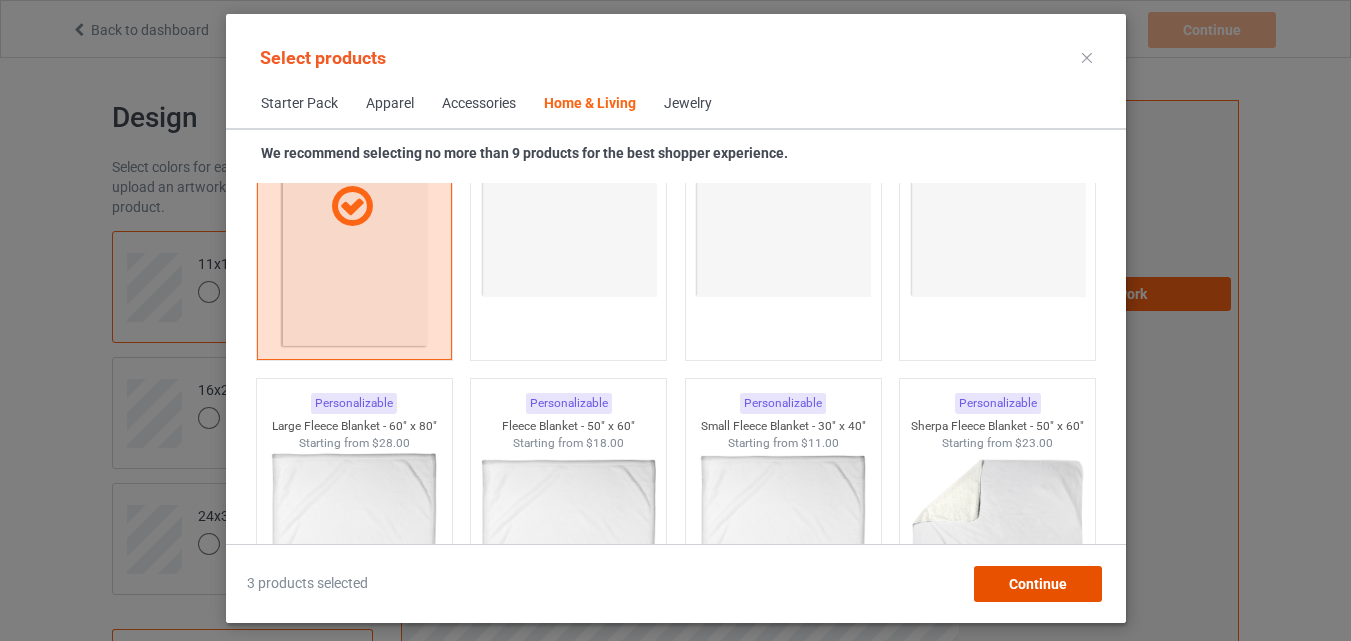click on "Continue" at bounding box center (1037, 584) 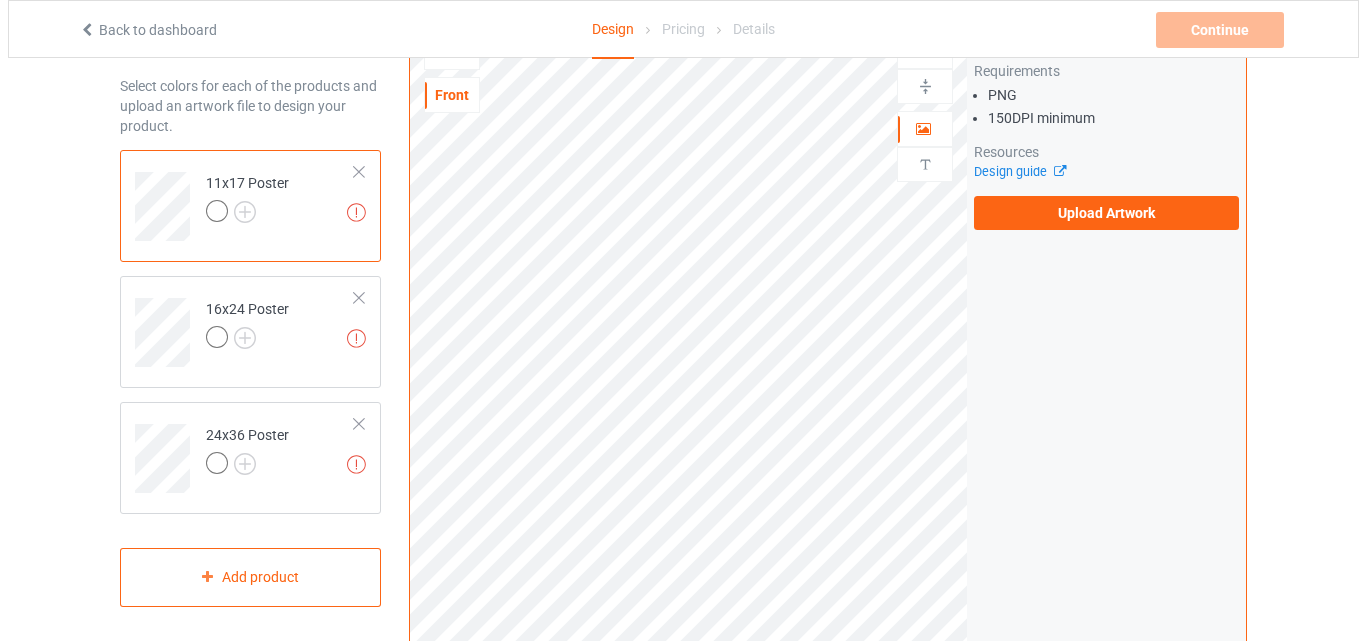scroll, scrollTop: 500, scrollLeft: 0, axis: vertical 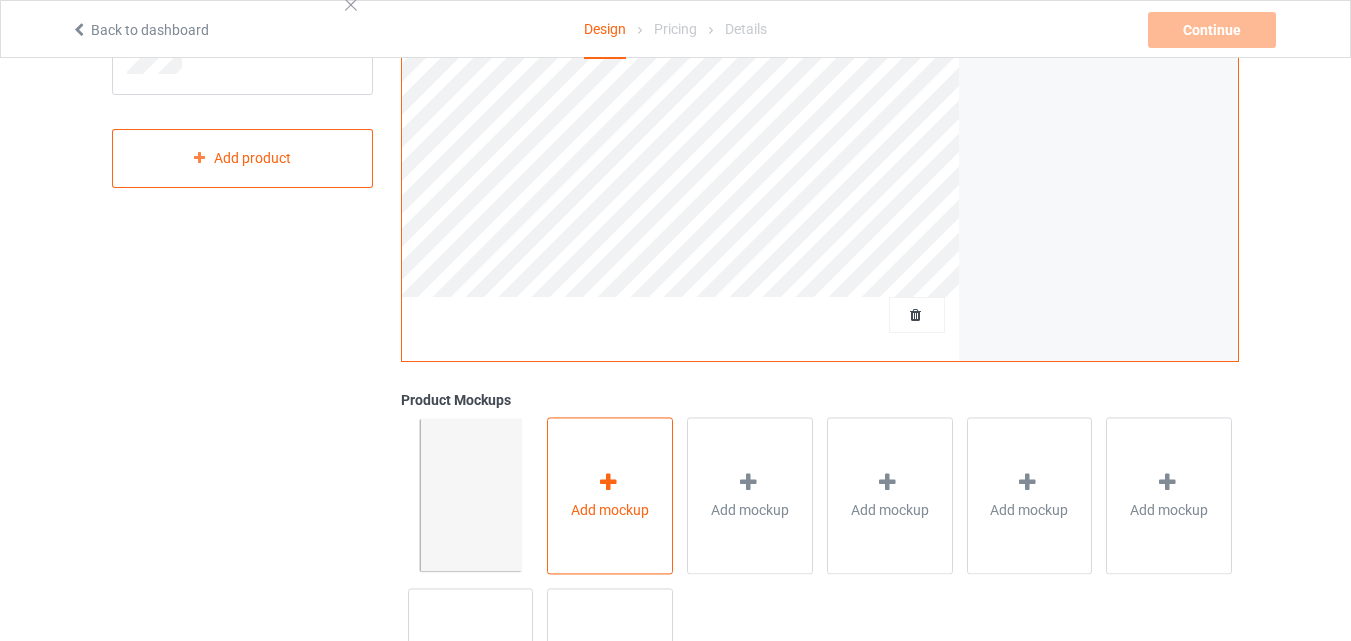 click on "Add mockup" at bounding box center (610, 510) 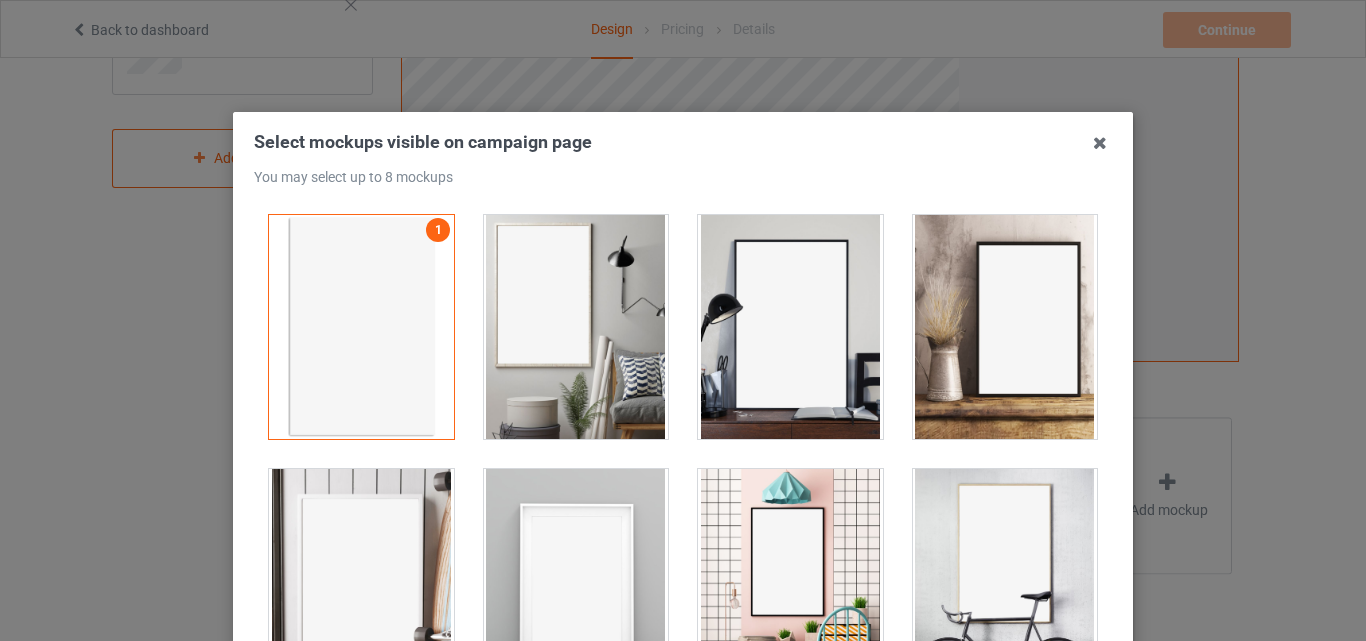 click at bounding box center [576, 327] 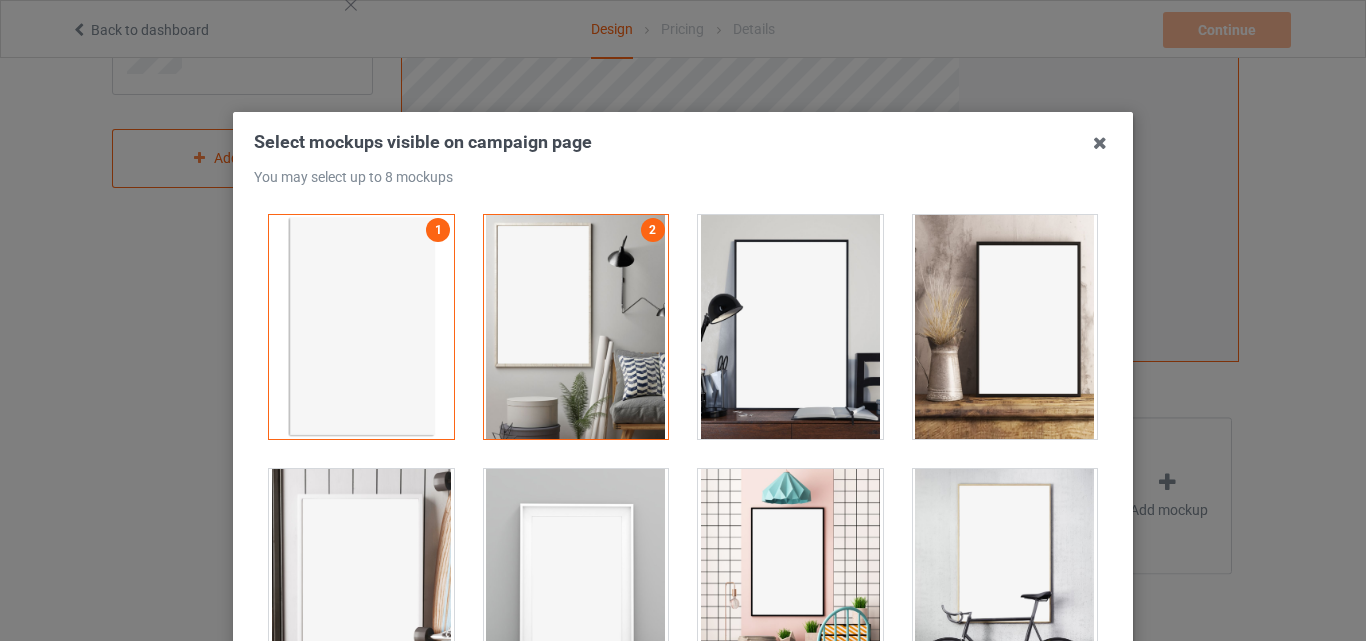 click at bounding box center (790, 327) 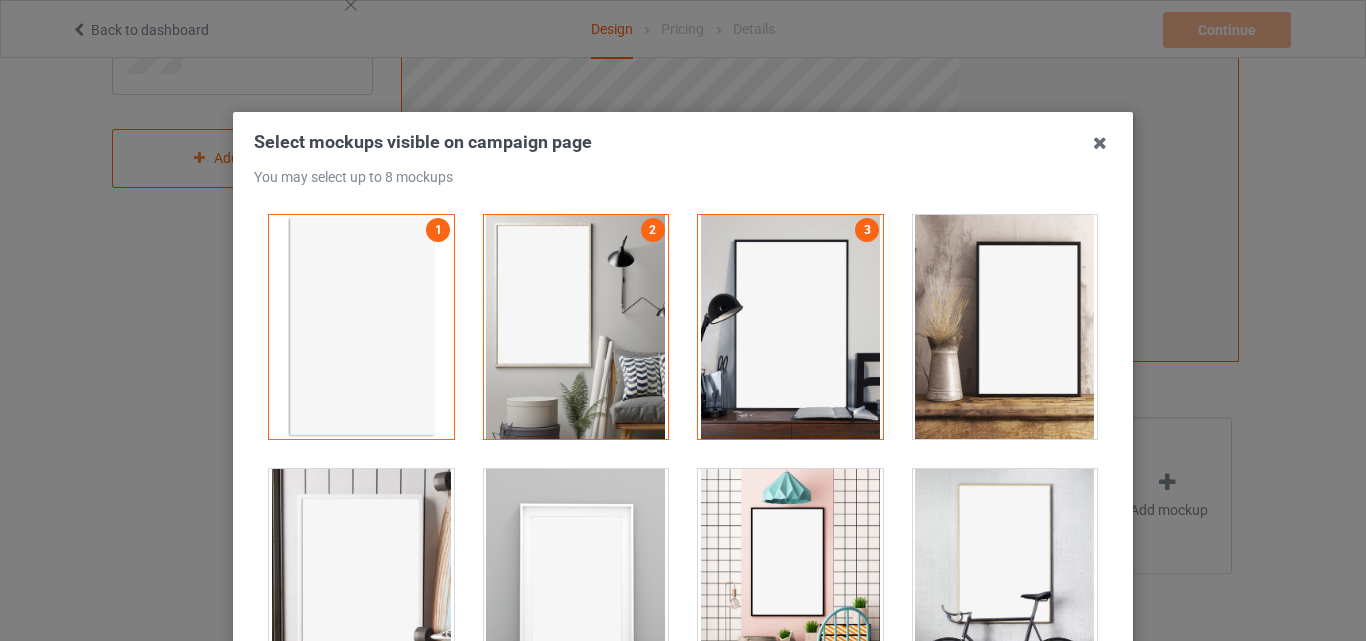 drag, startPoint x: 916, startPoint y: 325, endPoint x: 896, endPoint y: 362, distance: 42.059483 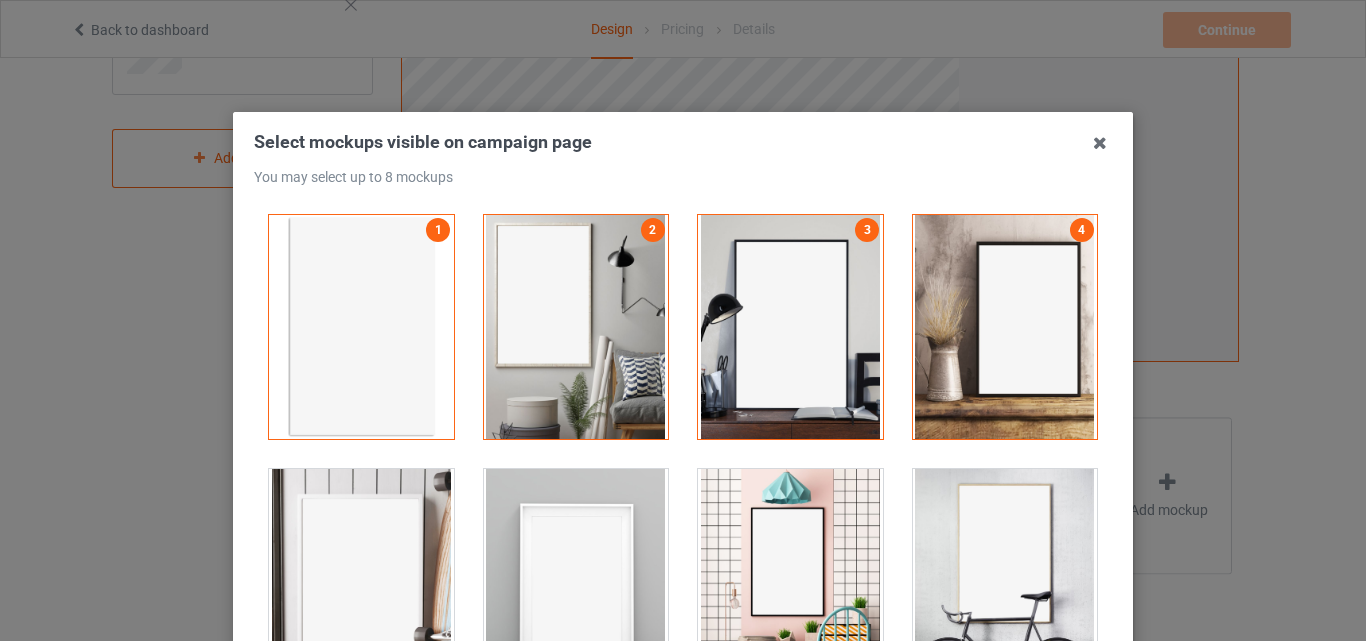 click at bounding box center [361, 581] 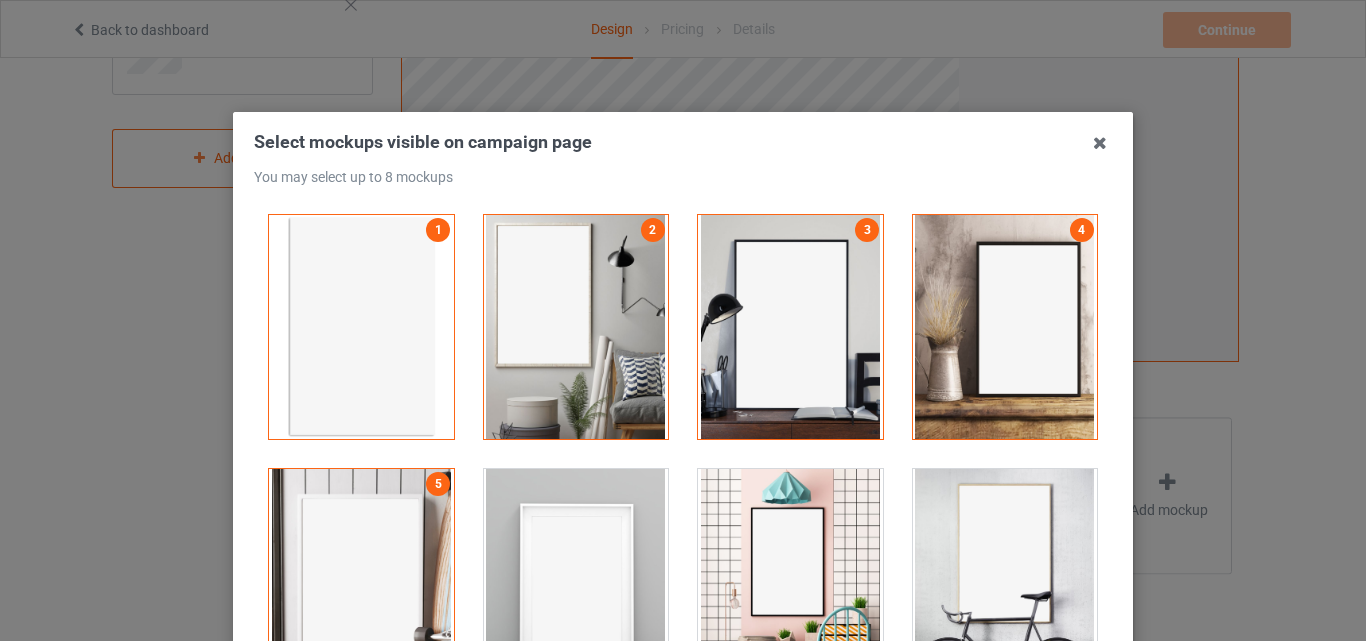 click at bounding box center (576, 581) 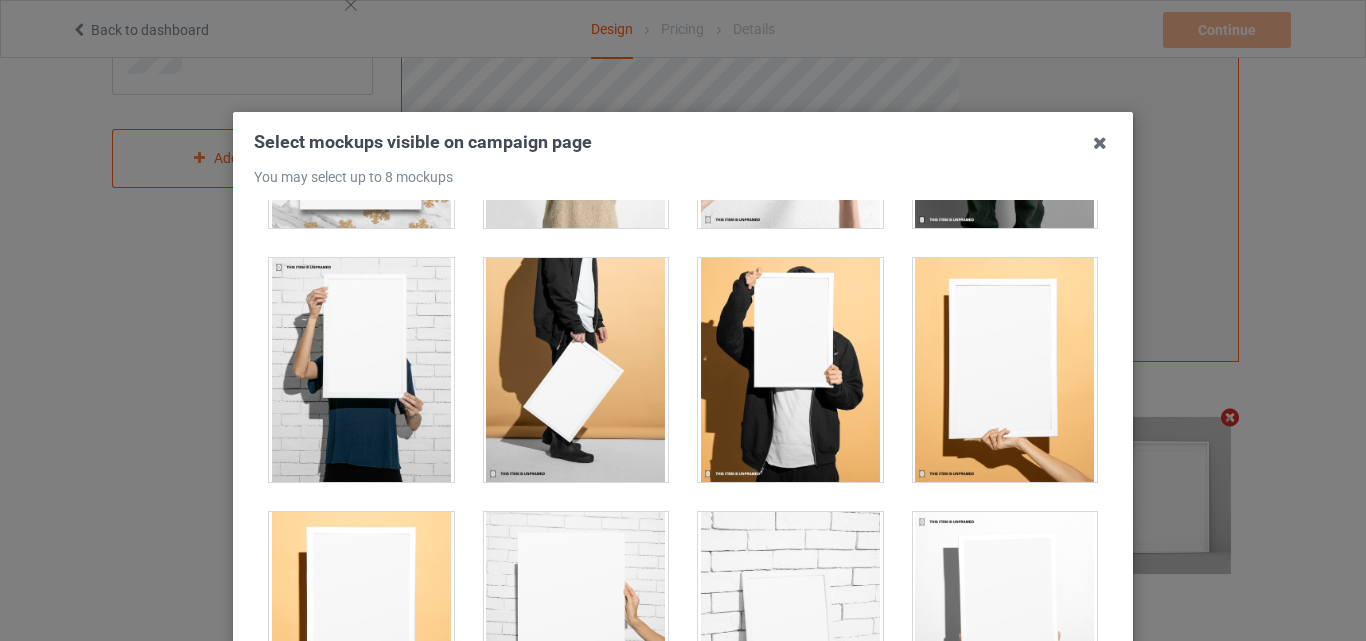 scroll, scrollTop: 1900, scrollLeft: 0, axis: vertical 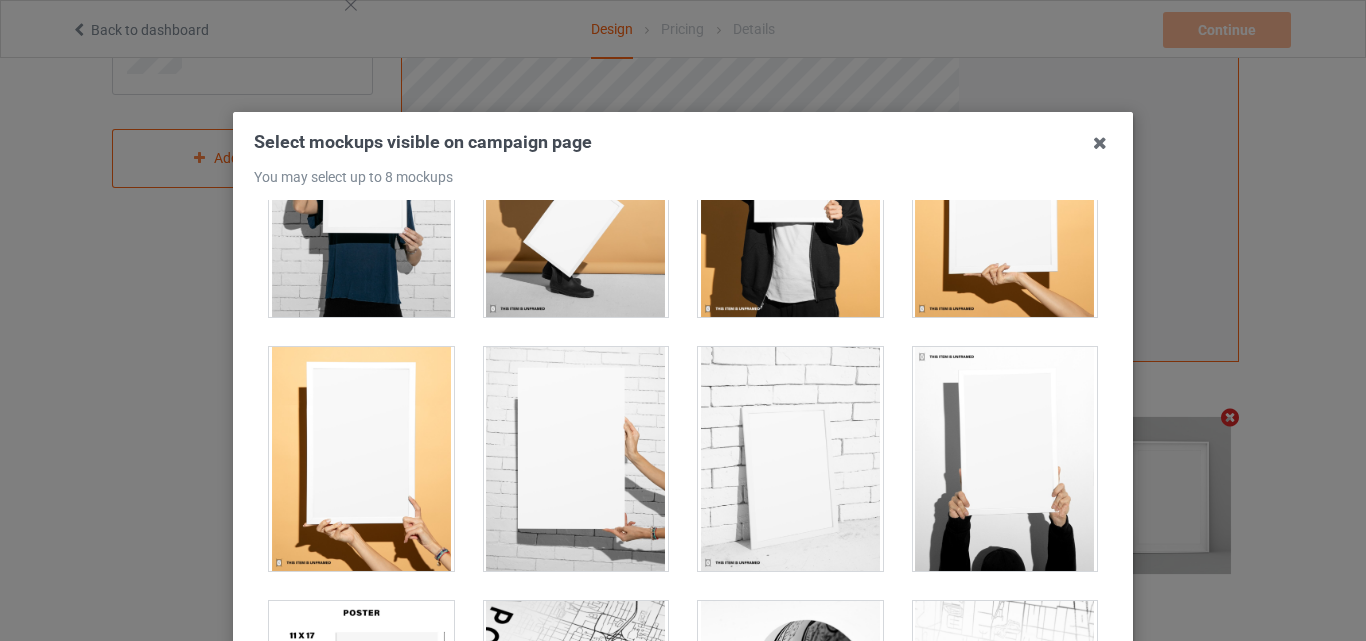 click at bounding box center [361, 459] 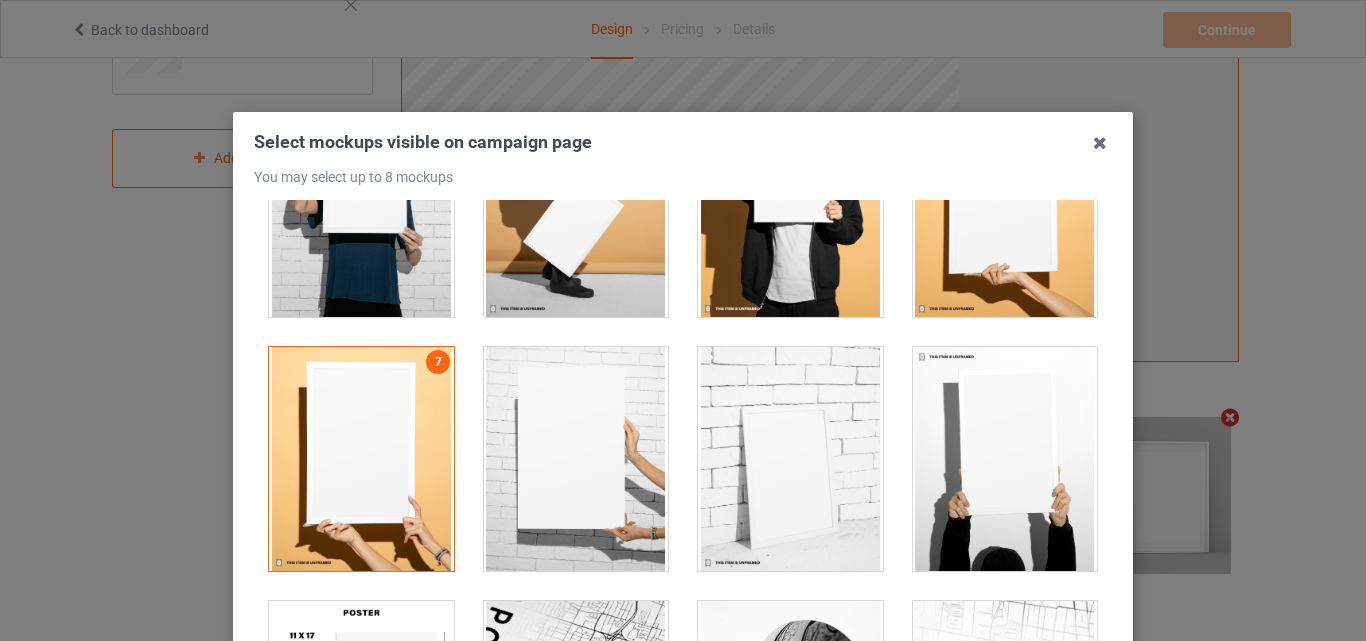 click at bounding box center [576, 205] 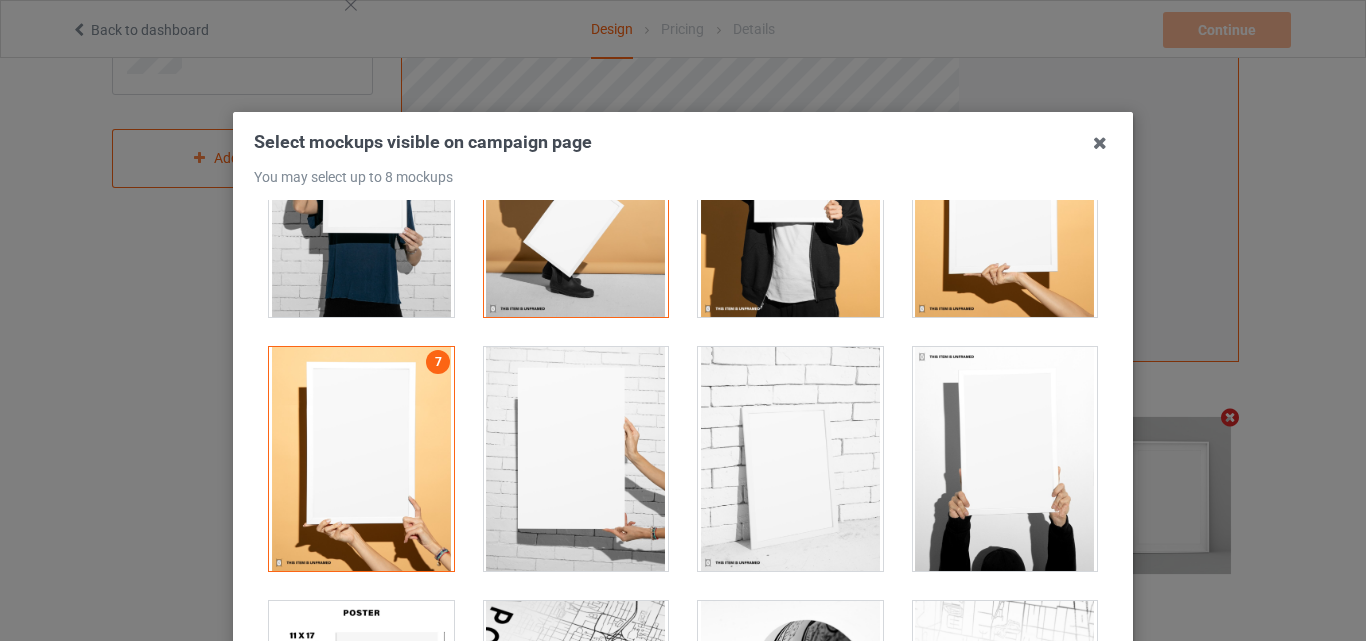 click at bounding box center [576, 205] 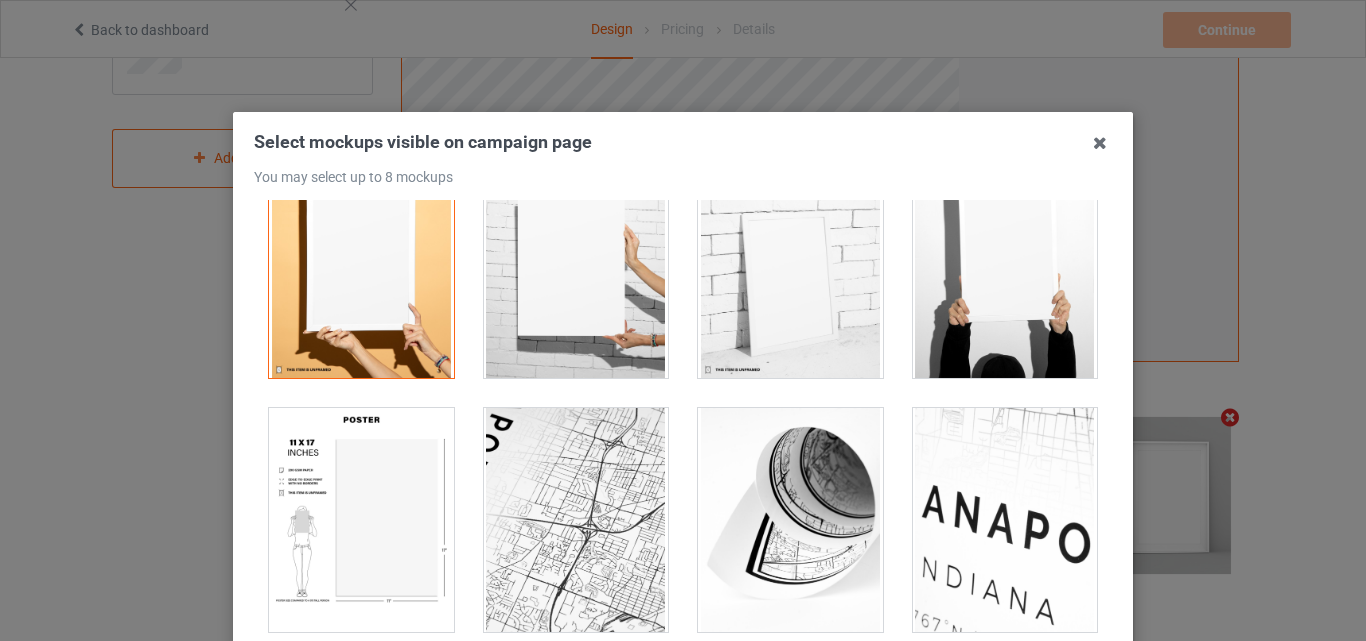 scroll, scrollTop: 2281, scrollLeft: 0, axis: vertical 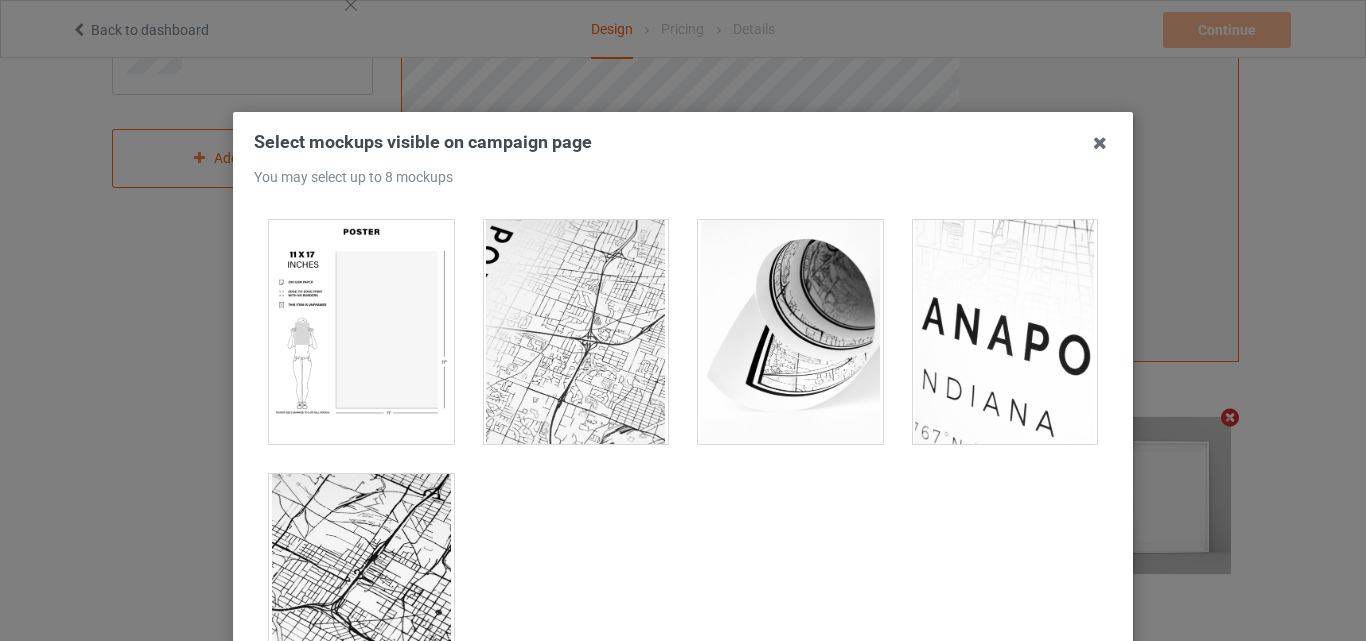 click at bounding box center (361, 586) 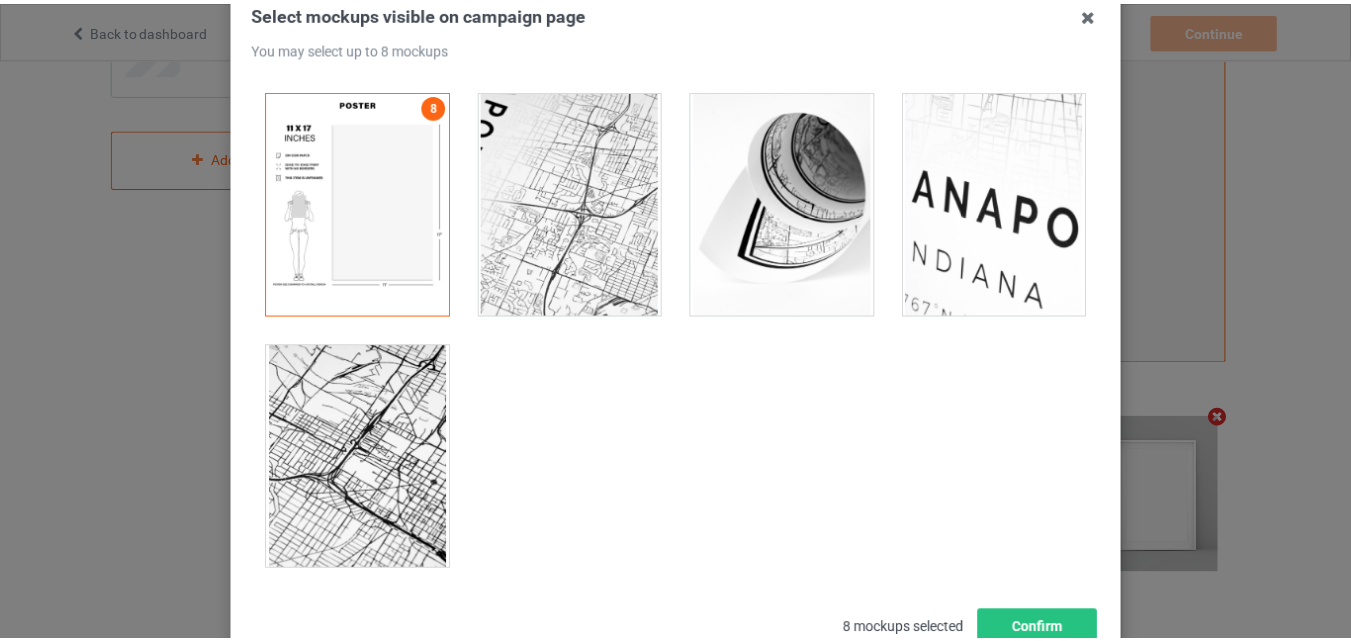 scroll, scrollTop: 275, scrollLeft: 0, axis: vertical 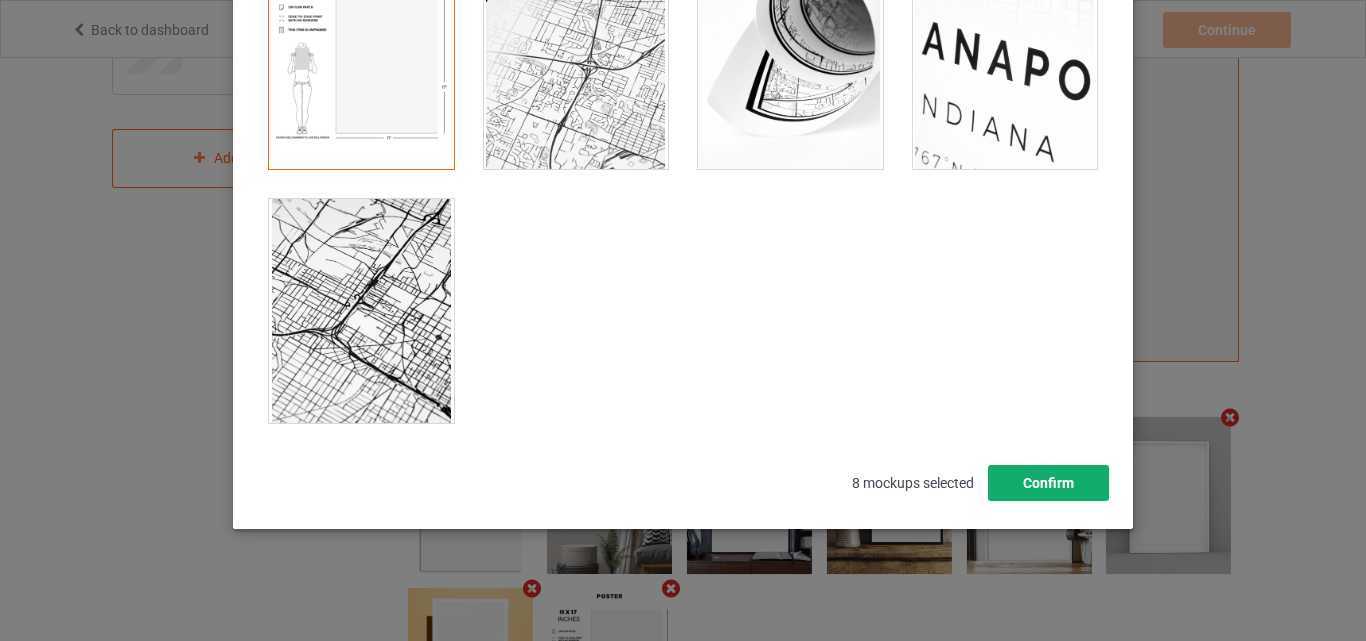 click on "Confirm" at bounding box center (1048, 483) 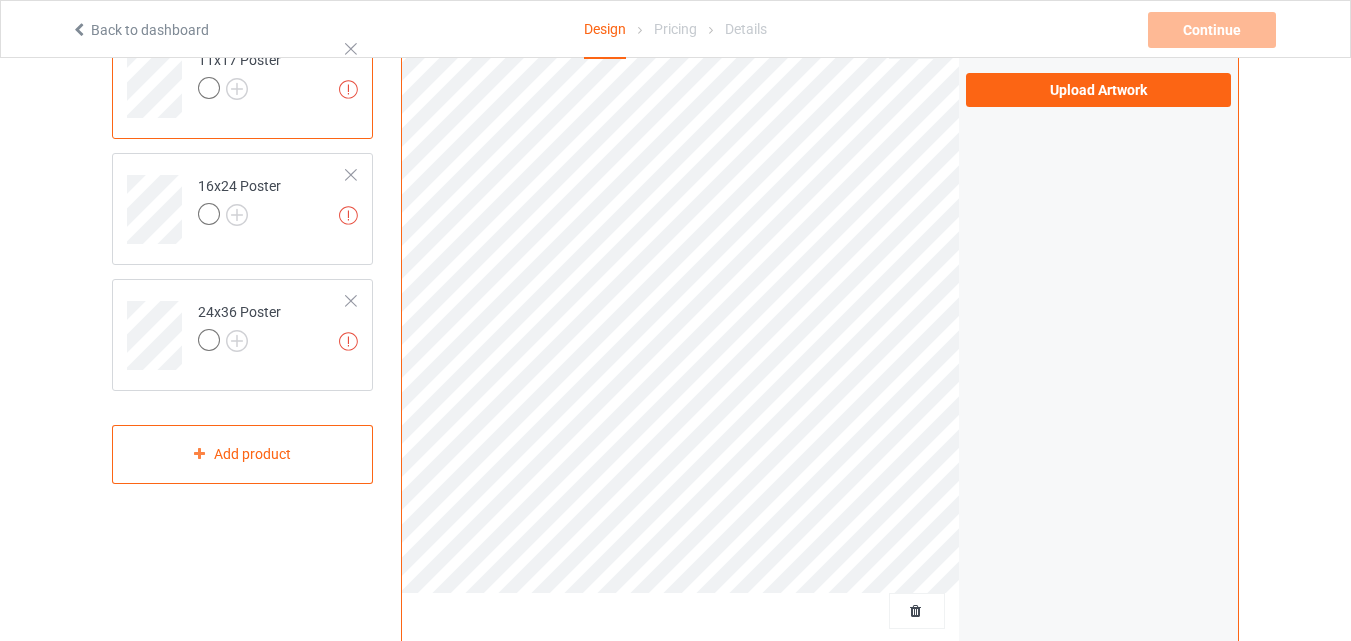 scroll, scrollTop: 0, scrollLeft: 0, axis: both 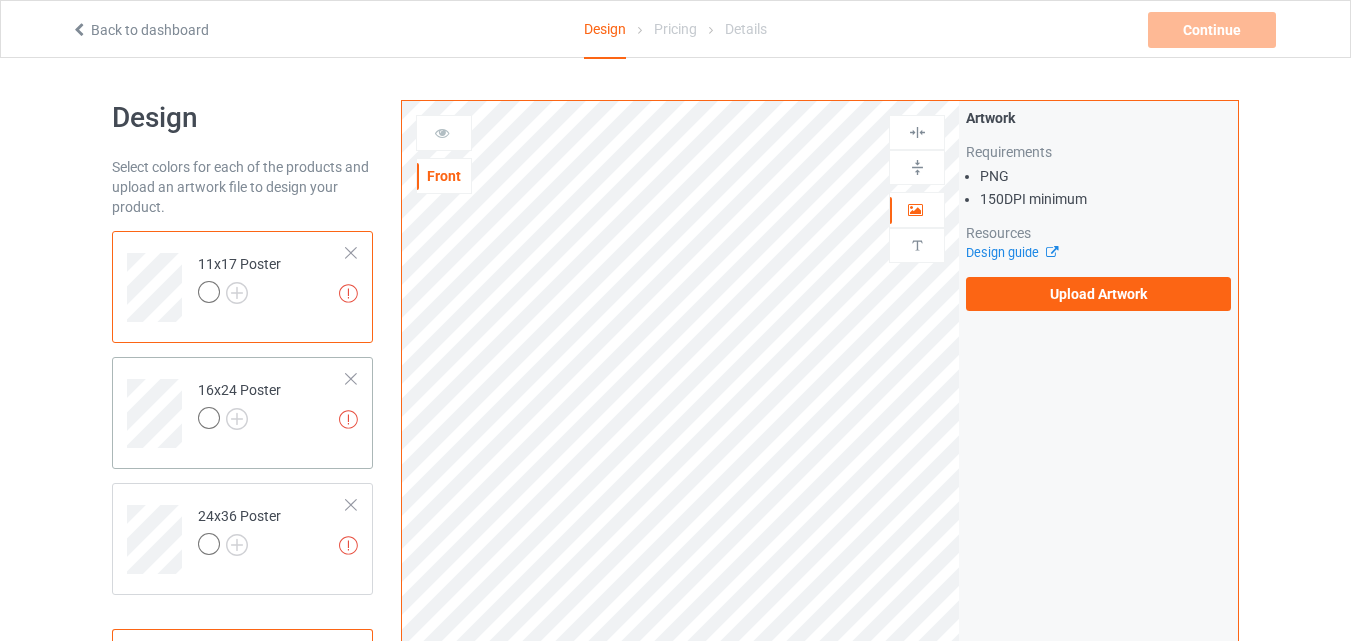 drag, startPoint x: 307, startPoint y: 383, endPoint x: 323, endPoint y: 385, distance: 16.124516 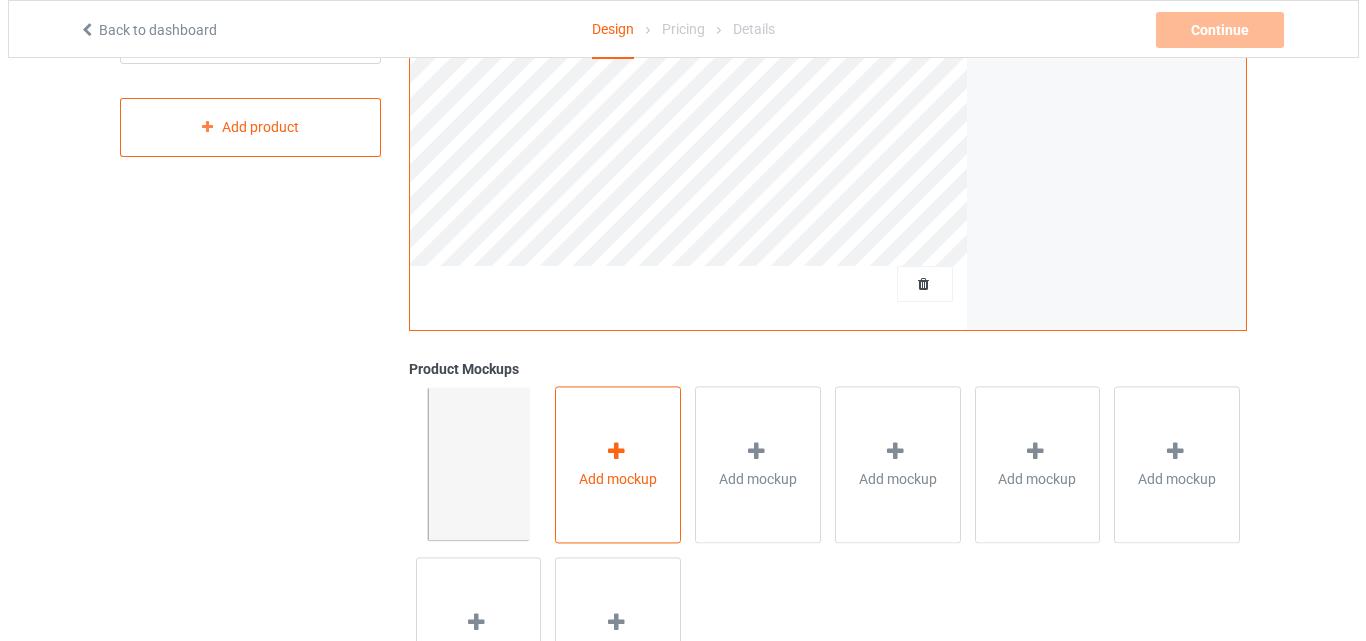 scroll, scrollTop: 600, scrollLeft: 0, axis: vertical 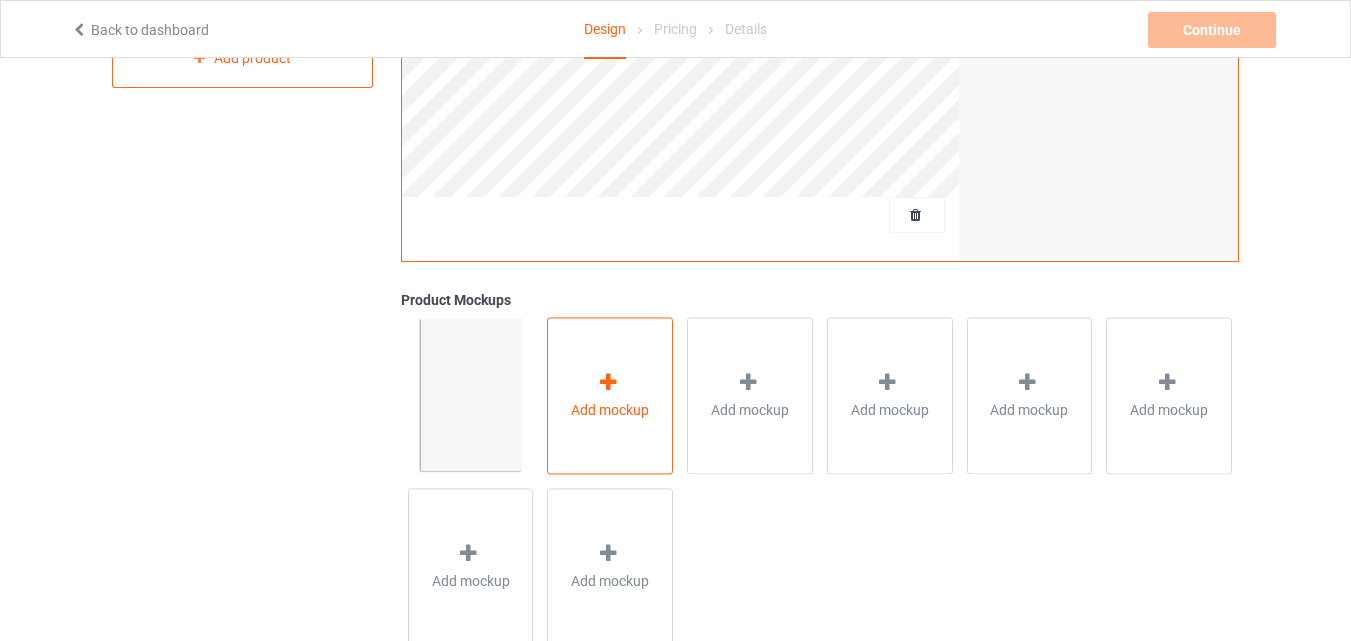 click on "Add mockup" at bounding box center (610, 410) 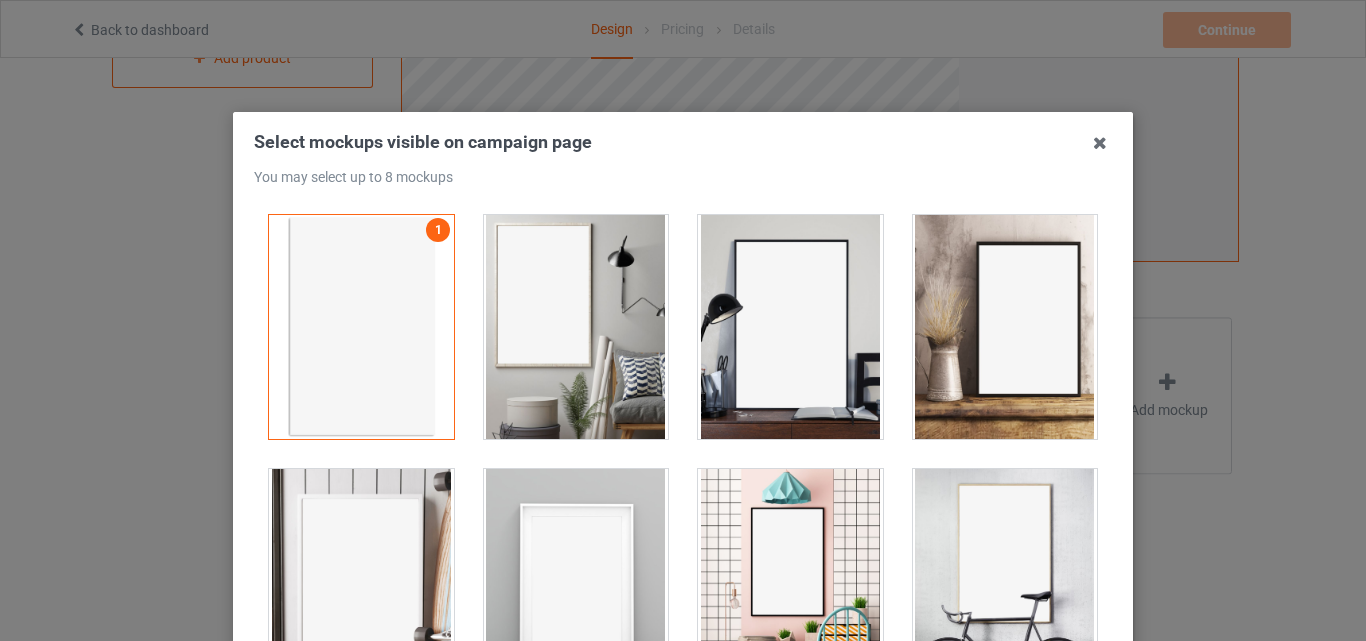 click at bounding box center [576, 327] 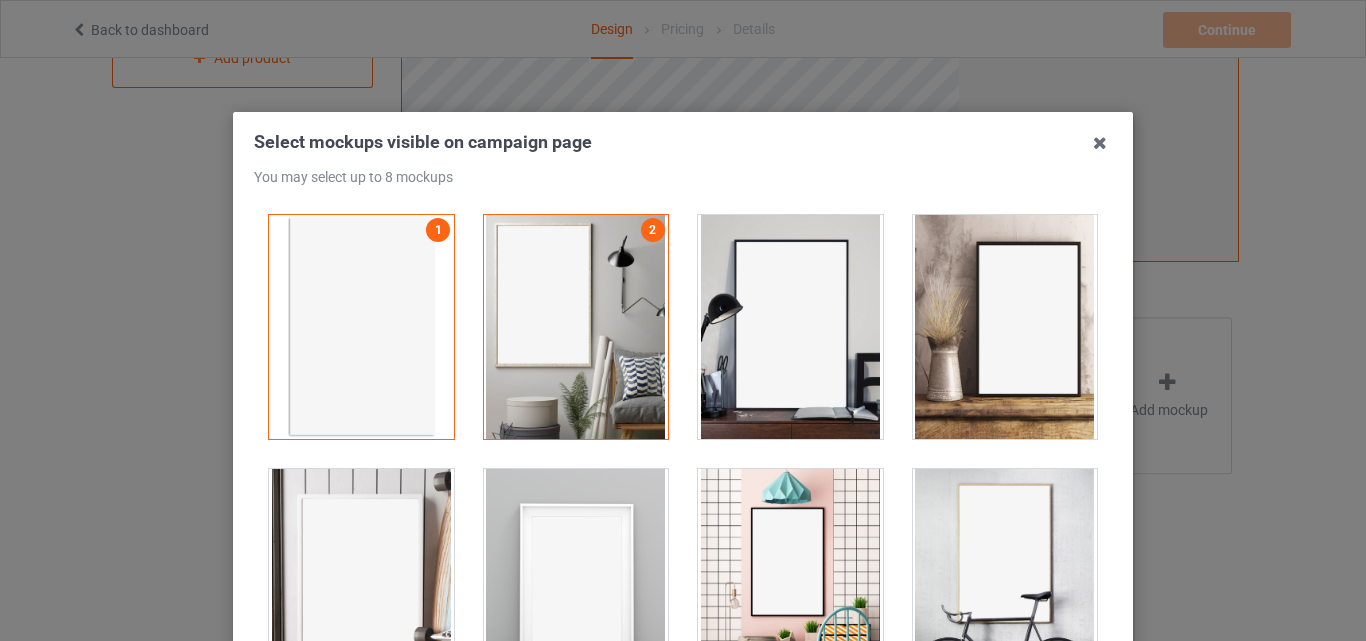 drag, startPoint x: 793, startPoint y: 350, endPoint x: 825, endPoint y: 358, distance: 32.984844 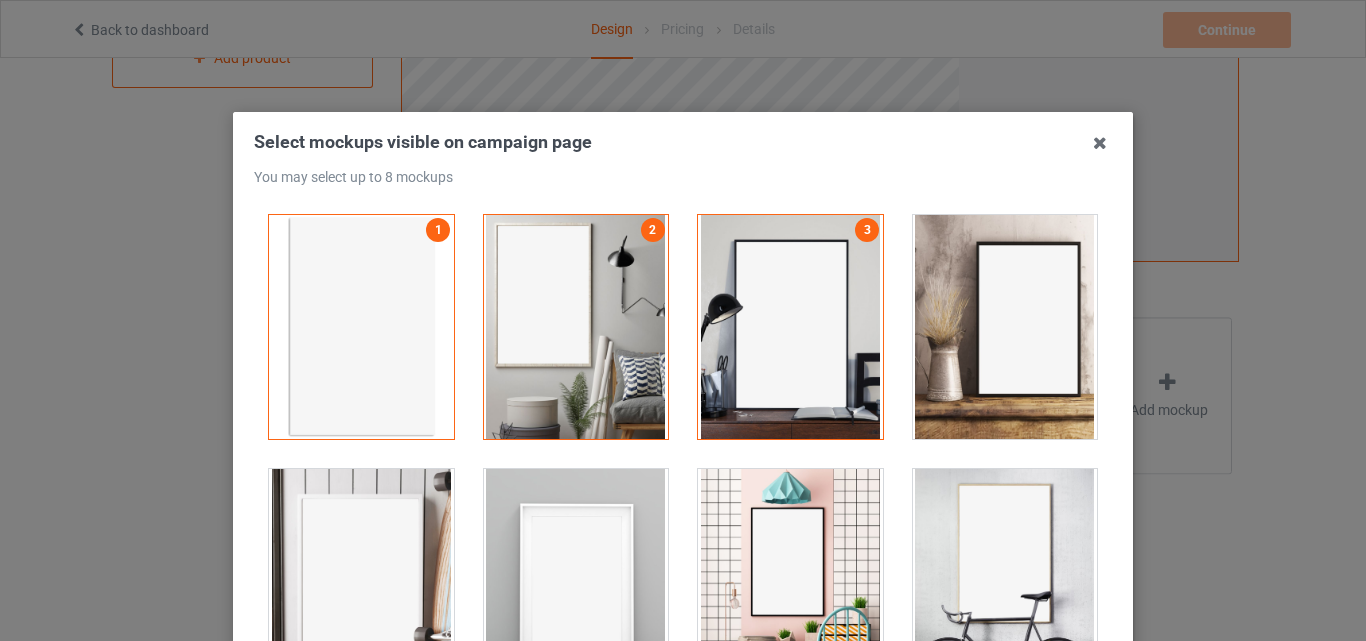 click at bounding box center (1005, 327) 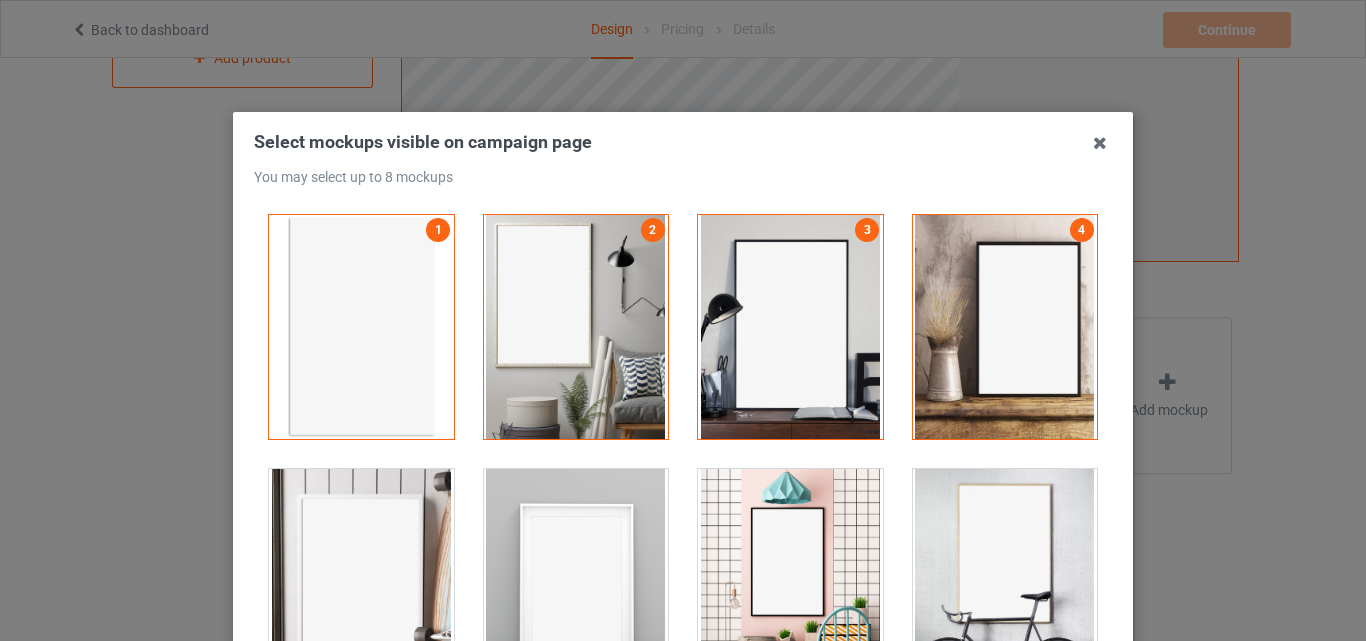 click at bounding box center [361, 581] 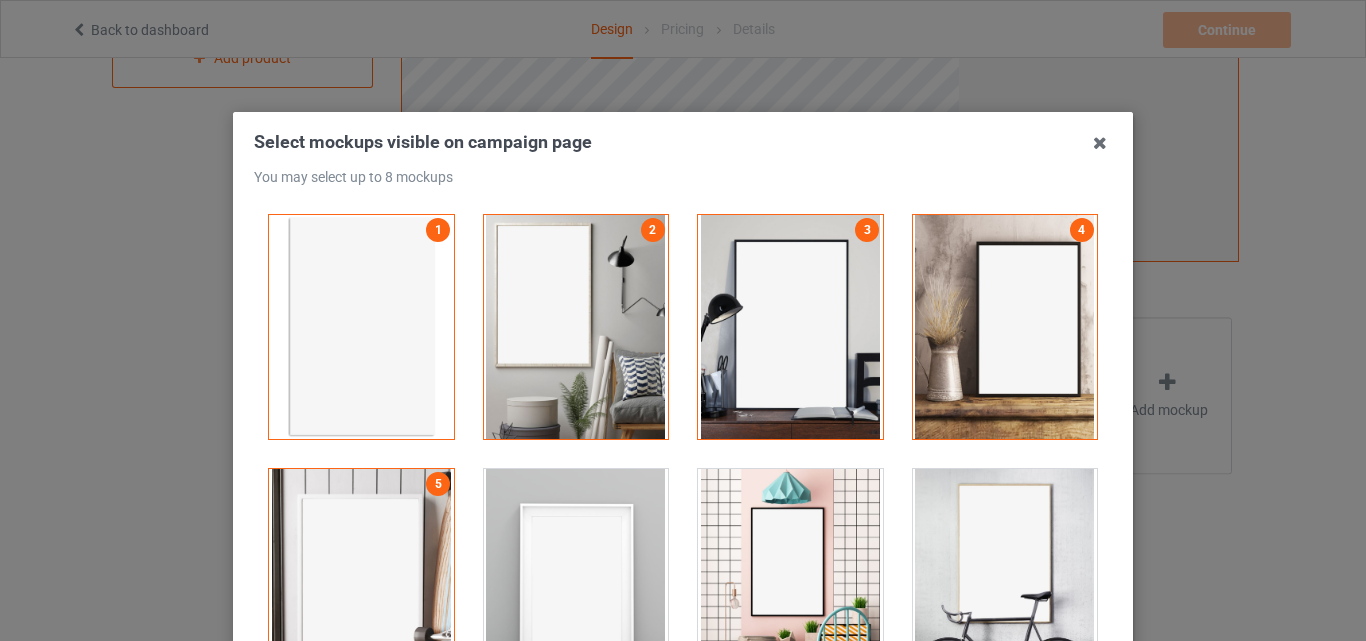 click at bounding box center [576, 581] 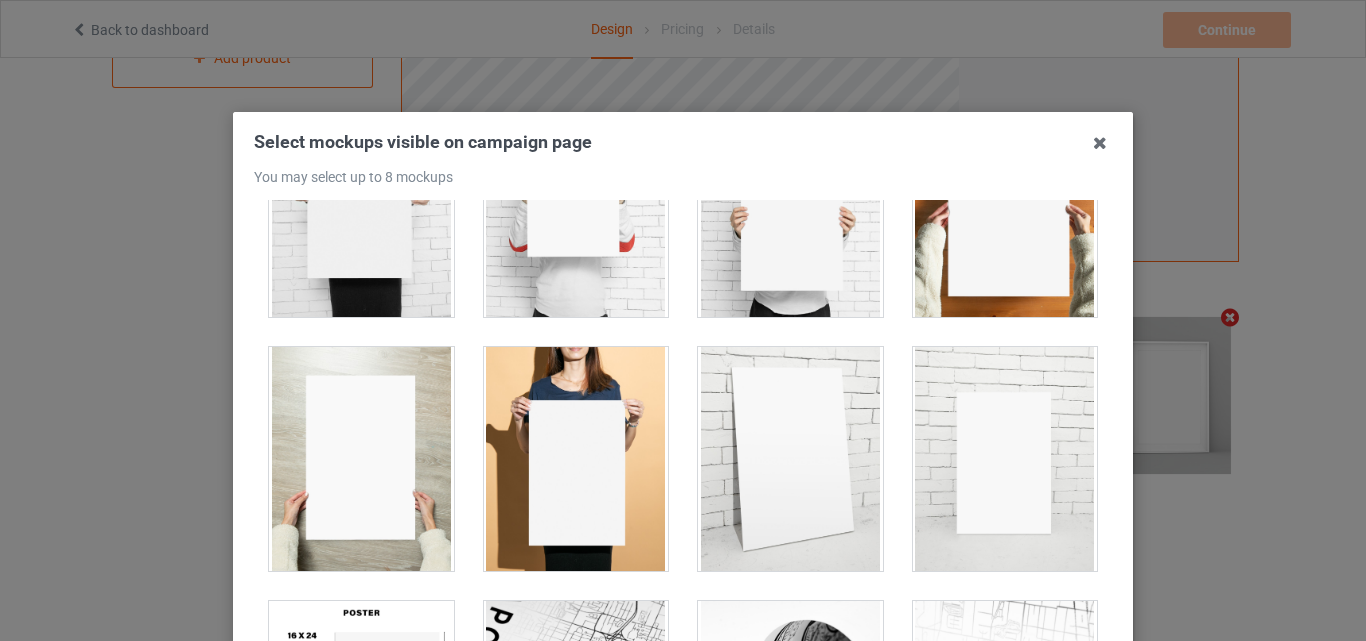 click at bounding box center (576, 459) 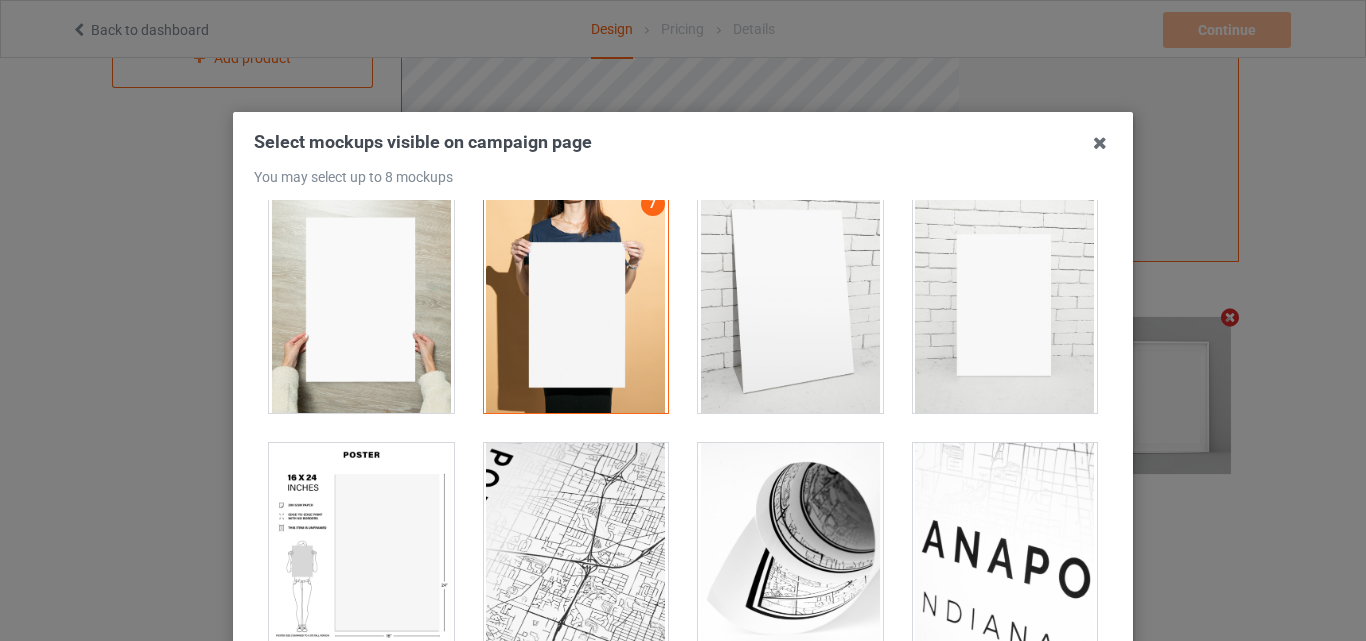 scroll, scrollTop: 2200, scrollLeft: 0, axis: vertical 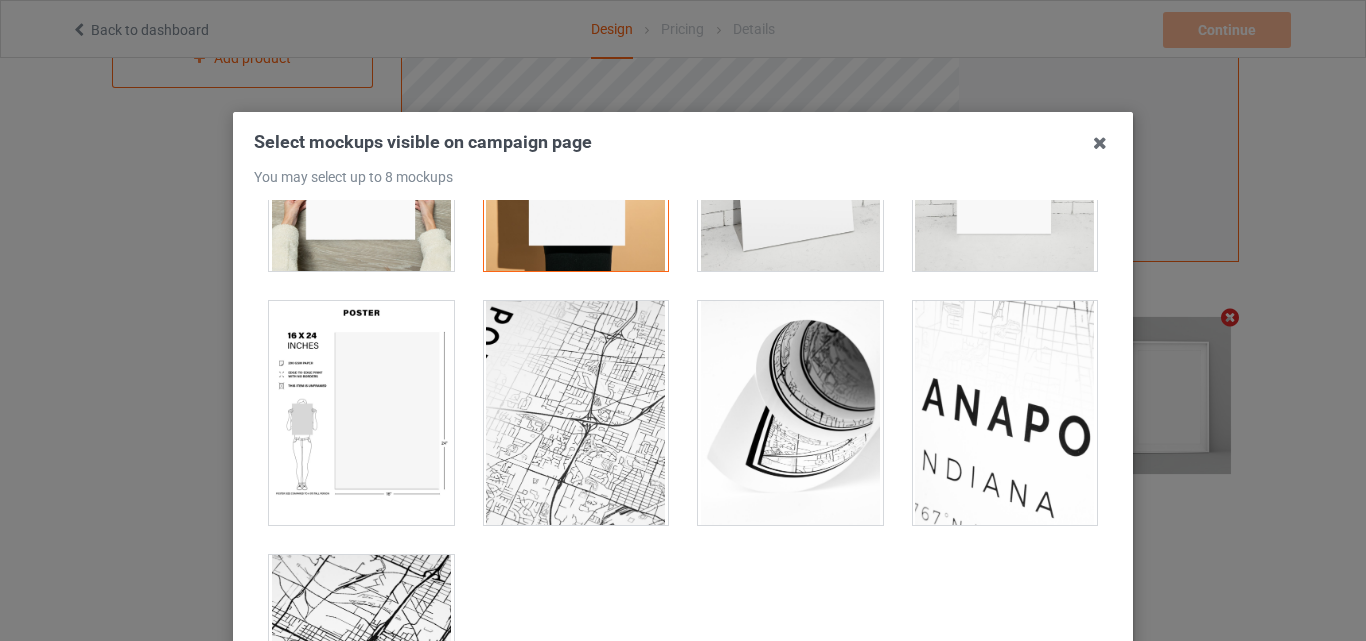 drag, startPoint x: 321, startPoint y: 481, endPoint x: 326, endPoint y: 470, distance: 12.083046 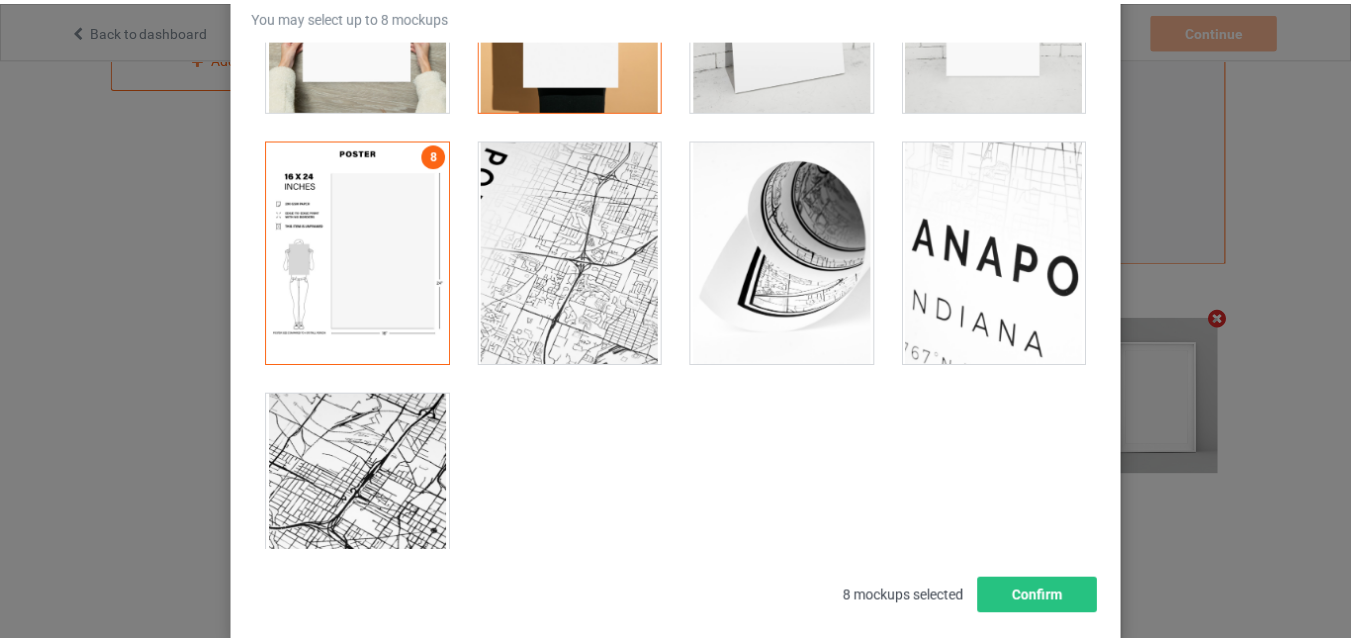 scroll, scrollTop: 275, scrollLeft: 0, axis: vertical 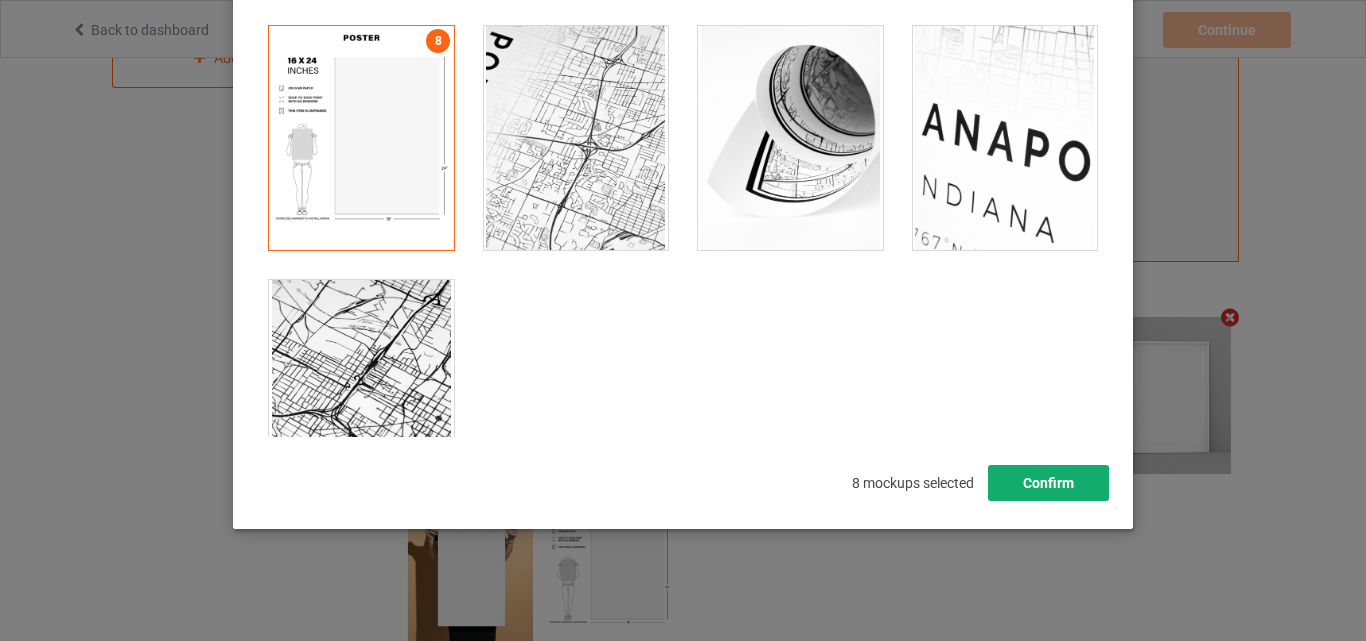 click on "Confirm" at bounding box center (1048, 483) 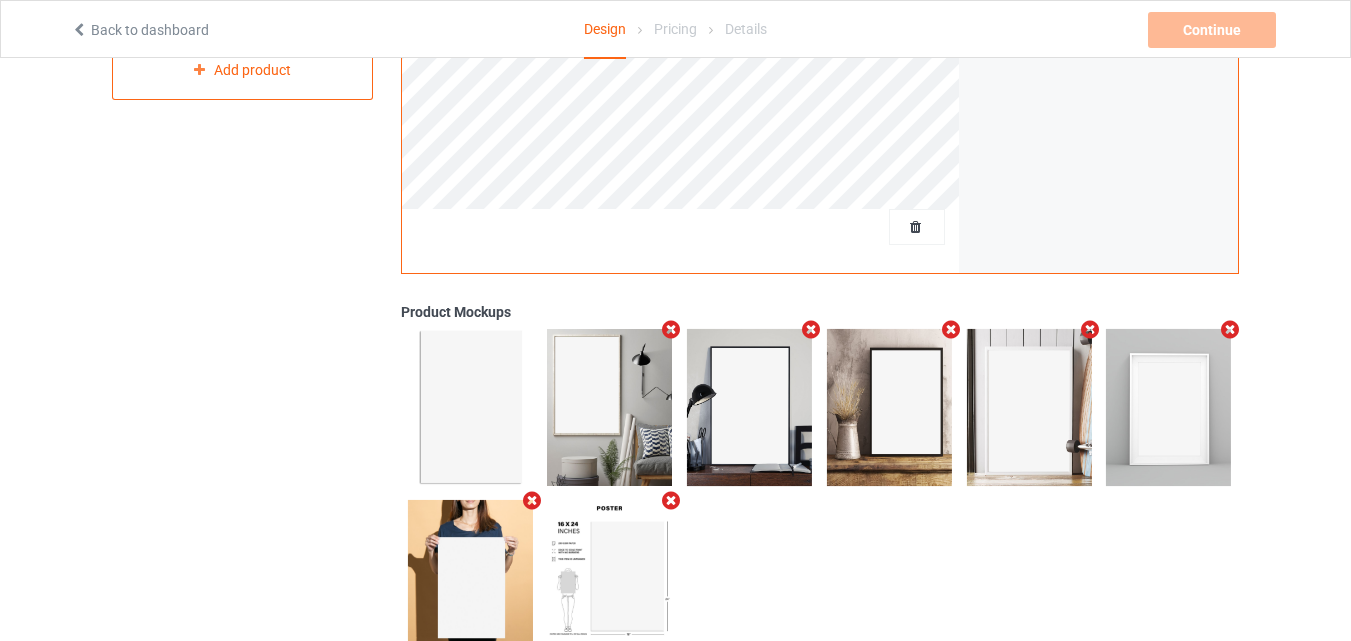 scroll, scrollTop: 0, scrollLeft: 0, axis: both 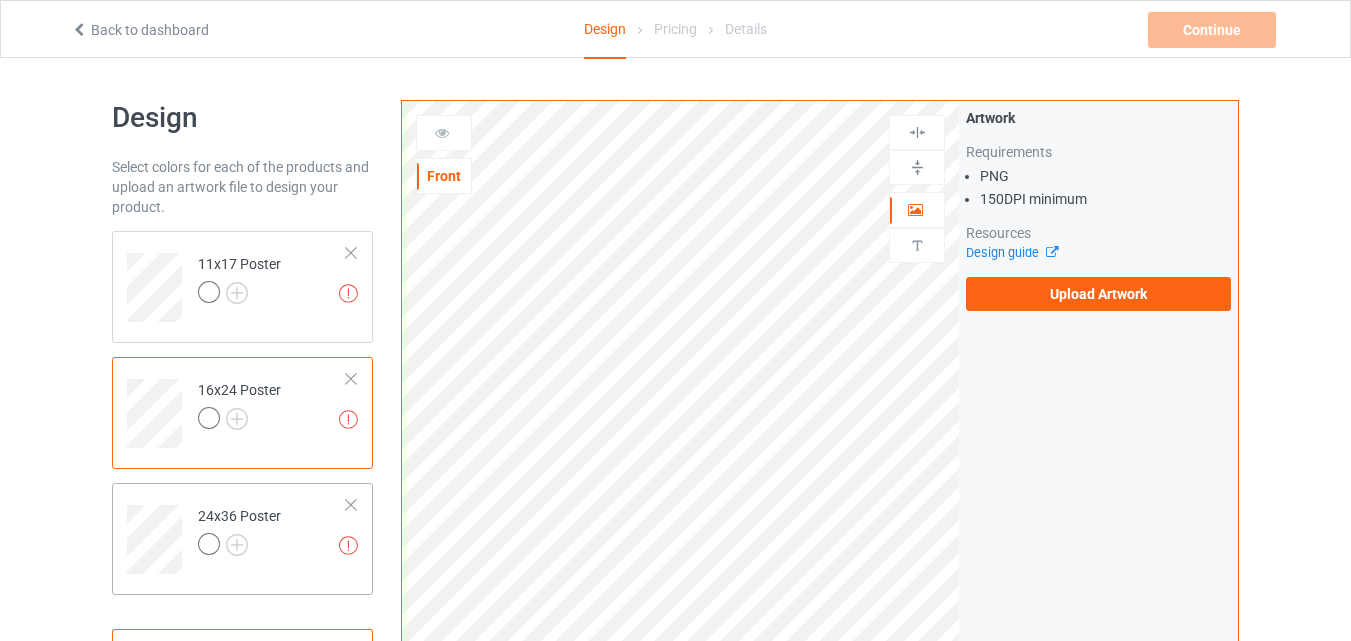click on "Missing artworks 24x36 Poster" at bounding box center (272, 532) 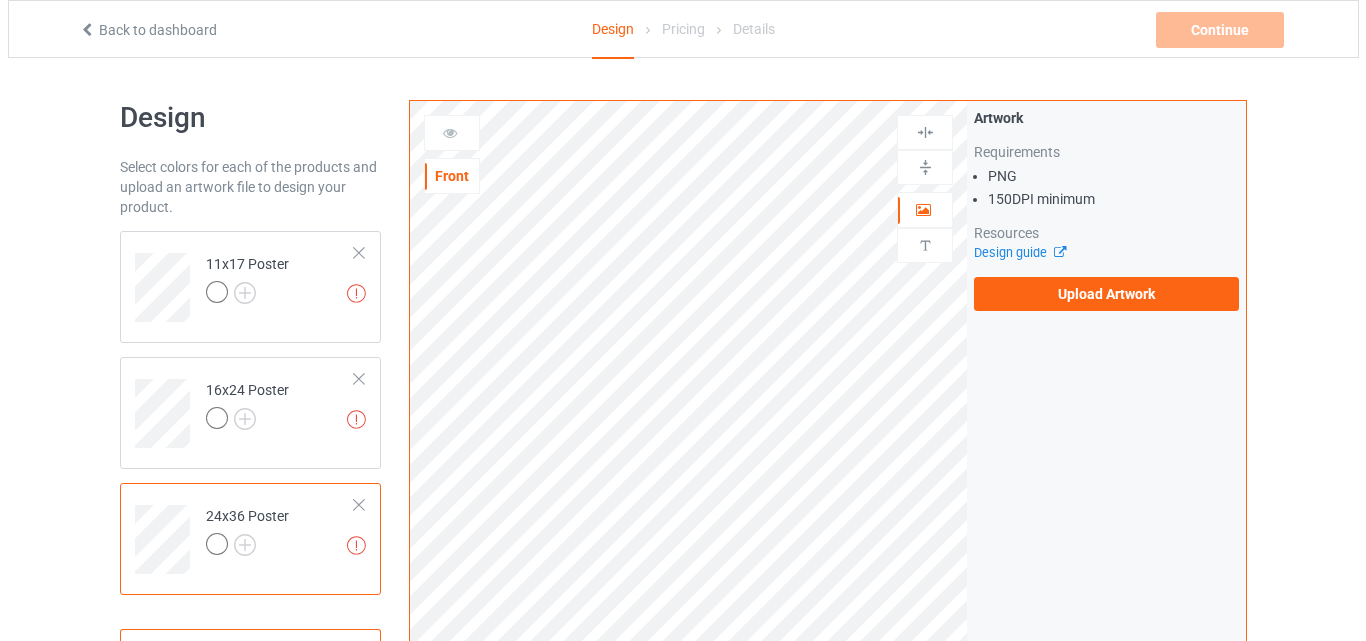 scroll, scrollTop: 600, scrollLeft: 0, axis: vertical 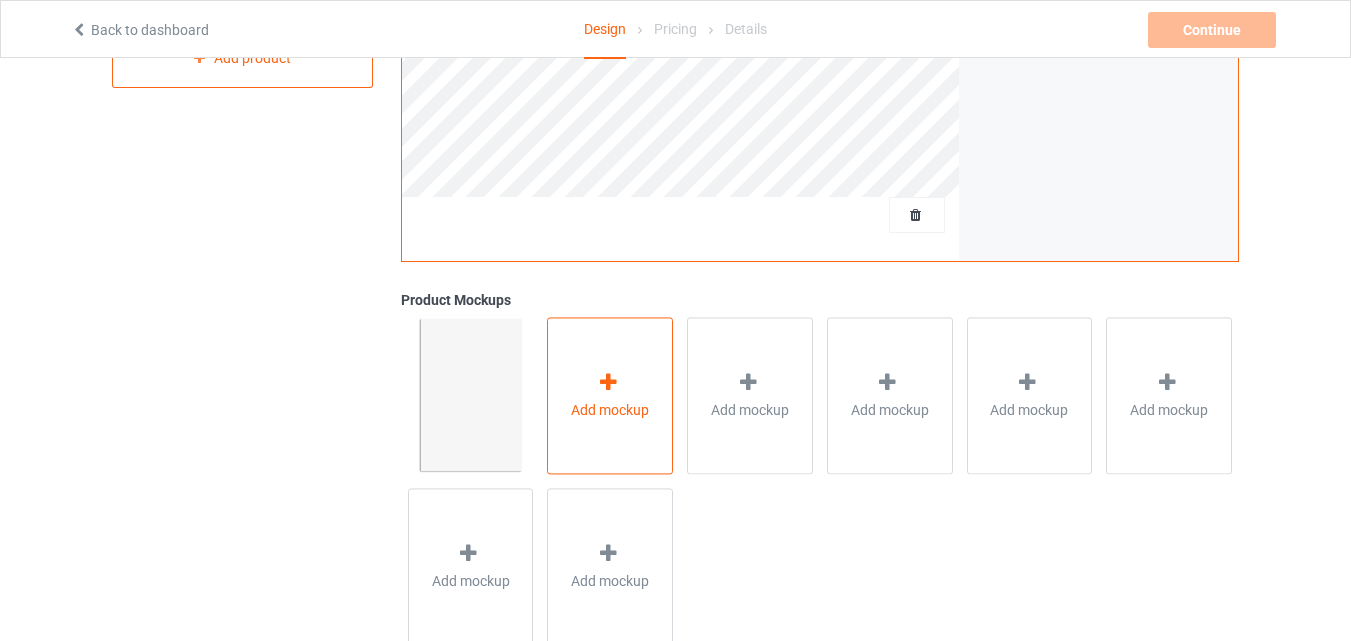 click on "Add mockup" at bounding box center (610, 410) 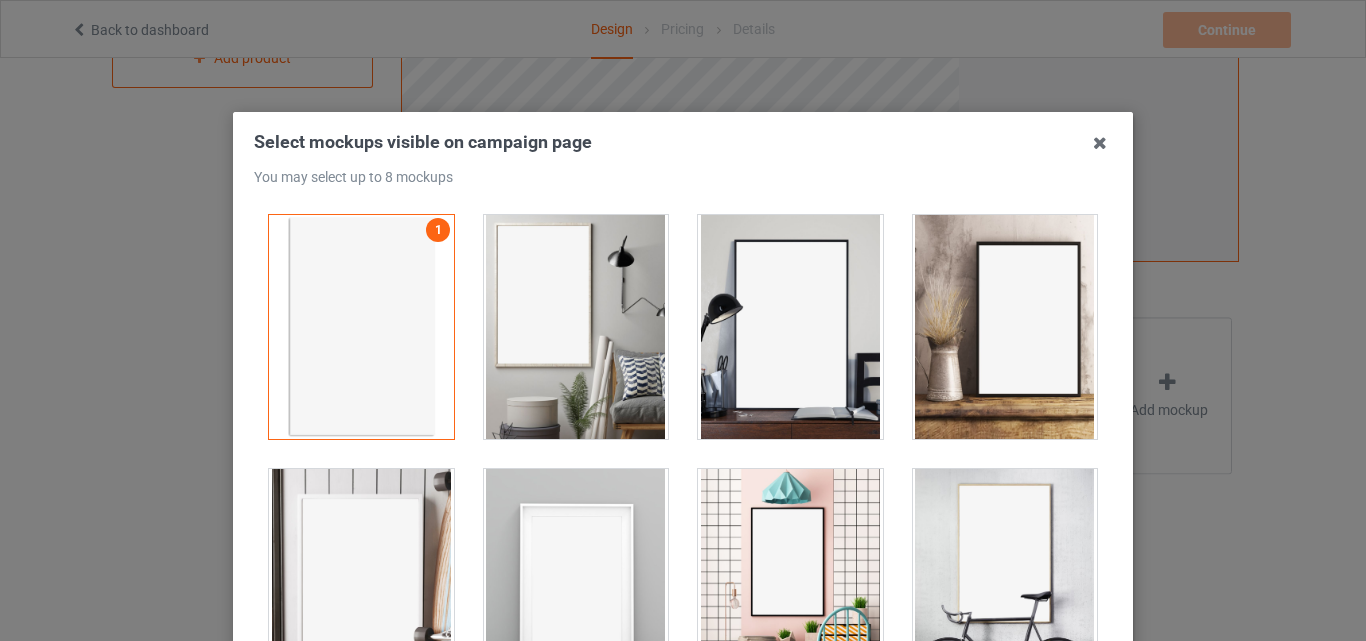 click at bounding box center (576, 327) 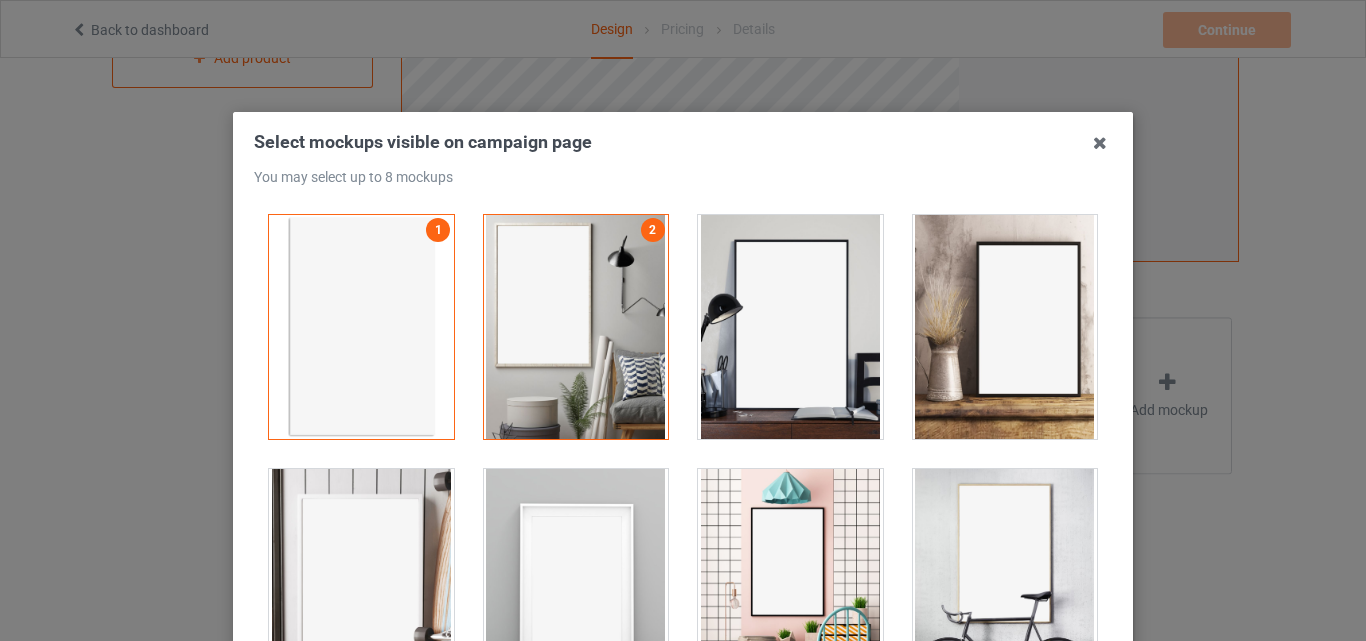 click at bounding box center (790, 327) 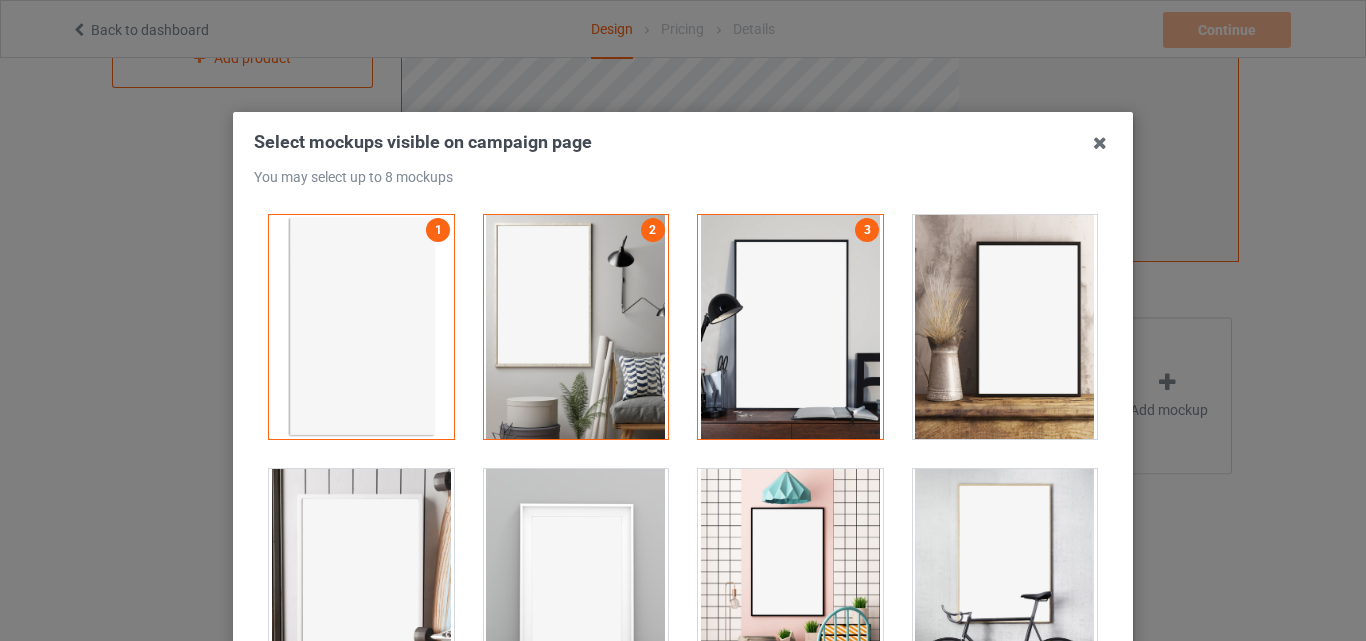 click at bounding box center [1005, 327] 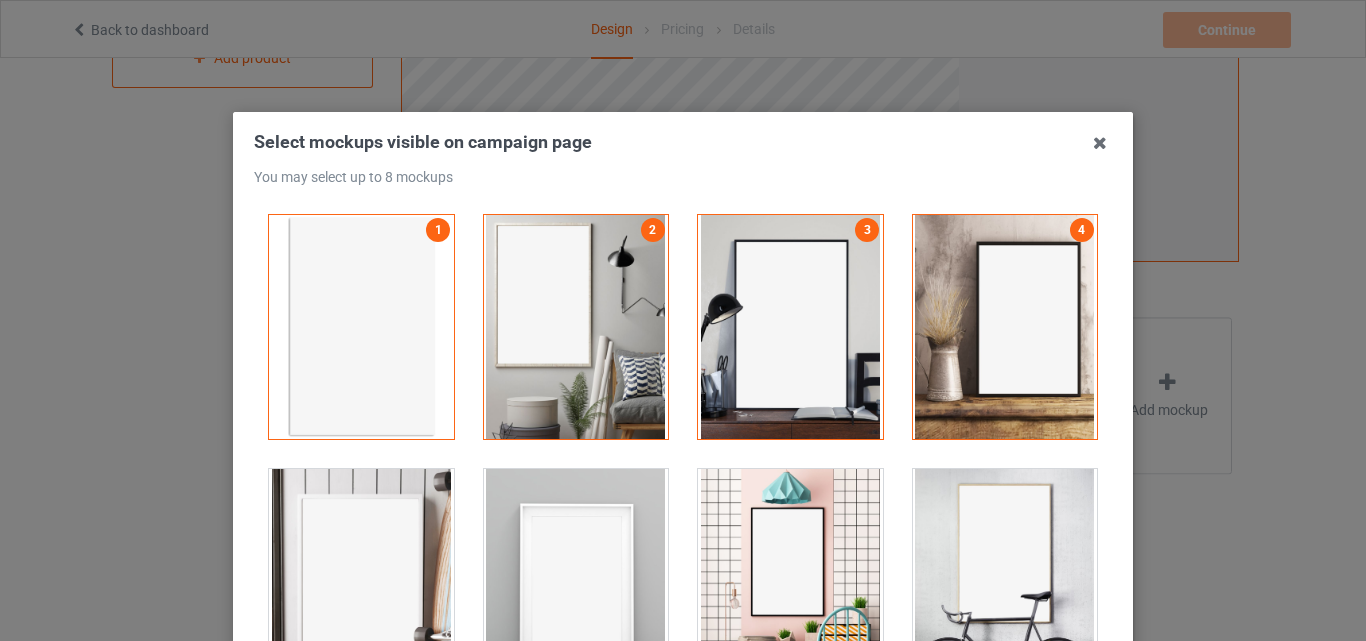click at bounding box center [361, 581] 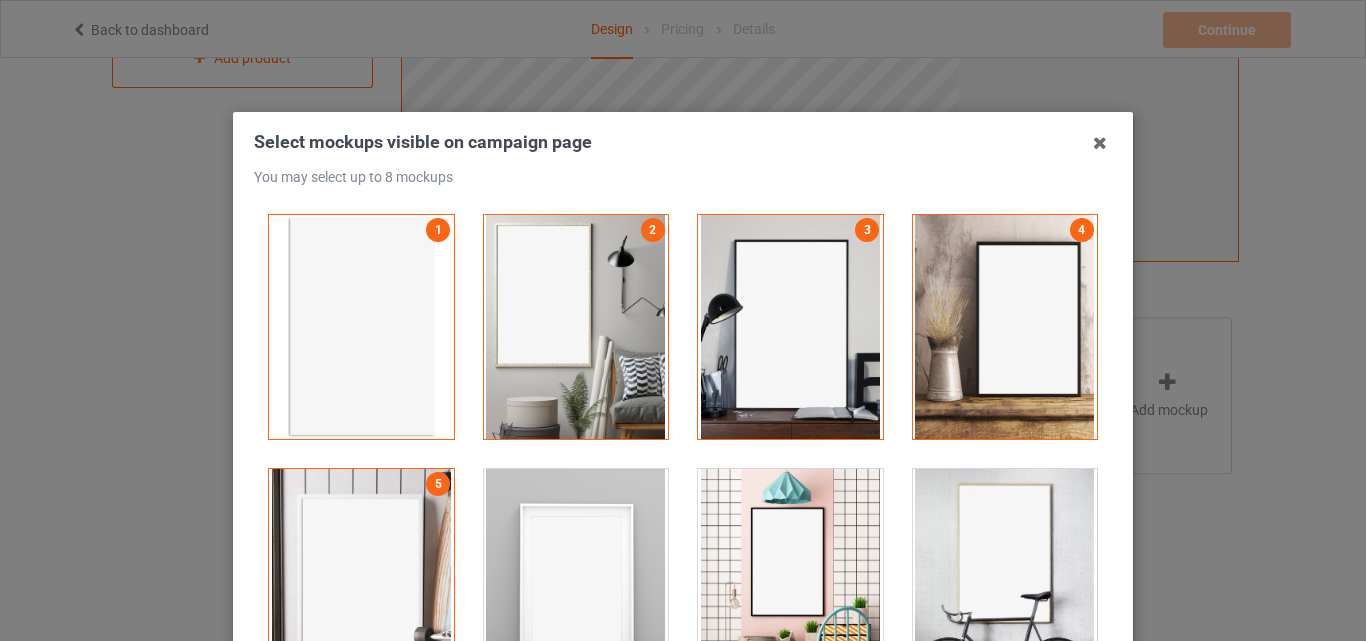 click at bounding box center [576, 581] 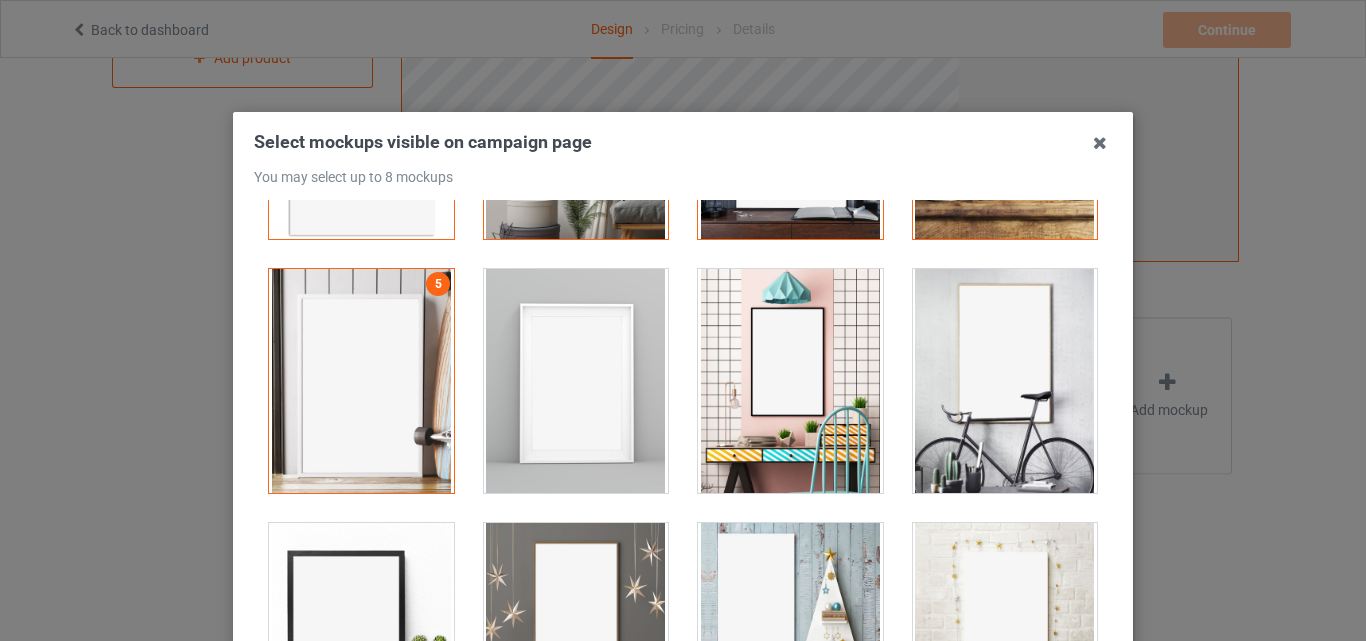 click at bounding box center (576, 381) 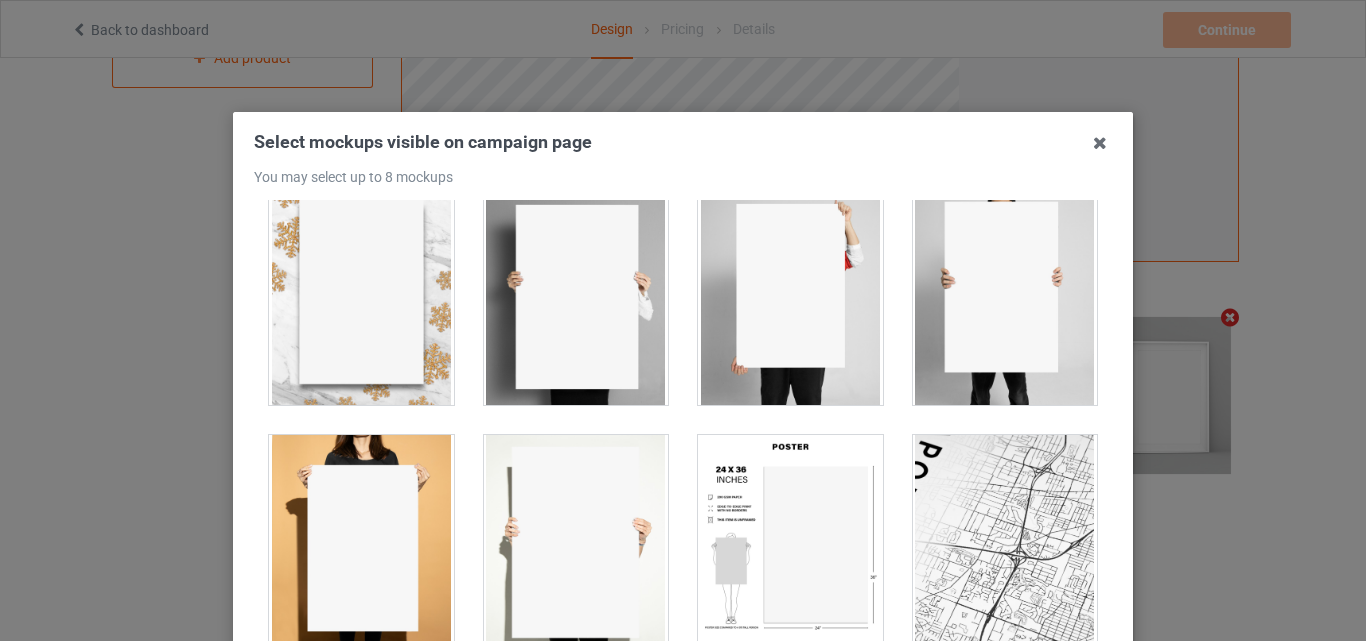 scroll, scrollTop: 1773, scrollLeft: 0, axis: vertical 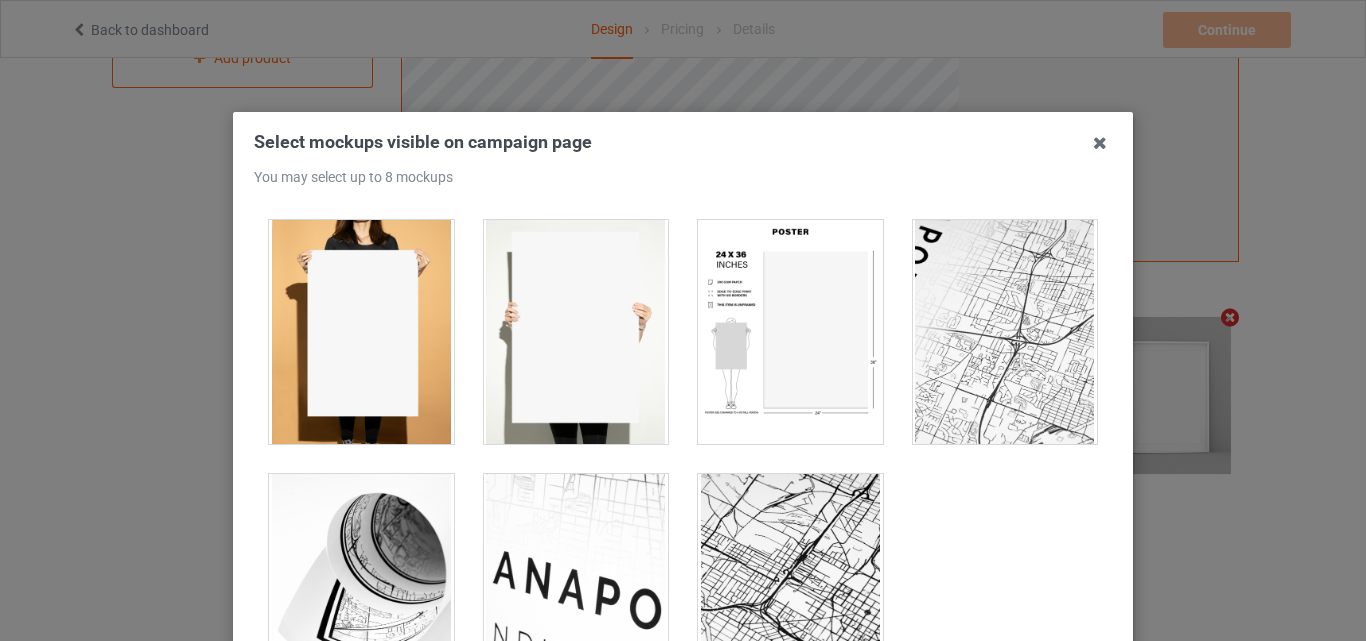 click at bounding box center (790, 332) 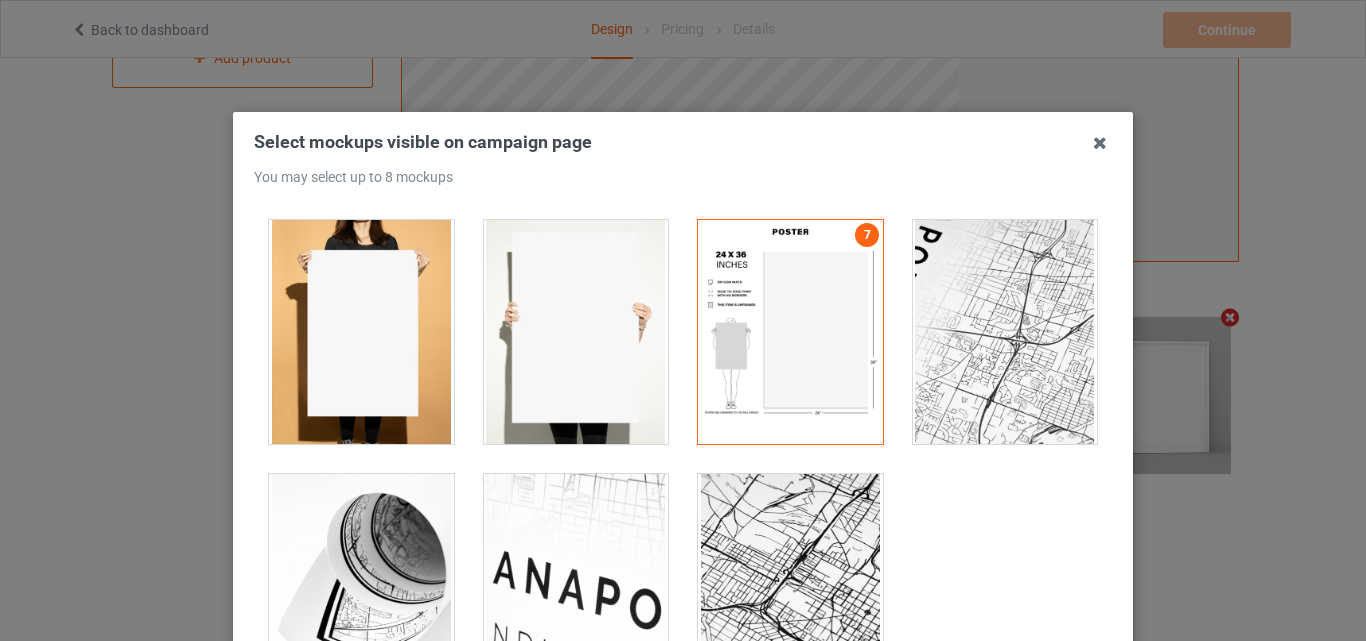 click at bounding box center [361, 332] 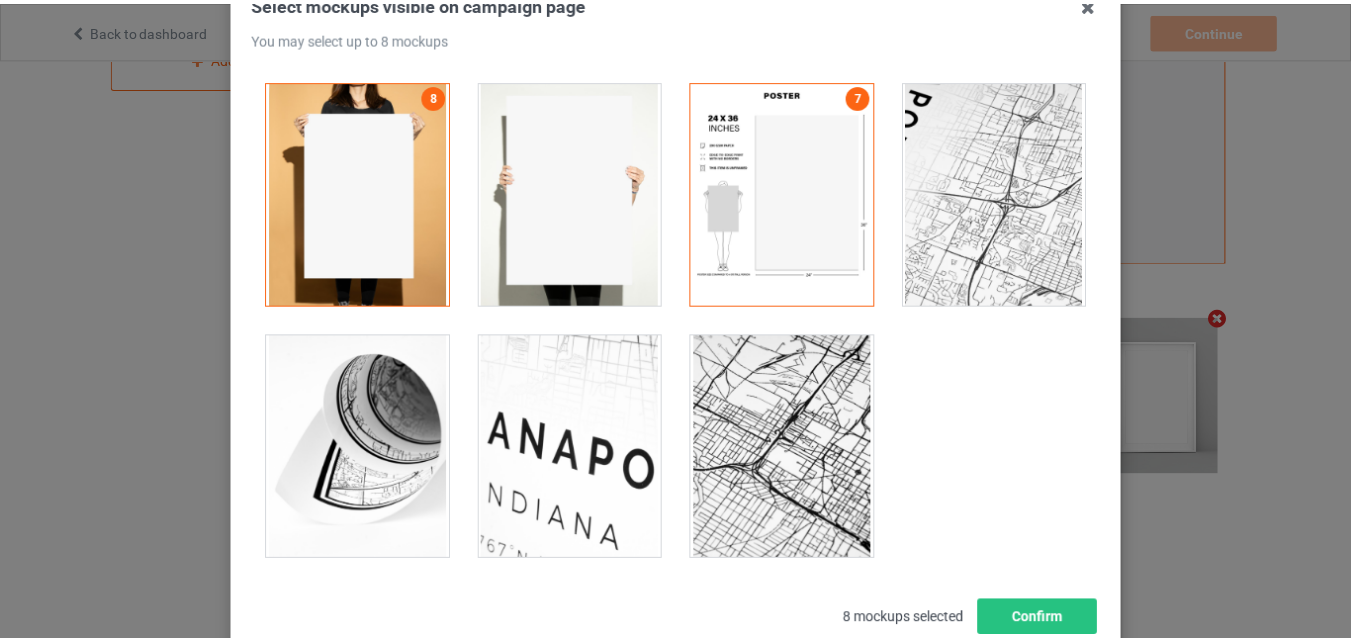 scroll, scrollTop: 275, scrollLeft: 0, axis: vertical 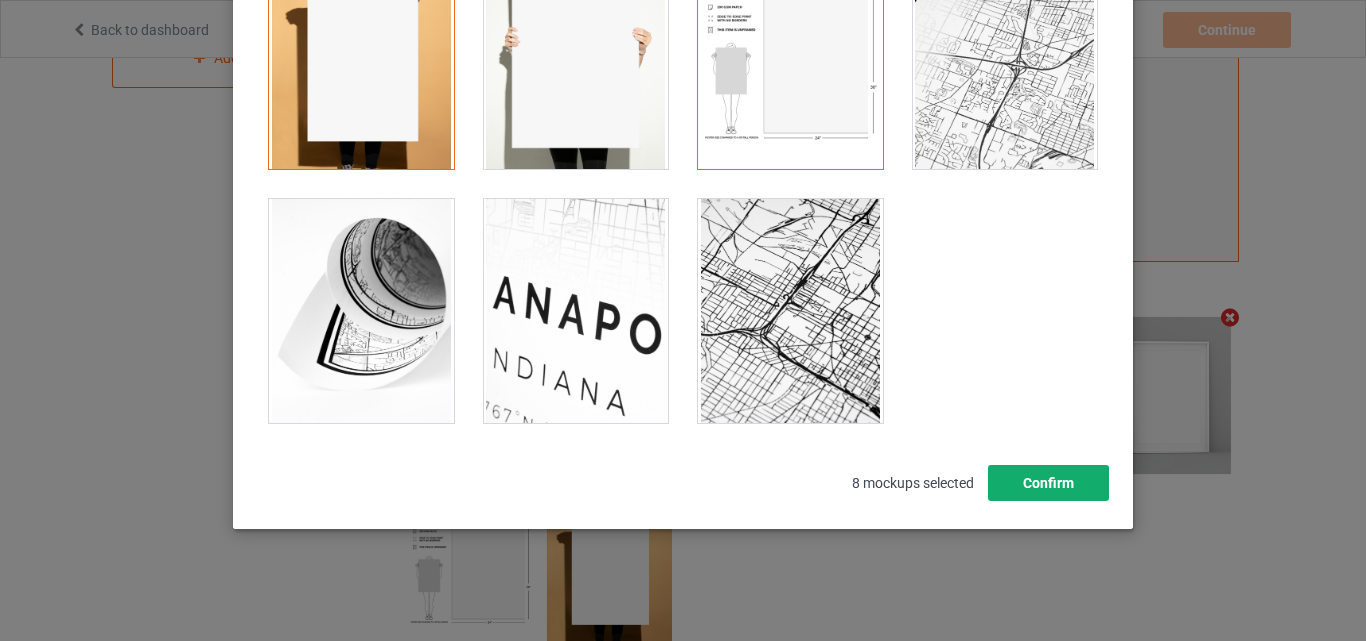 click on "Confirm" at bounding box center (1048, 483) 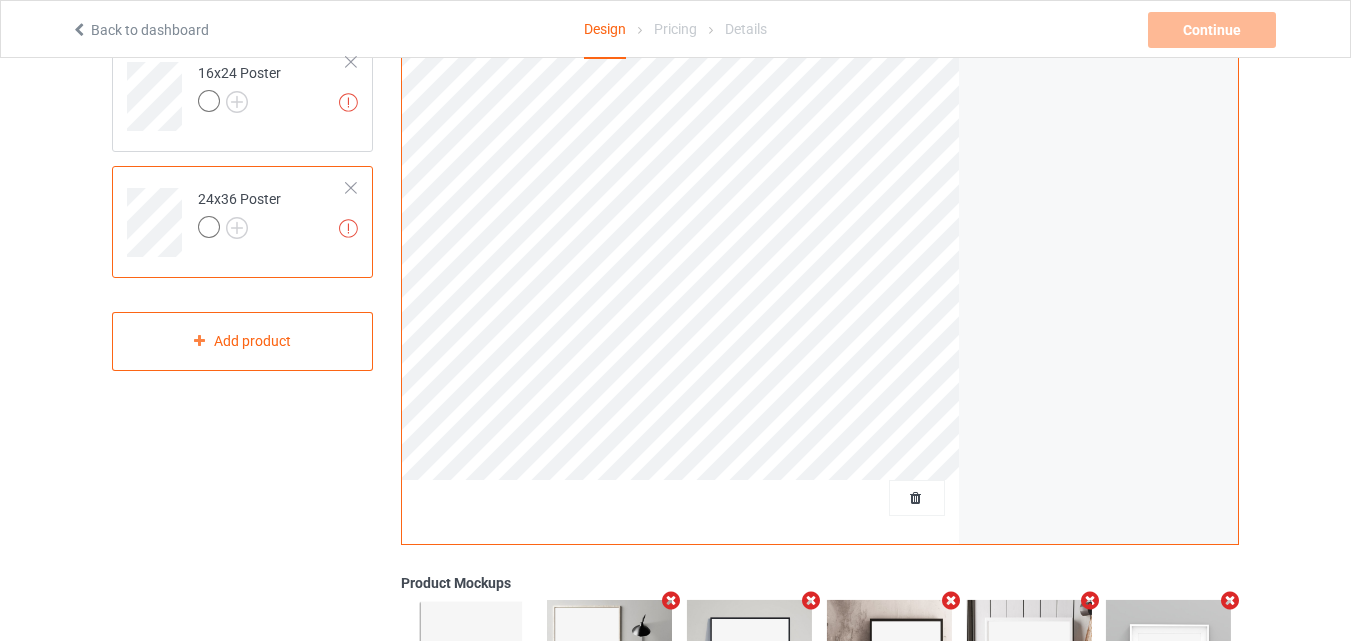 scroll, scrollTop: 0, scrollLeft: 0, axis: both 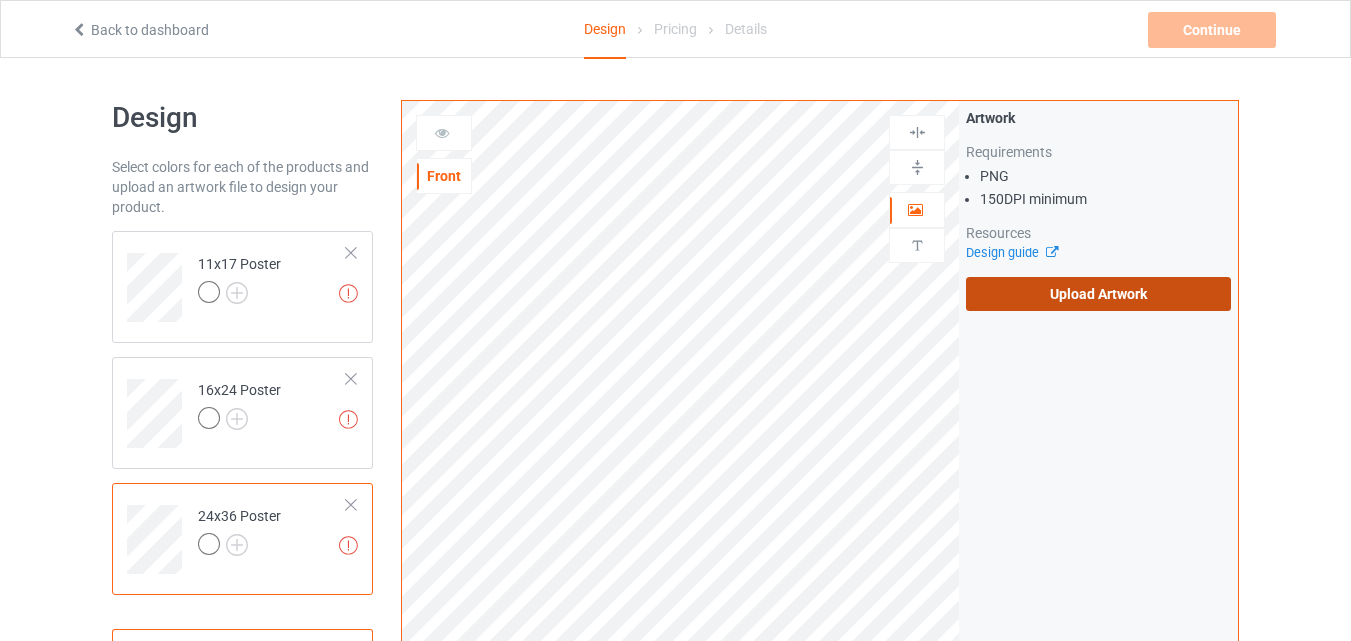 click on "Upload Artwork" at bounding box center (1098, 294) 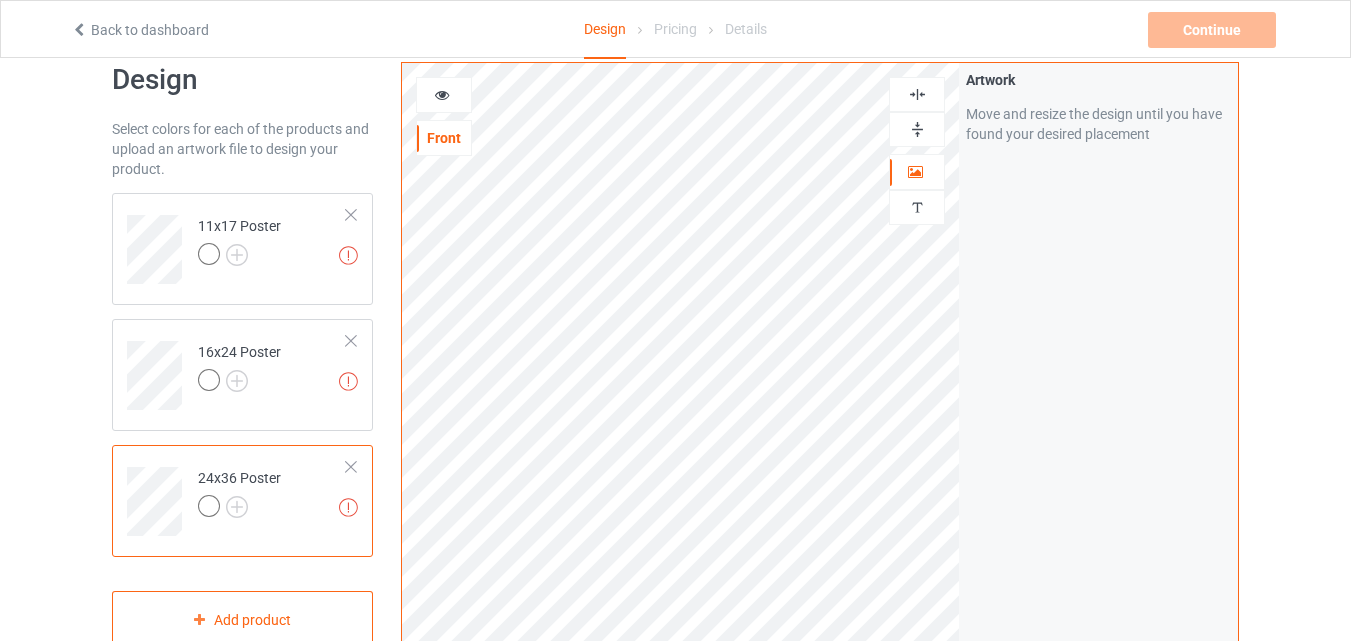 scroll, scrollTop: 0, scrollLeft: 0, axis: both 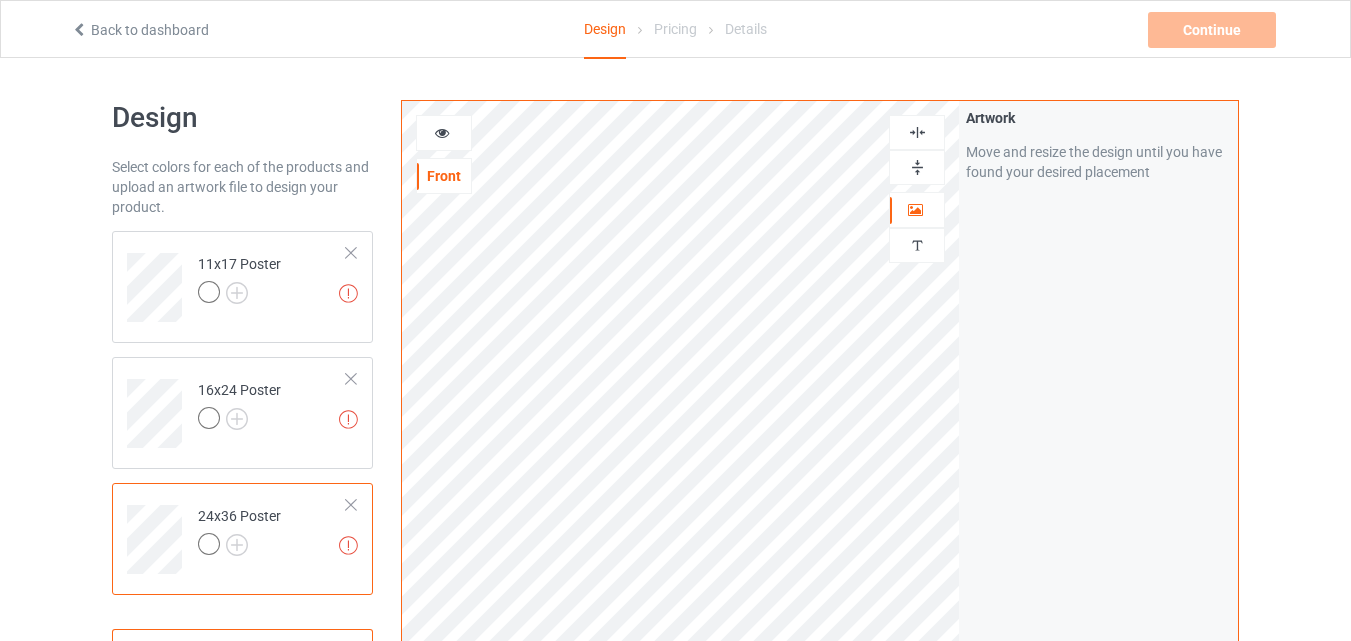 click at bounding box center [917, 132] 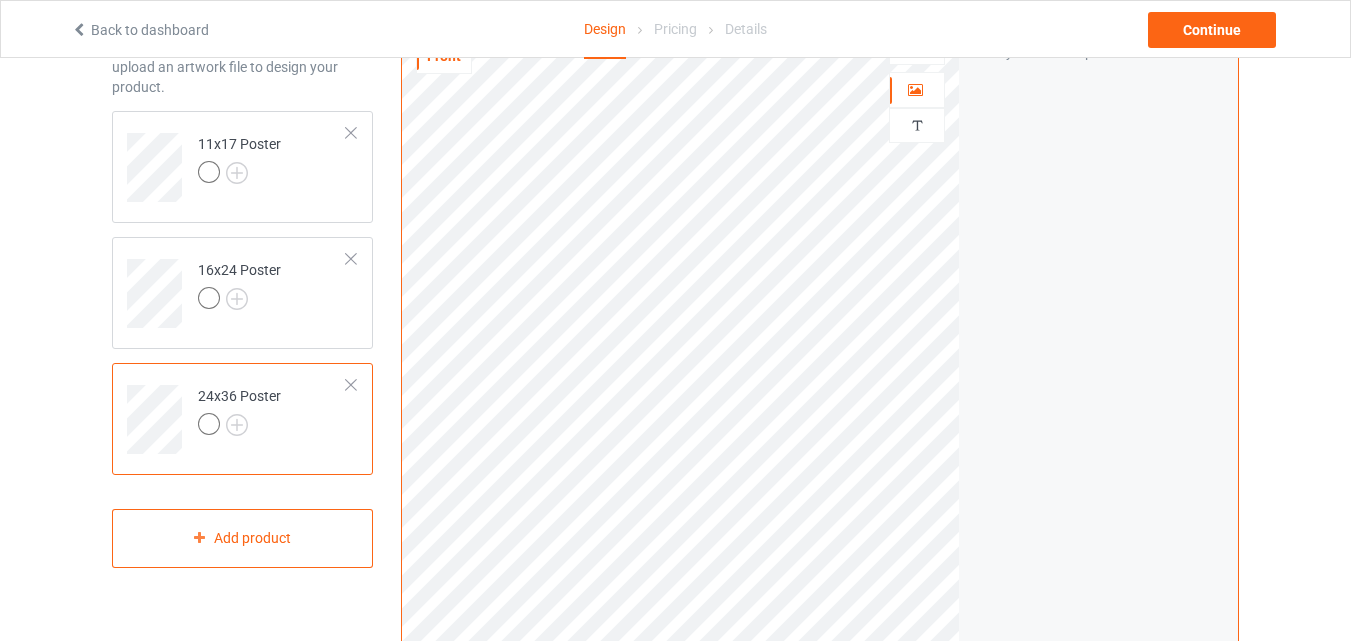 scroll, scrollTop: 0, scrollLeft: 0, axis: both 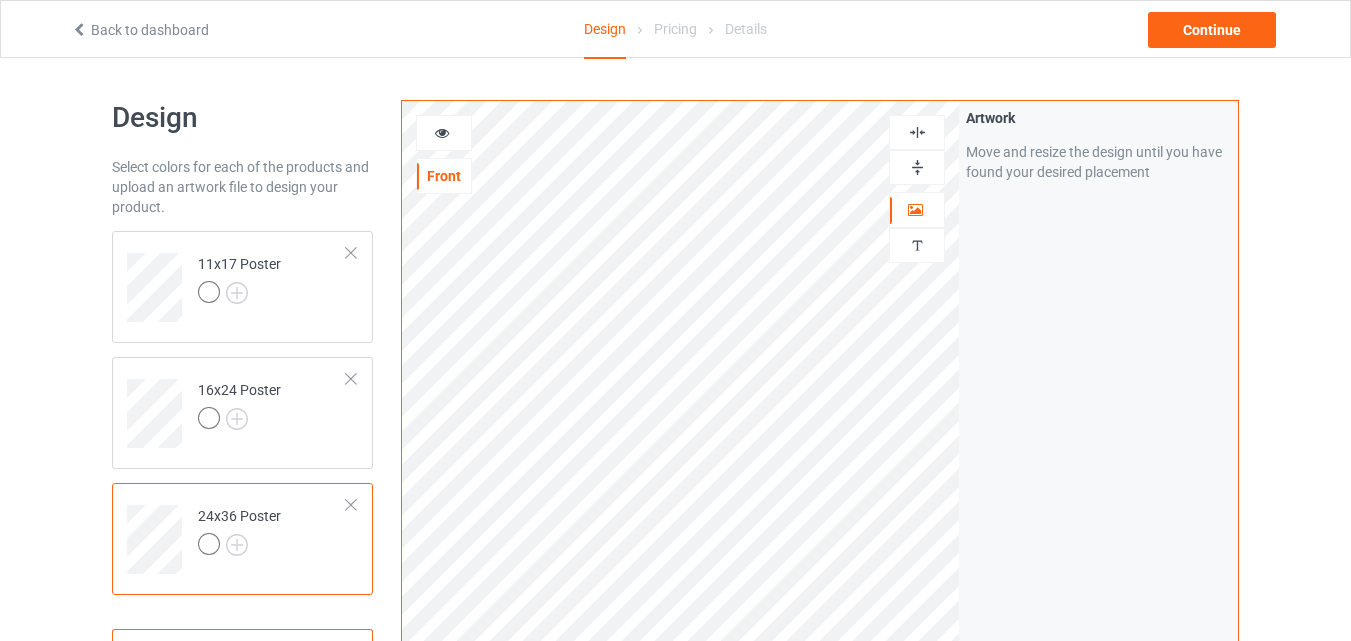 click at bounding box center [917, 132] 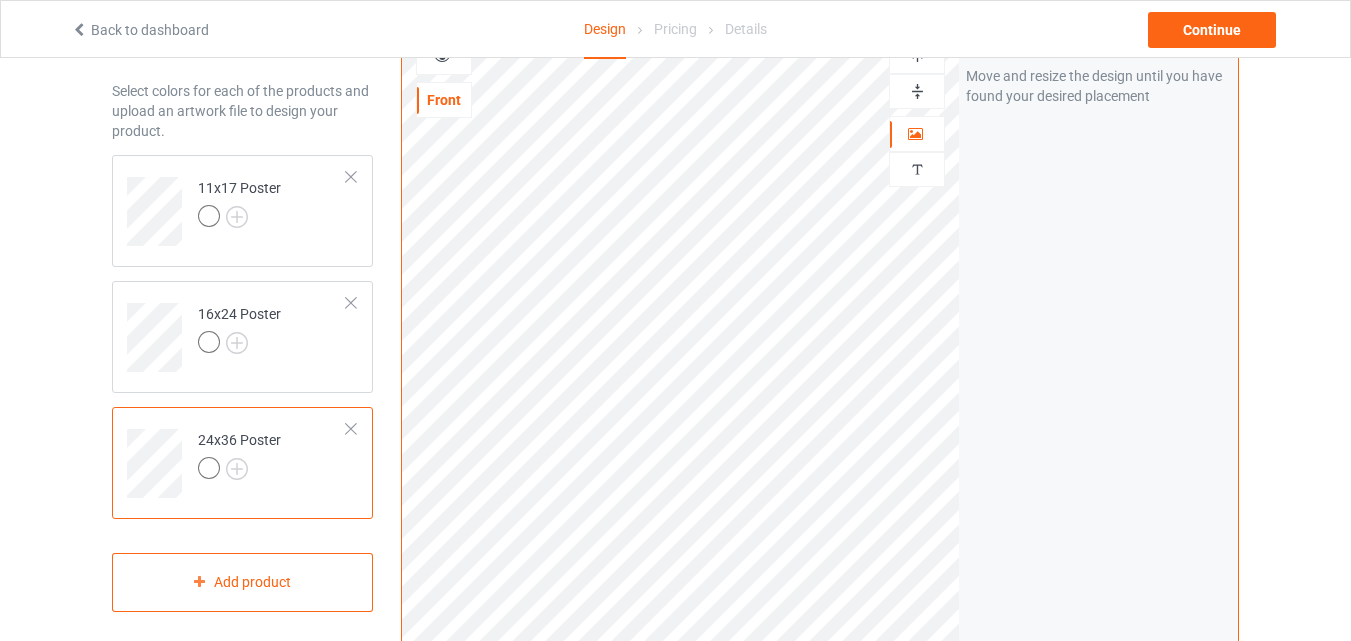 scroll, scrollTop: 0, scrollLeft: 0, axis: both 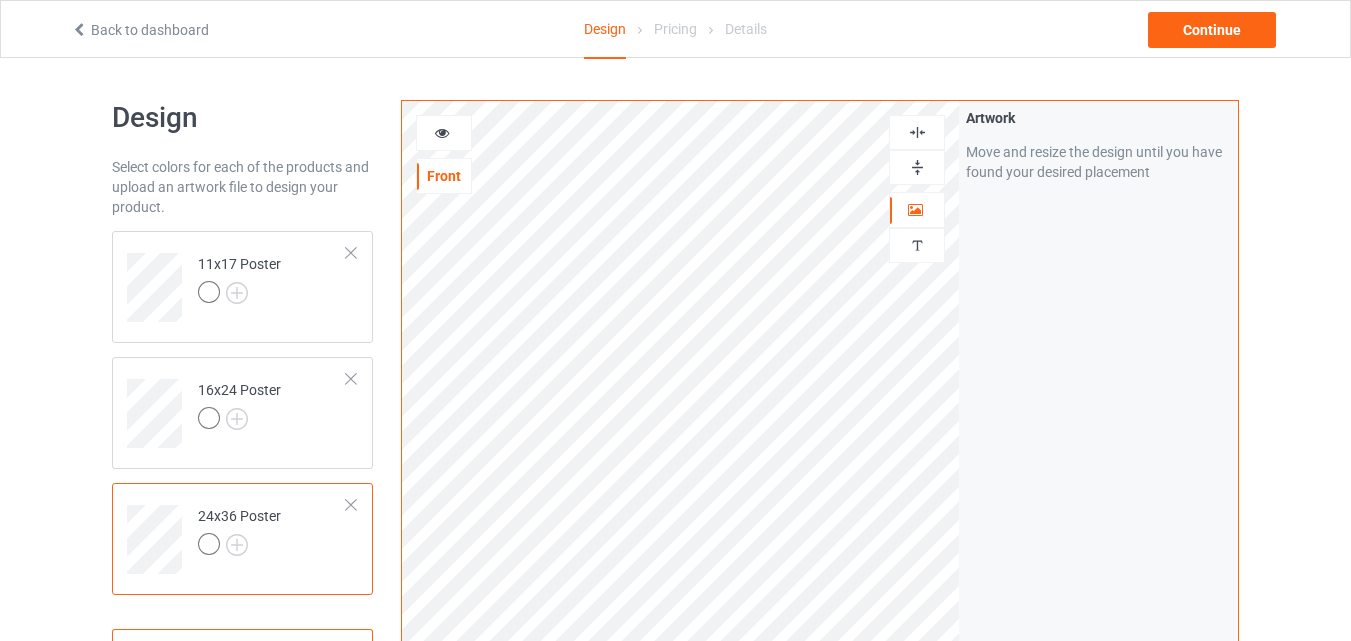 click at bounding box center (917, 132) 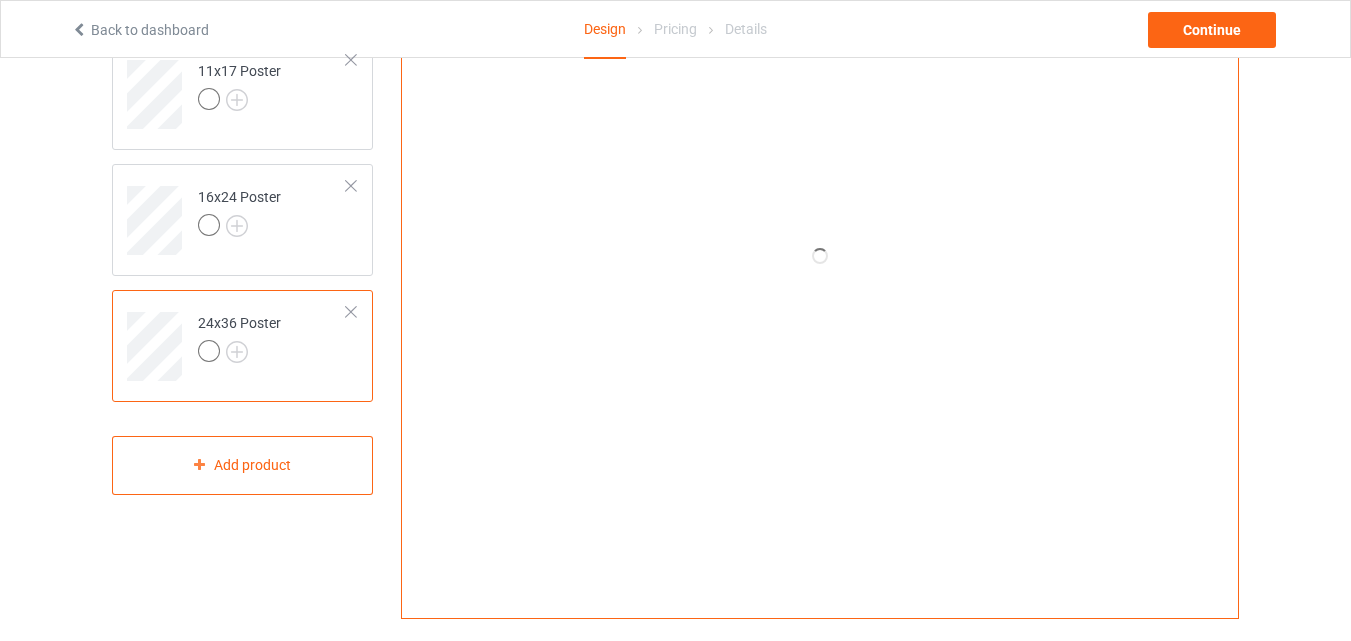 scroll, scrollTop: 0, scrollLeft: 0, axis: both 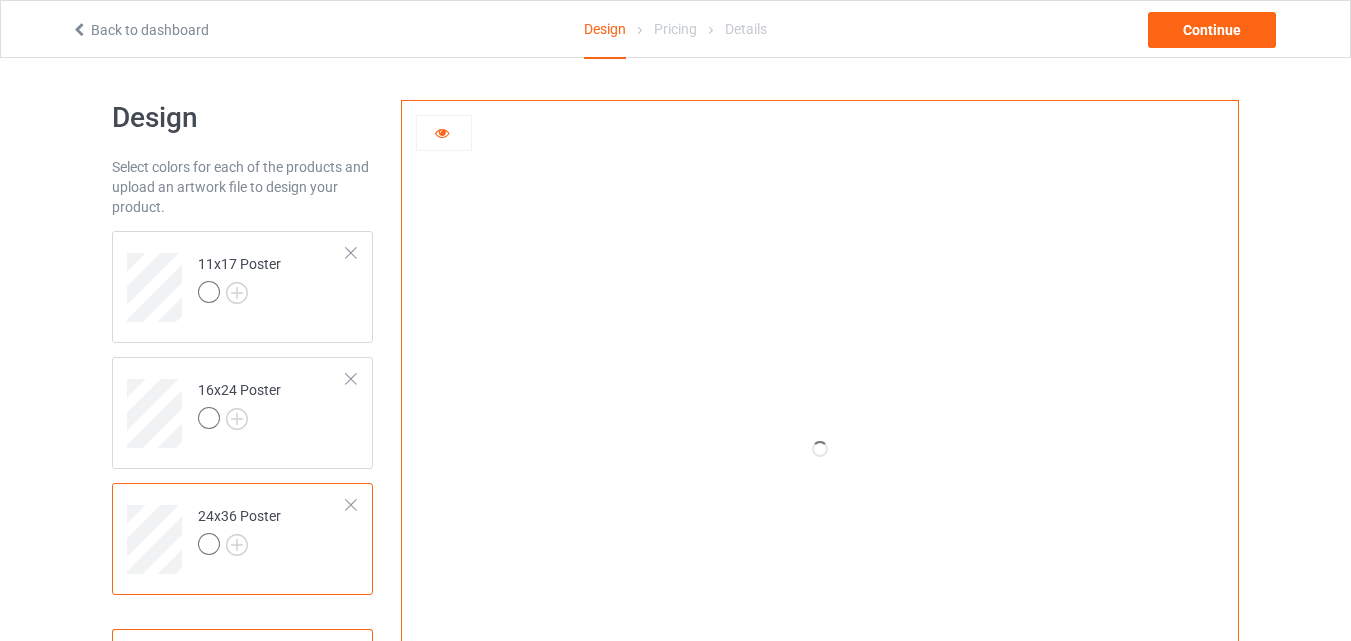 click at bounding box center (442, 130) 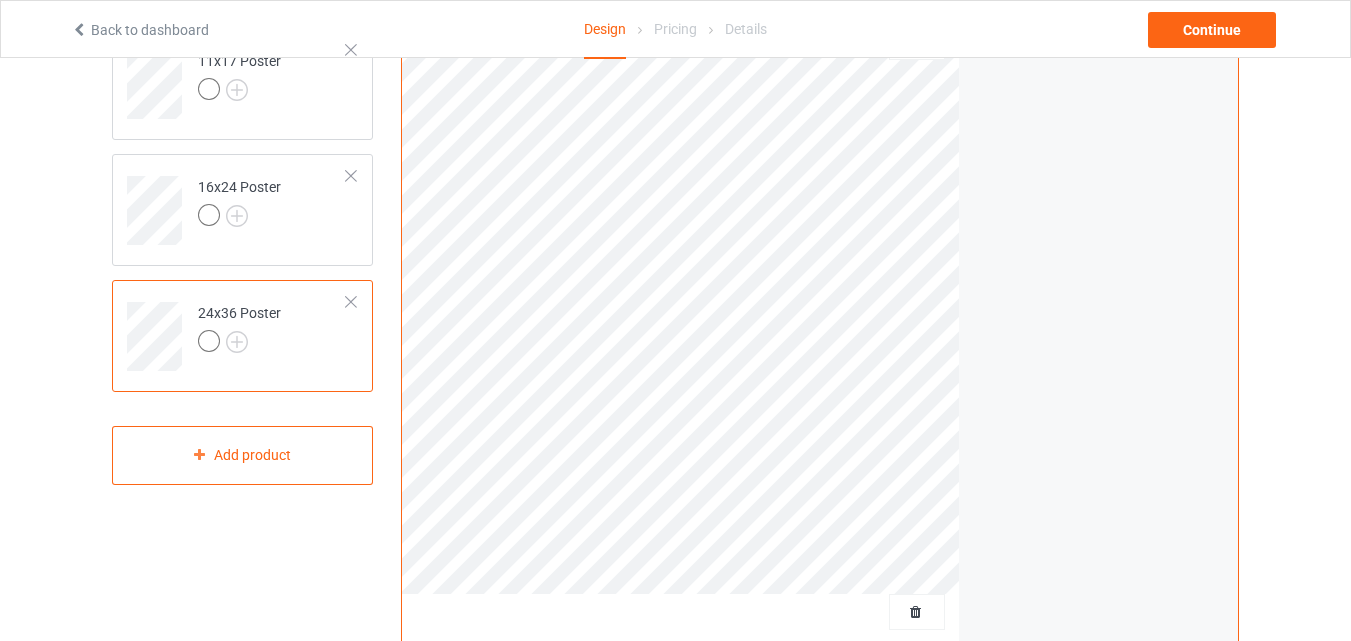 scroll, scrollTop: 0, scrollLeft: 0, axis: both 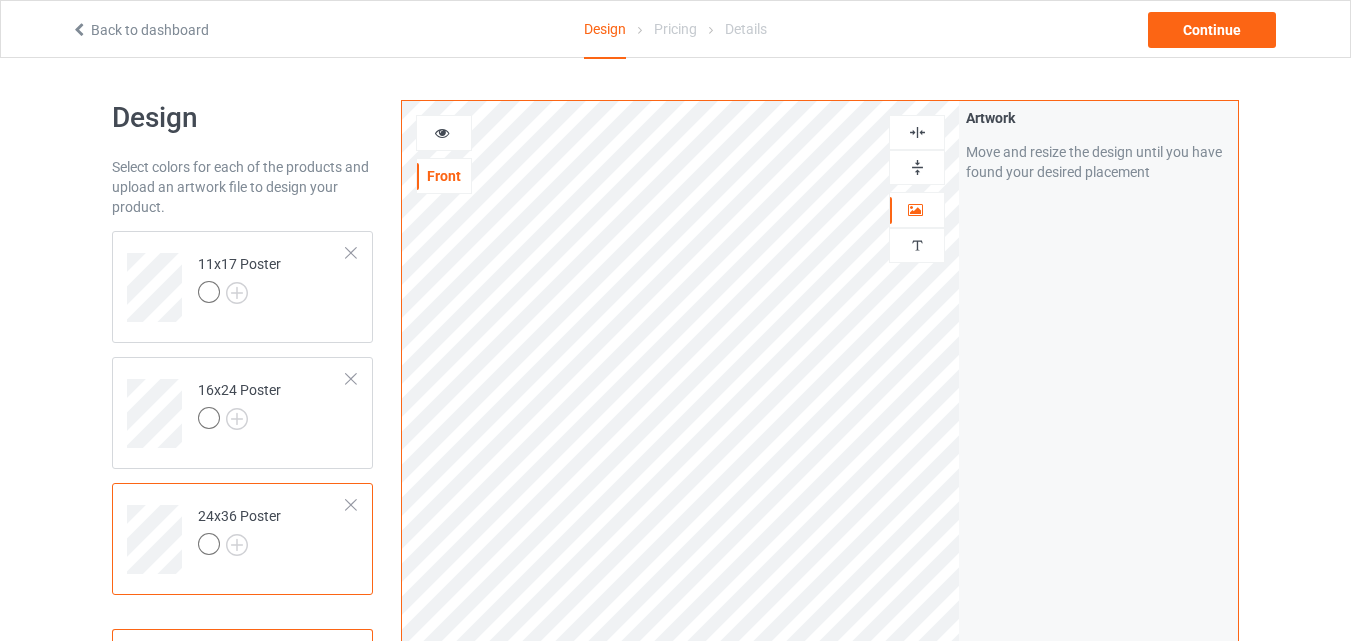 click at bounding box center (444, 133) 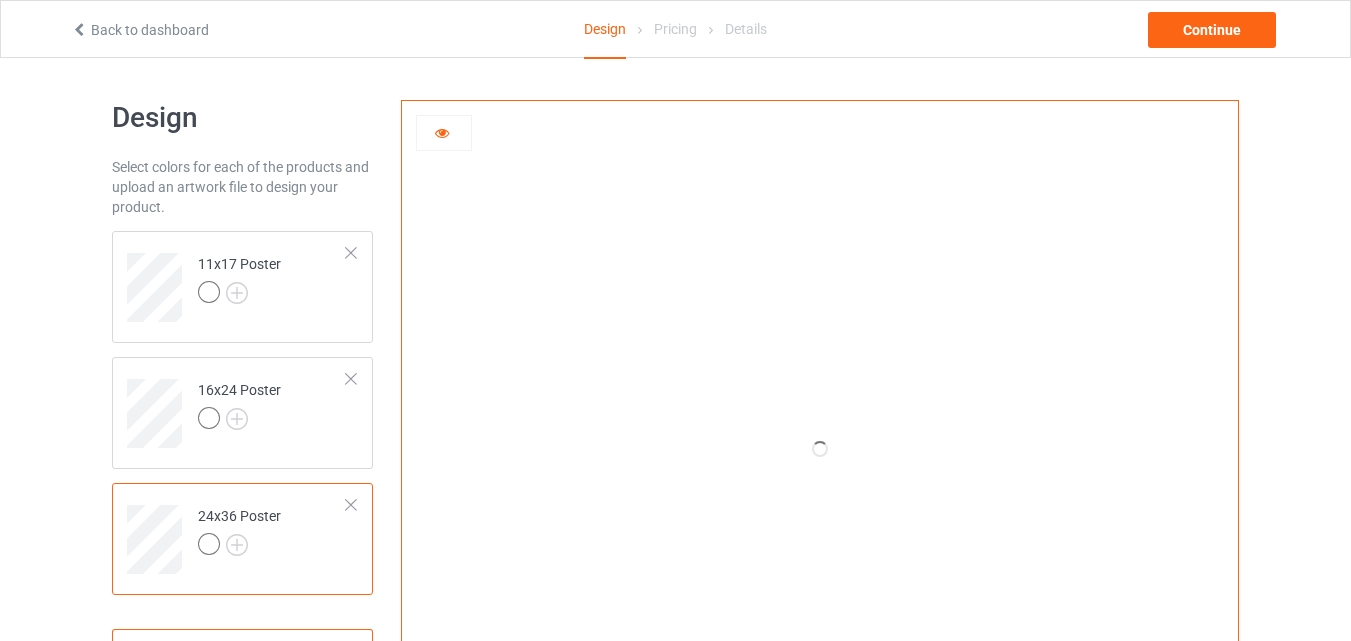 click at bounding box center (442, 130) 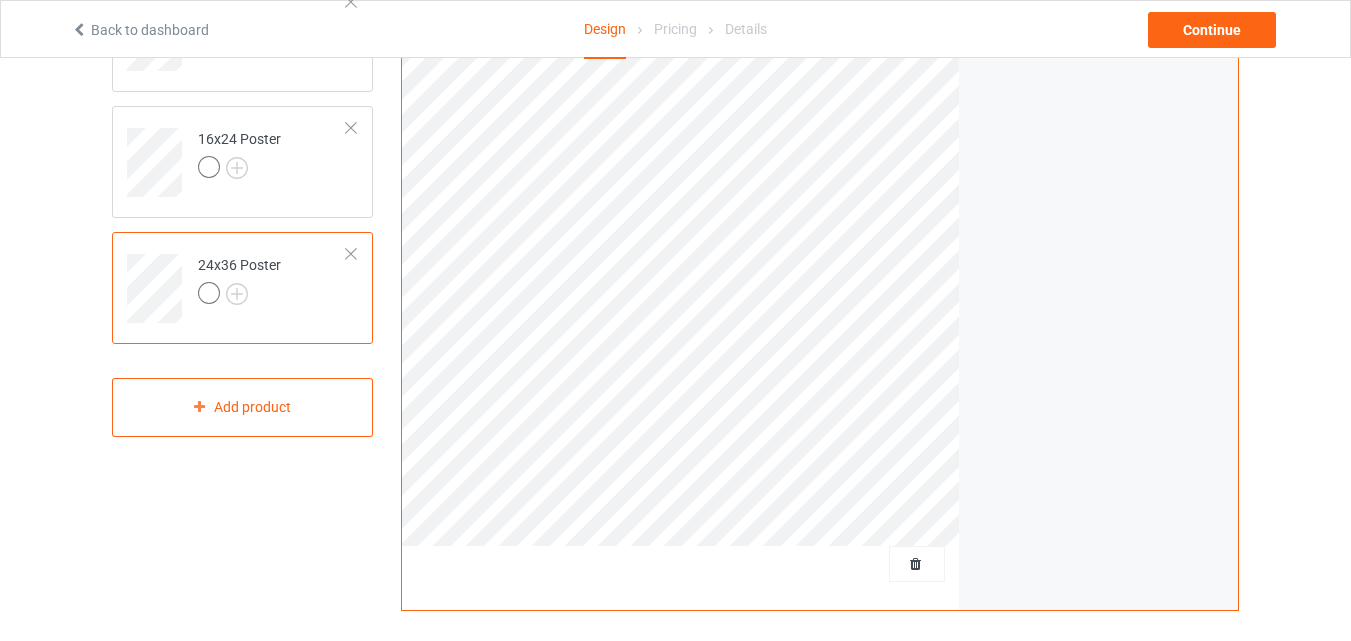 scroll, scrollTop: 0, scrollLeft: 0, axis: both 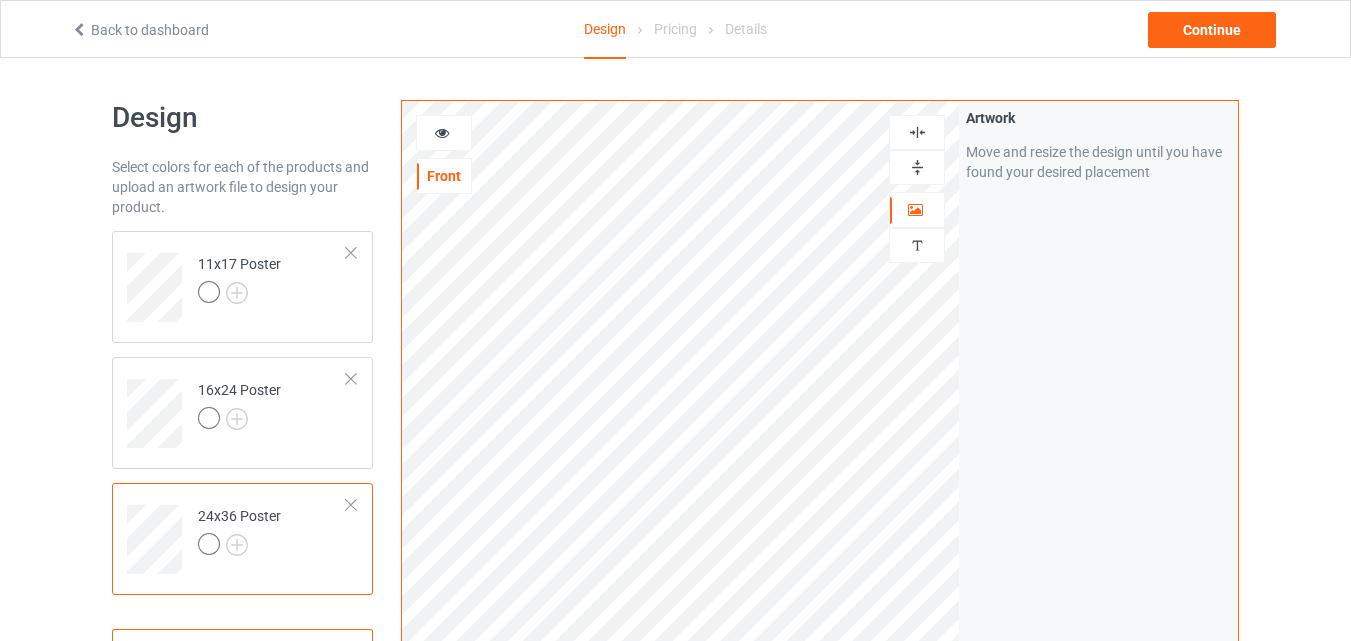 click at bounding box center (917, 132) 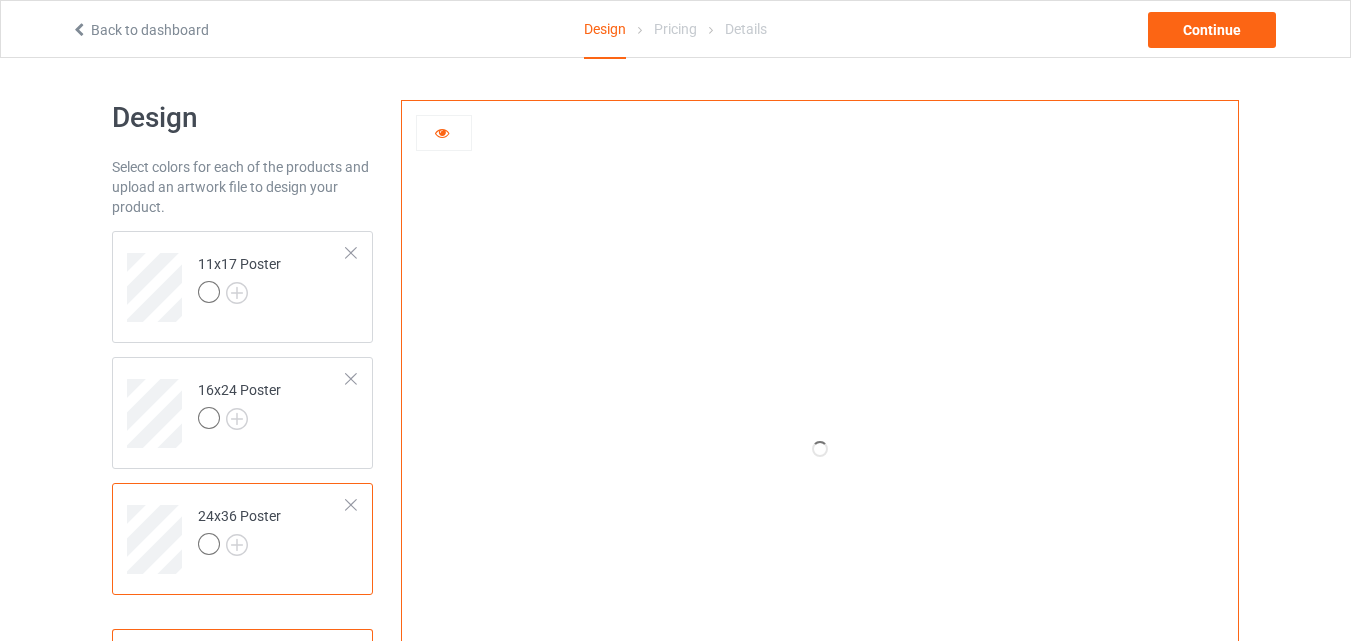 click at bounding box center [444, 133] 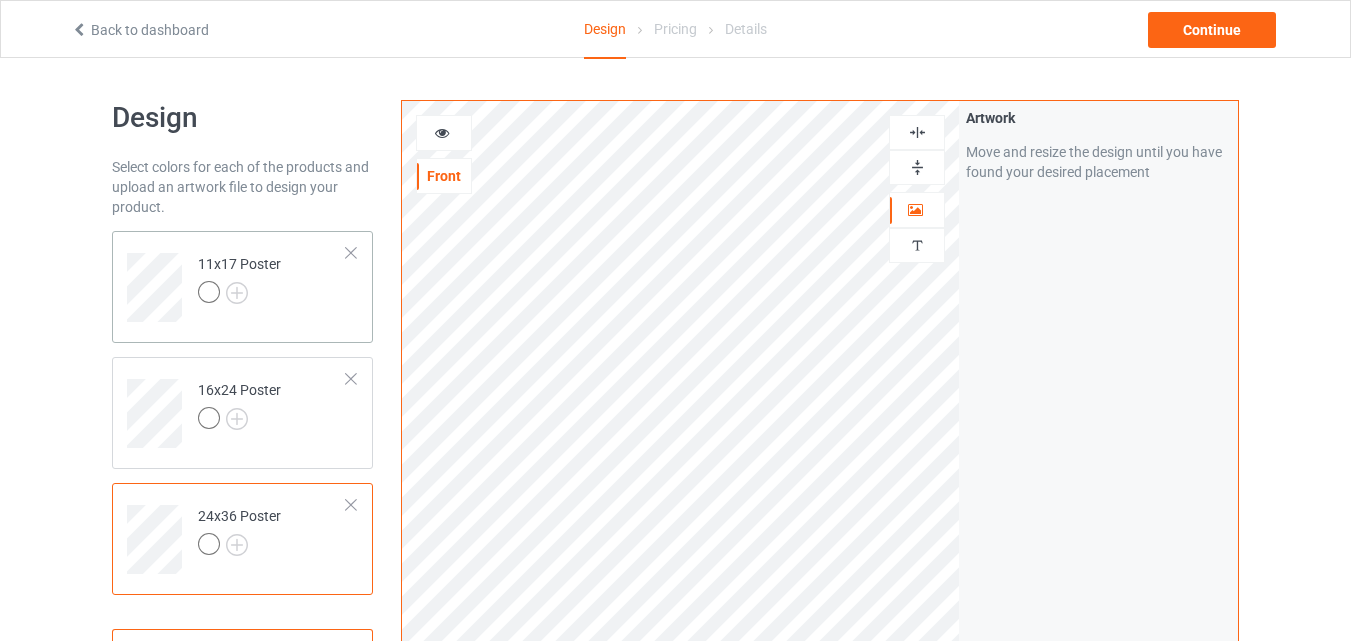 click on "11x17 Poster" at bounding box center (272, 280) 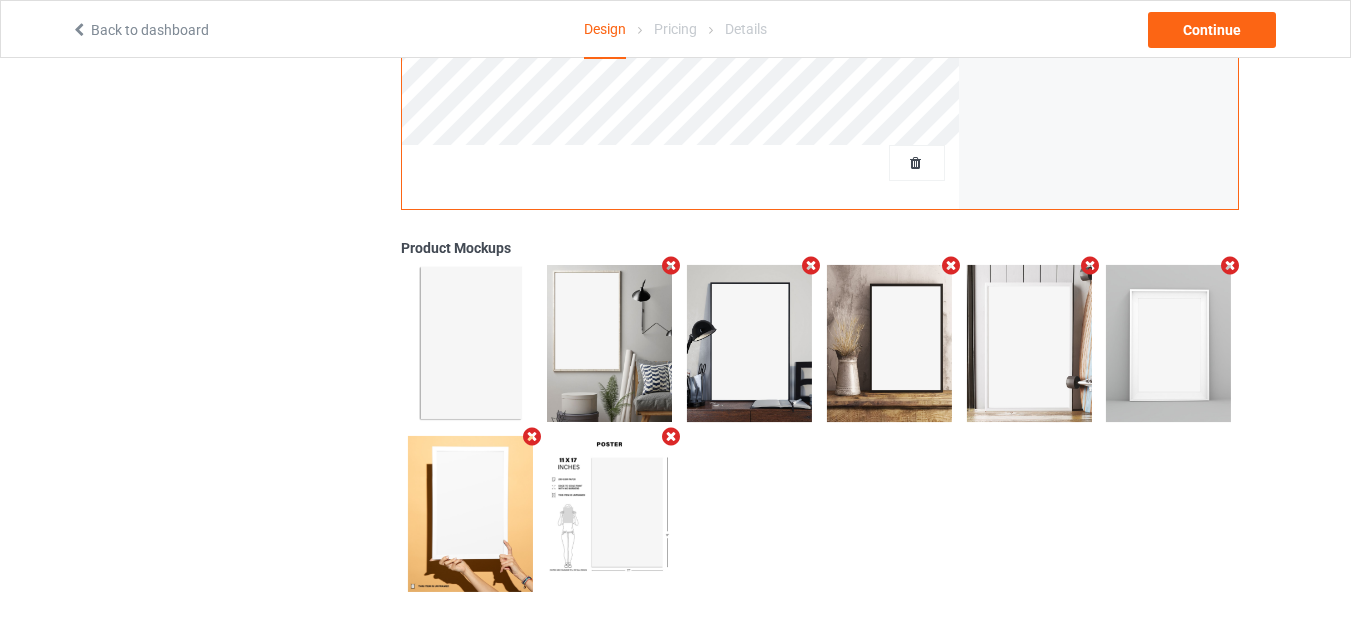 scroll, scrollTop: 53, scrollLeft: 0, axis: vertical 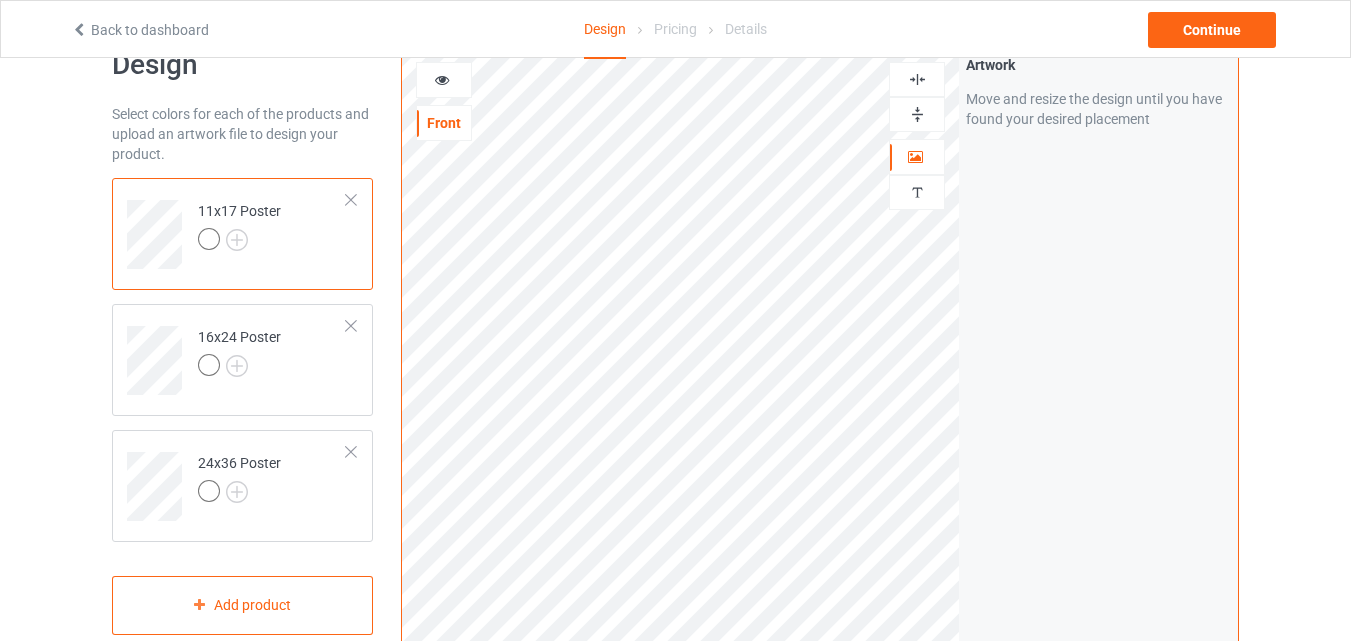 click at bounding box center (442, 77) 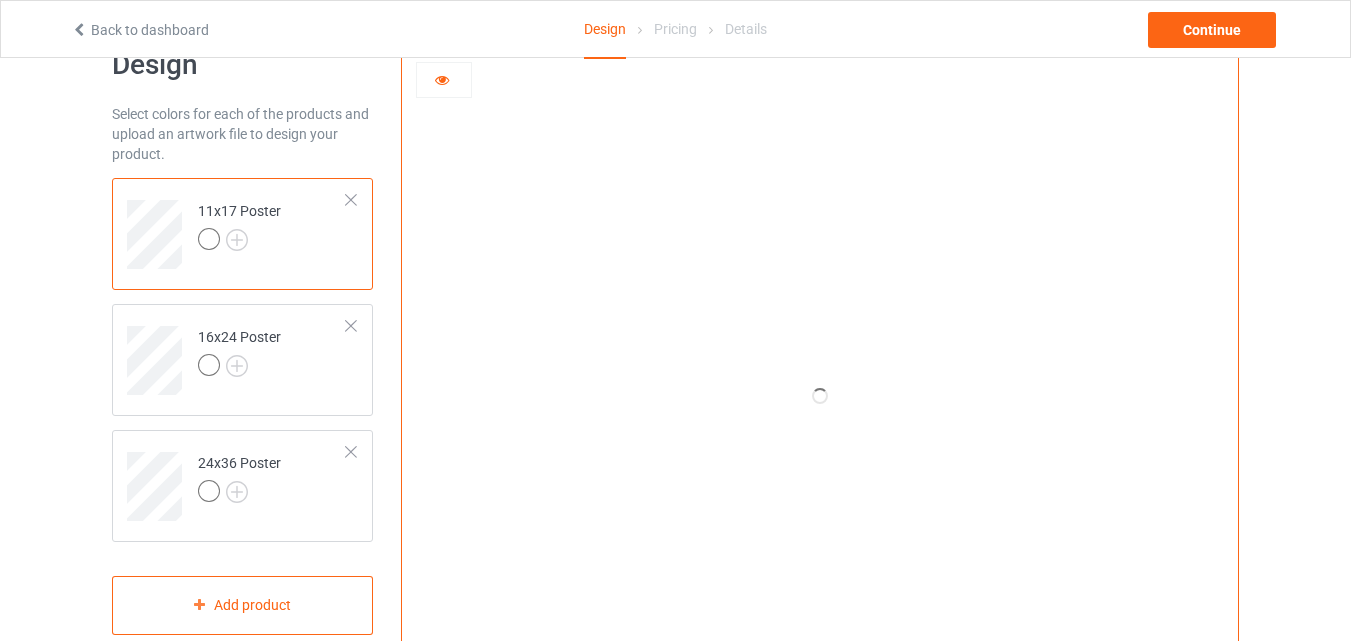 click at bounding box center [442, 77] 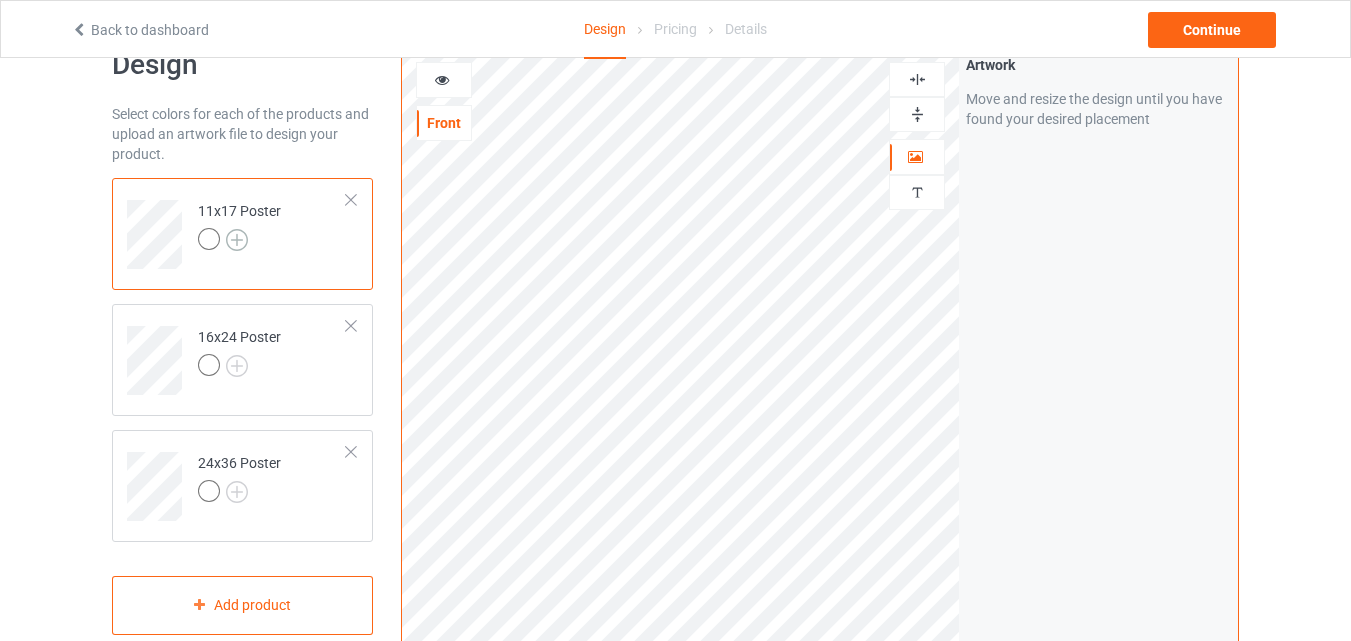 click at bounding box center [237, 240] 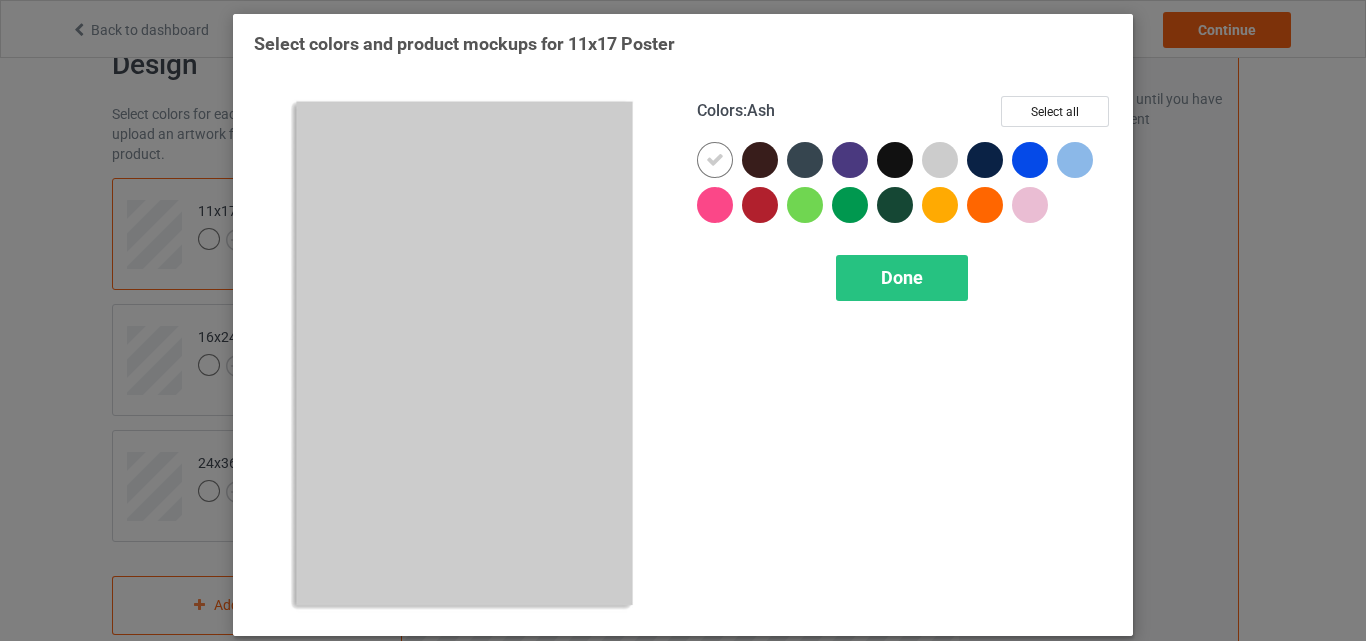 click at bounding box center (940, 160) 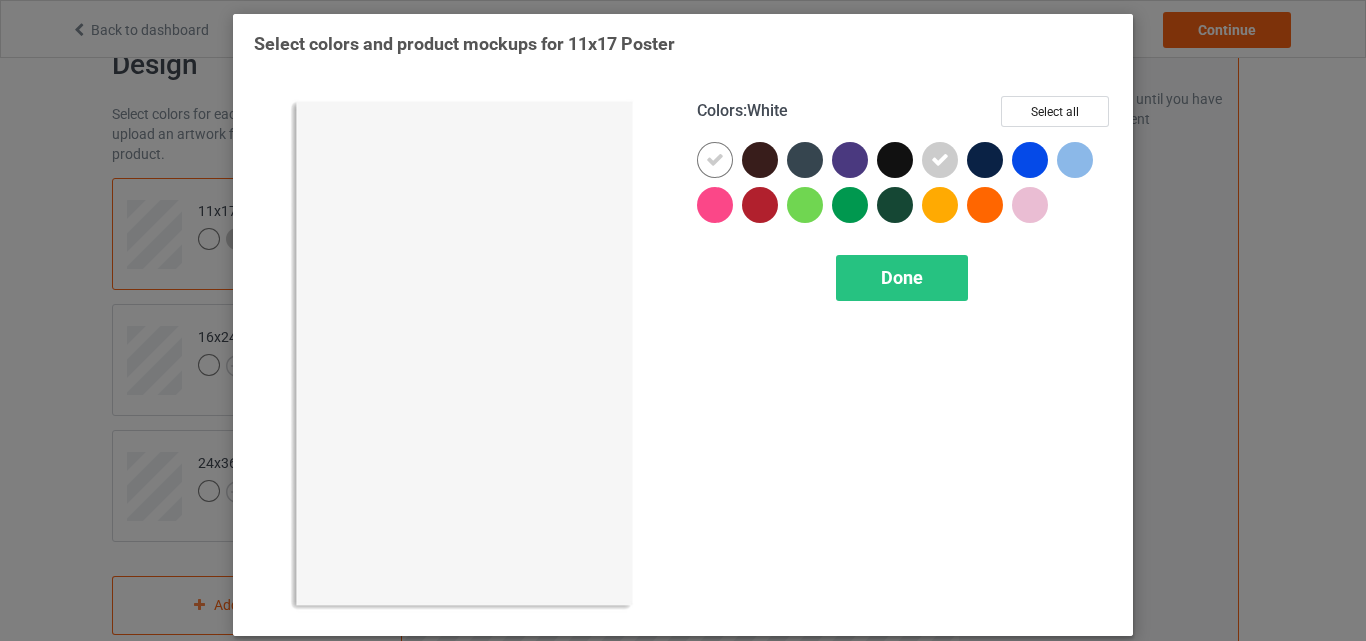 click at bounding box center [715, 160] 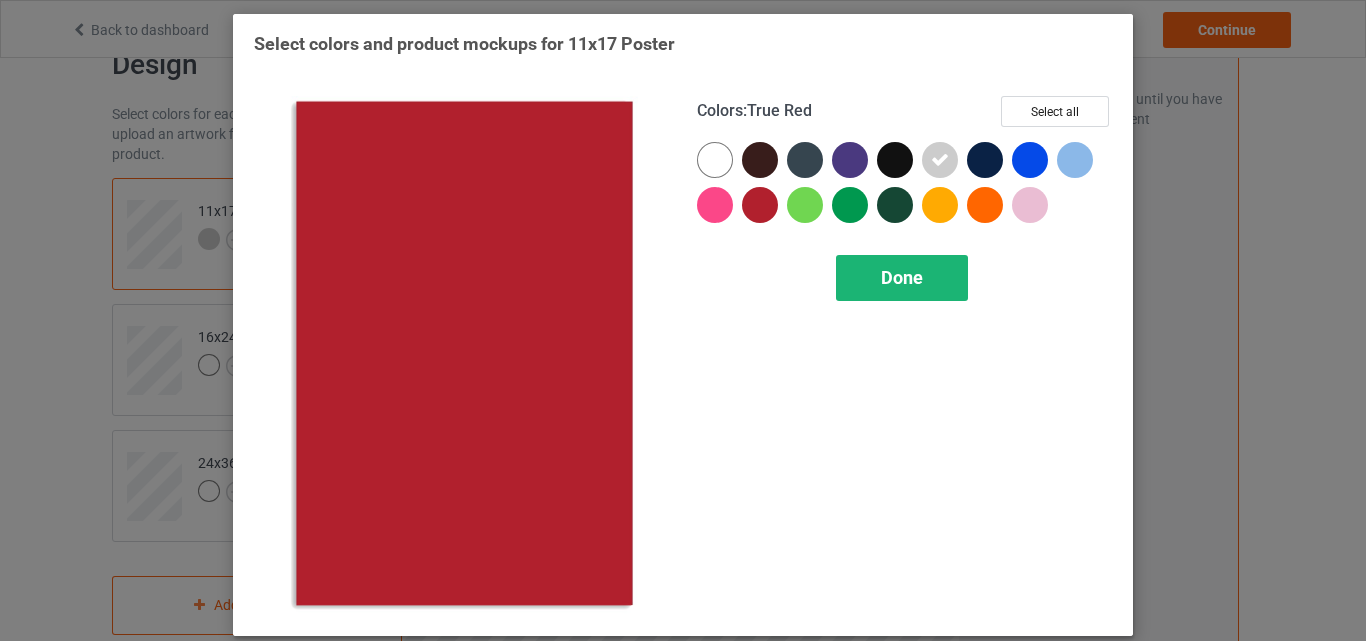 click on "Done" at bounding box center [902, 277] 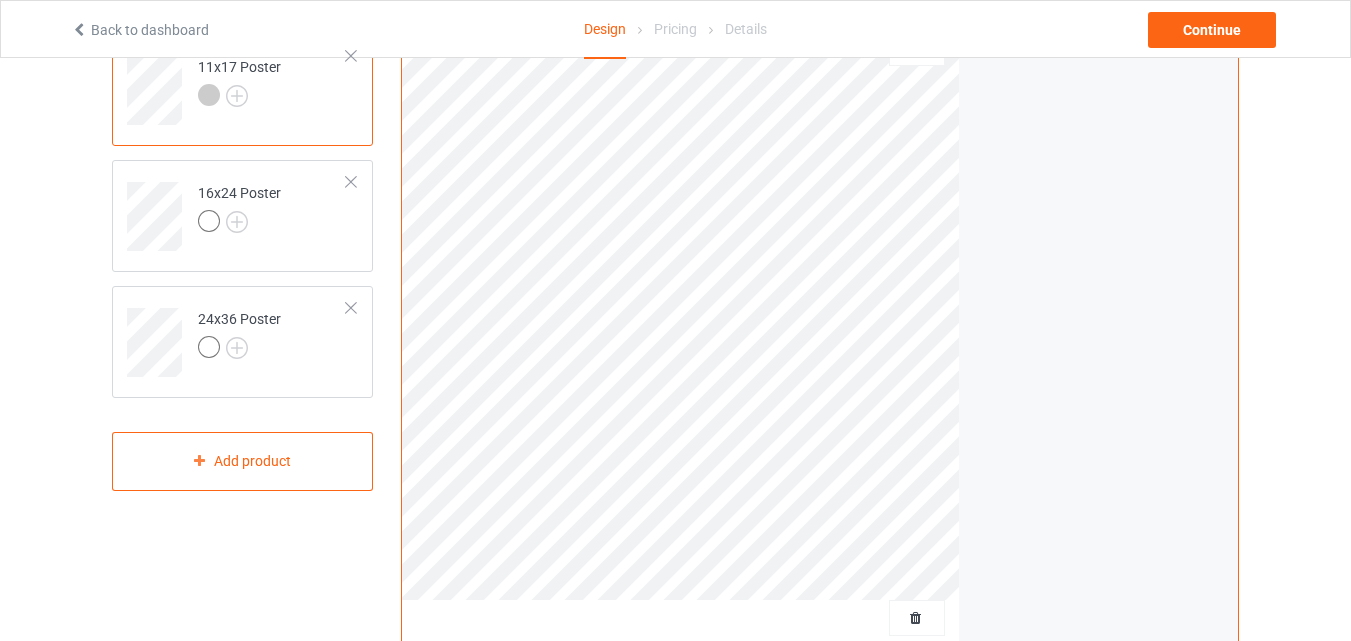 scroll, scrollTop: 0, scrollLeft: 0, axis: both 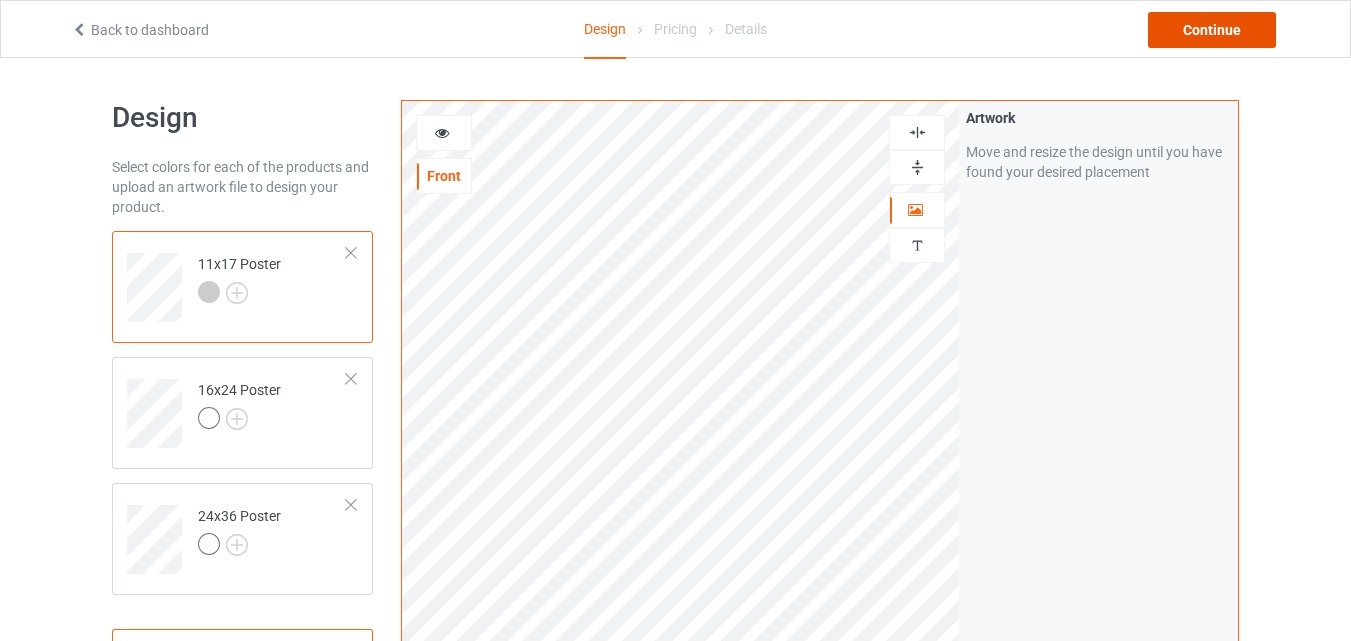 click on "Continue" at bounding box center [1212, 30] 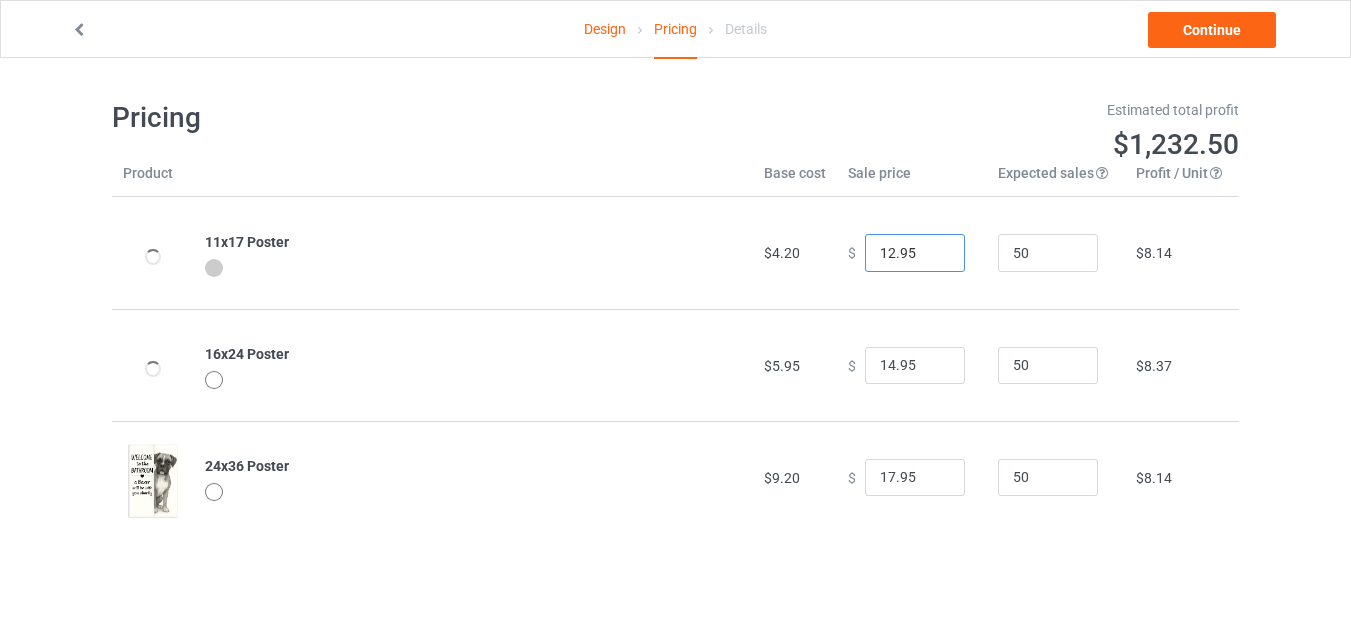 click on "12.95" at bounding box center [915, 253] 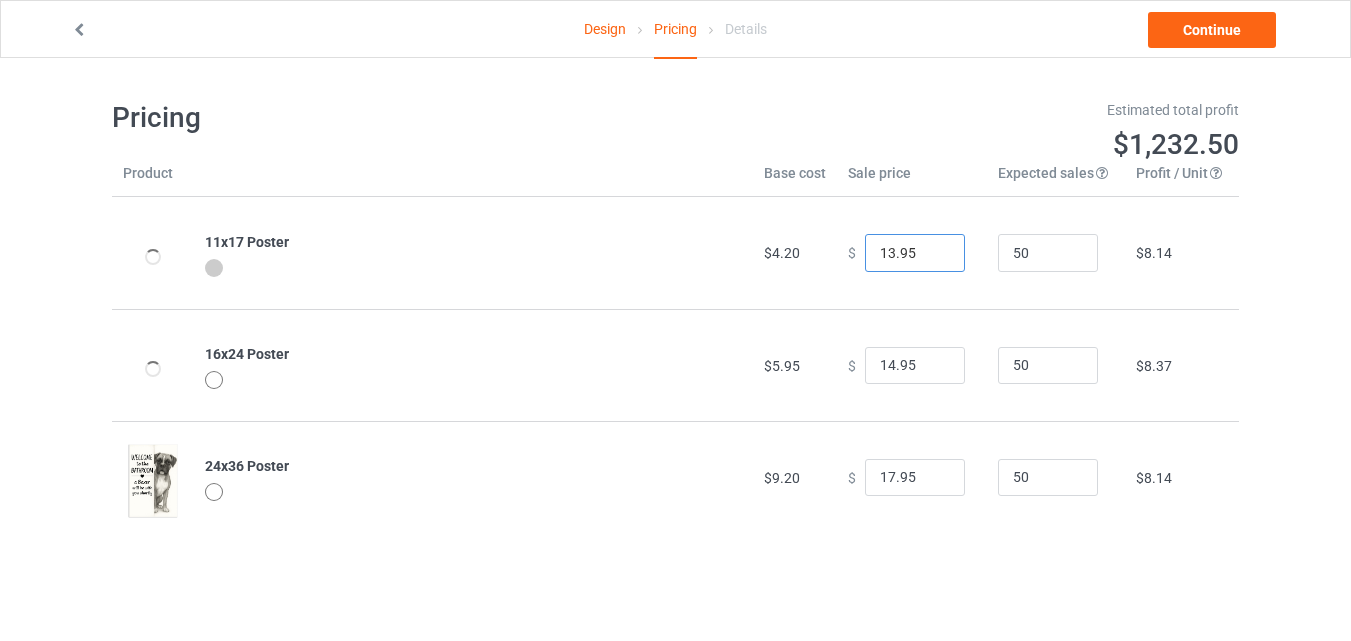 type on "13.95" 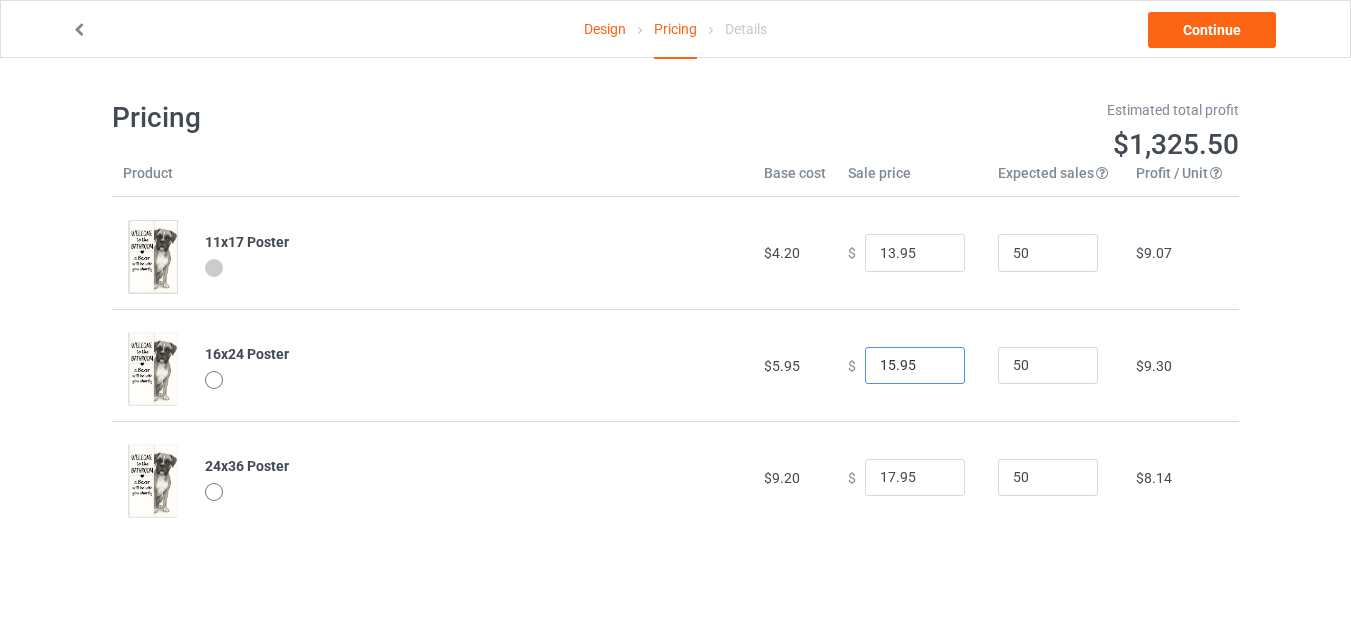 type on "15.95" 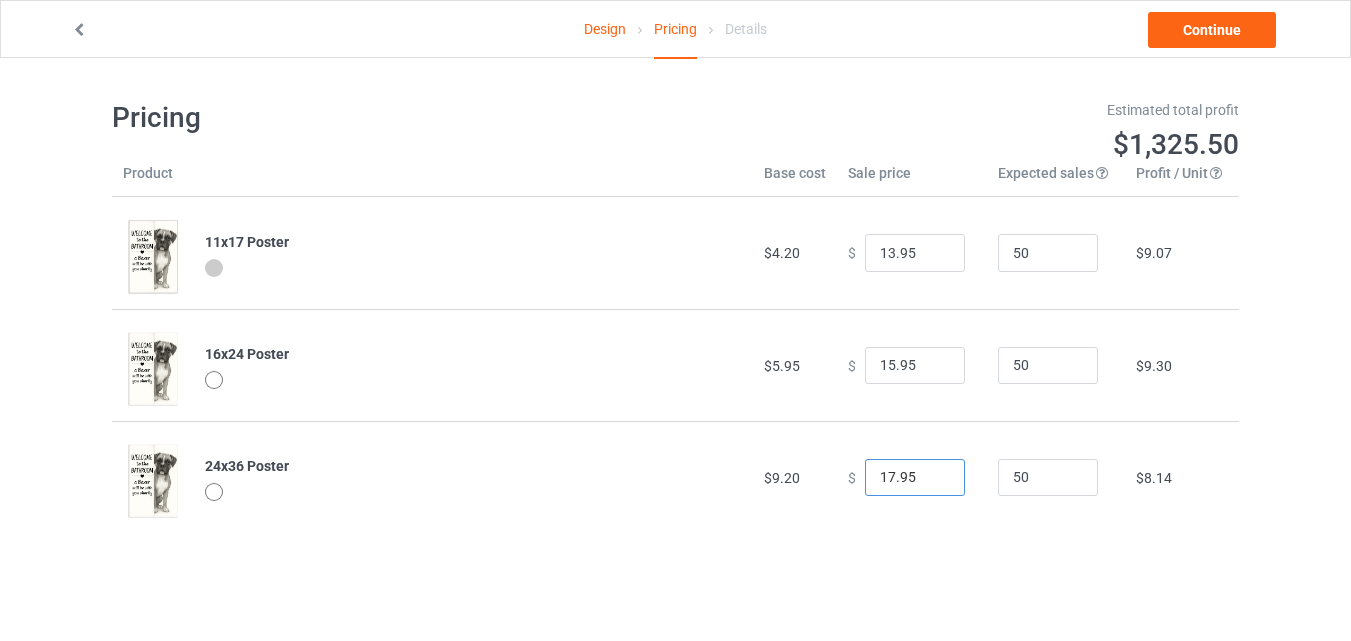 click on "17.95" at bounding box center [915, 478] 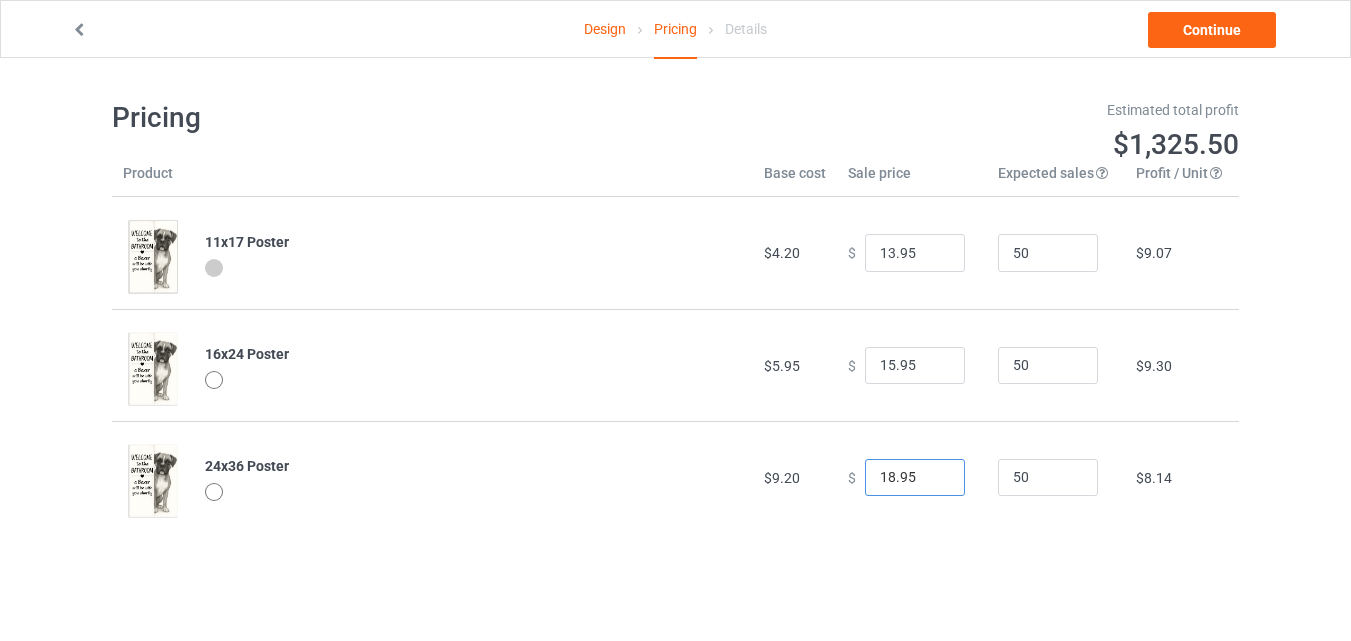 type on "18.95" 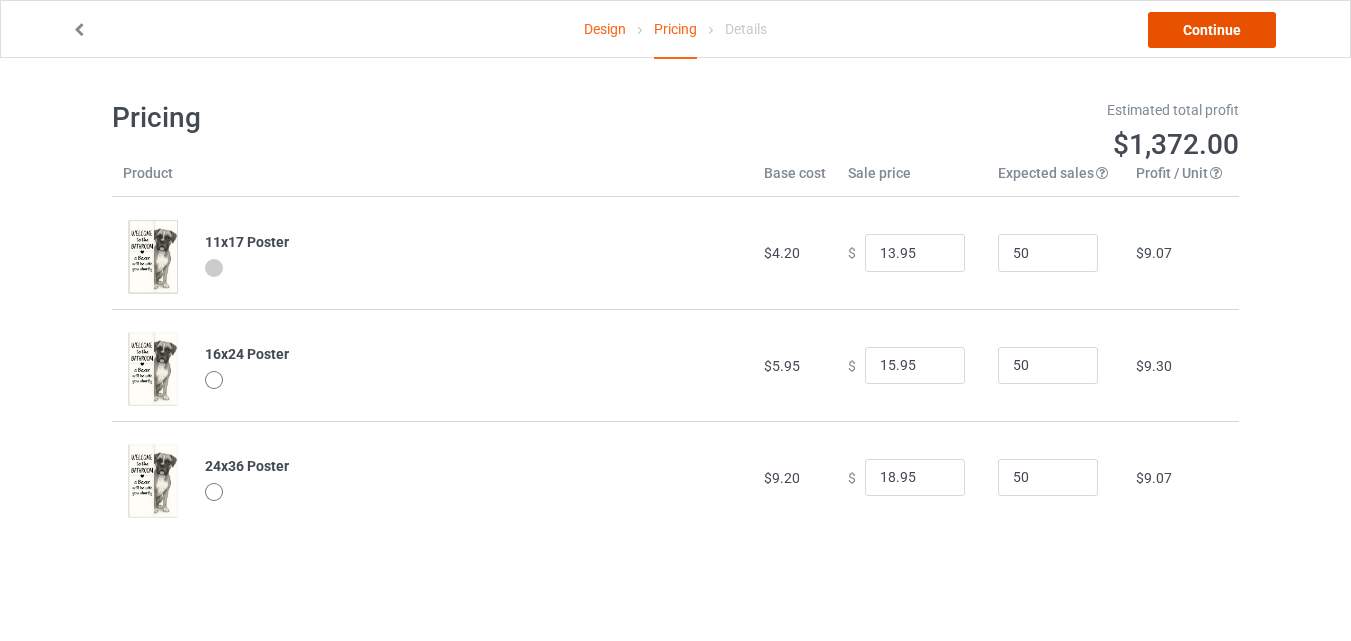 click on "Continue" at bounding box center (1212, 30) 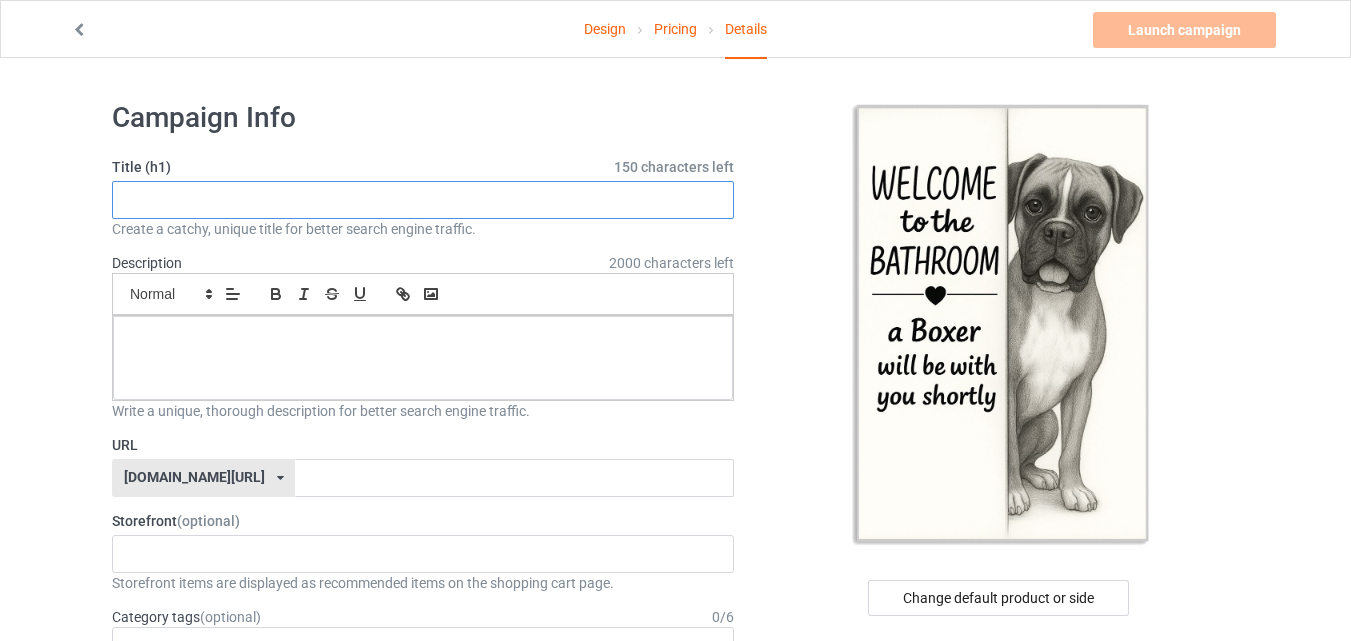 click at bounding box center (423, 200) 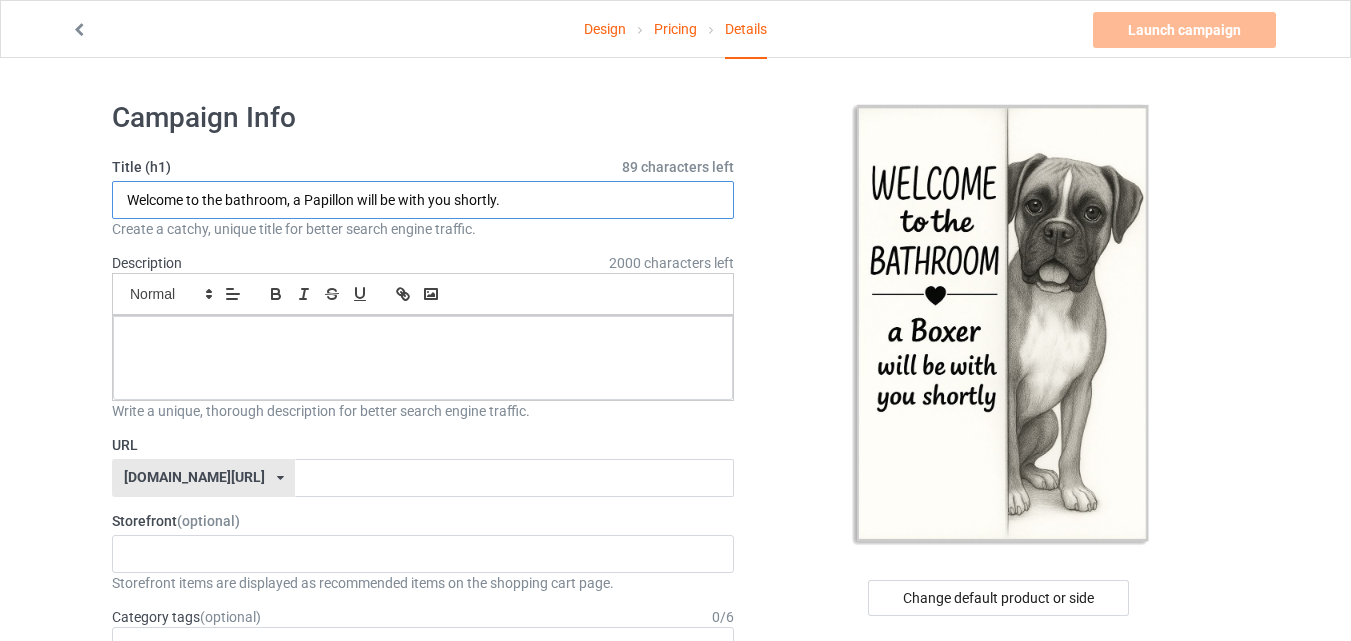 click on "Welcome to the bathroom, a Papillon will be with you shortly." at bounding box center [423, 200] 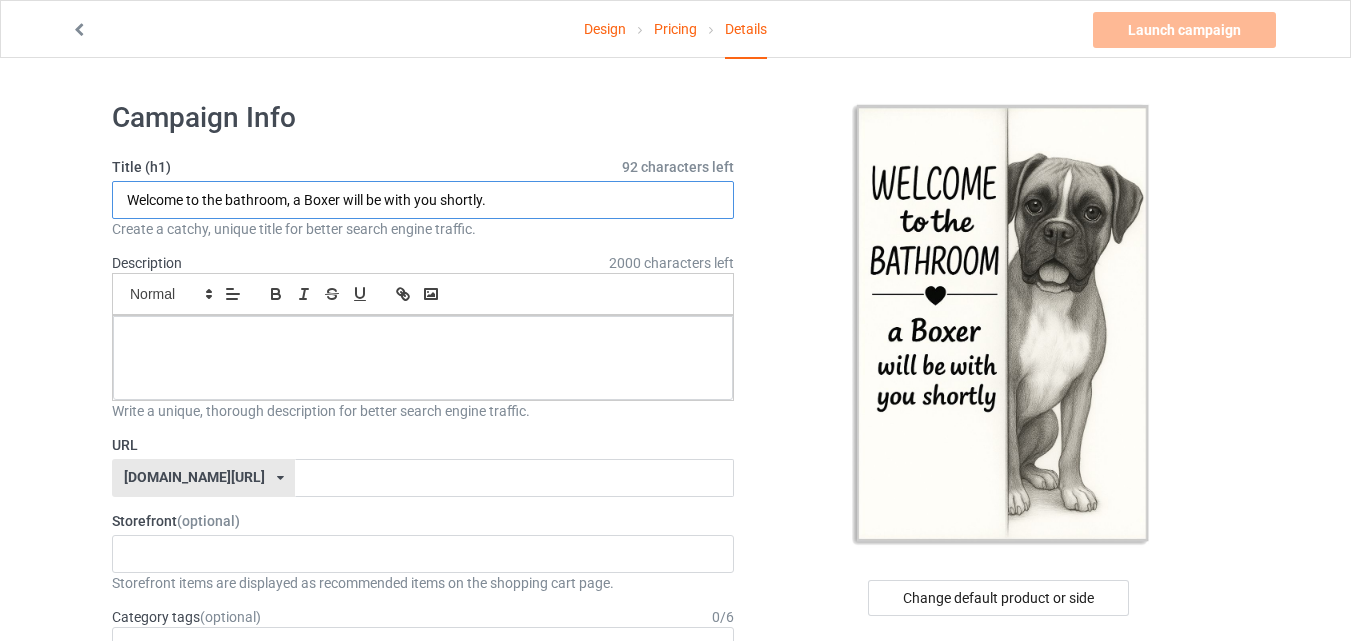 click on "Welcome to the bathroom, a Boxer will be with you shortly." at bounding box center [423, 200] 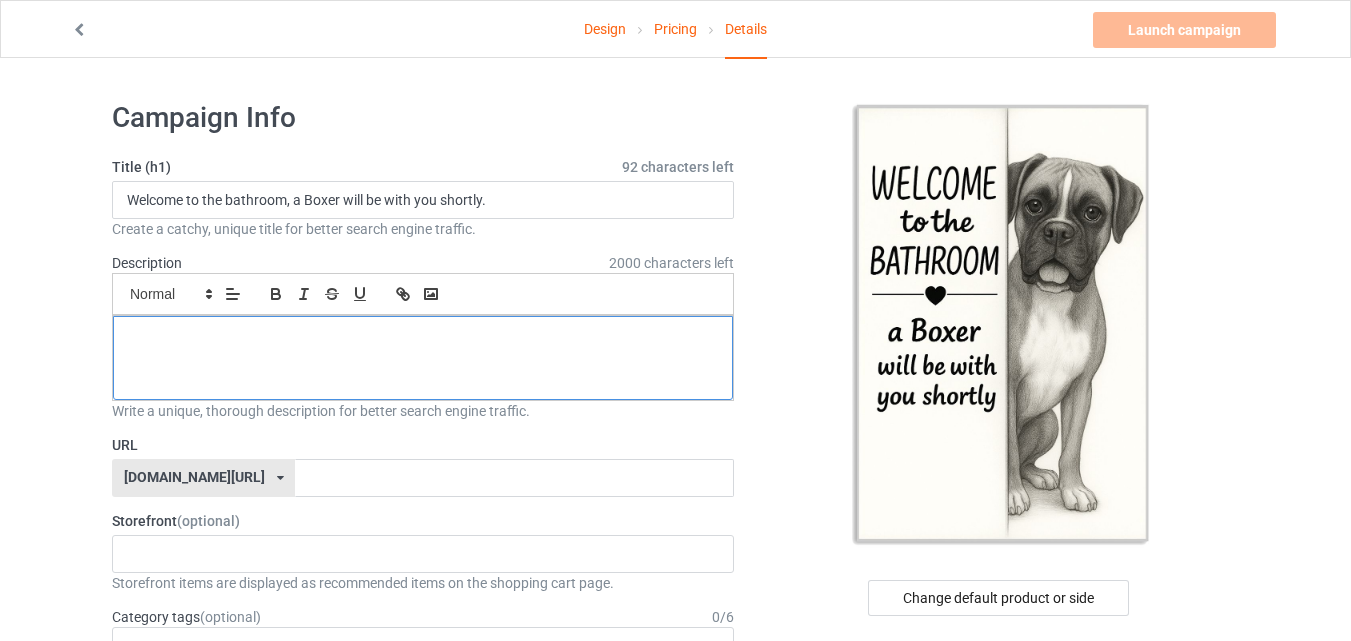 drag, startPoint x: 417, startPoint y: 316, endPoint x: 413, endPoint y: 331, distance: 15.524175 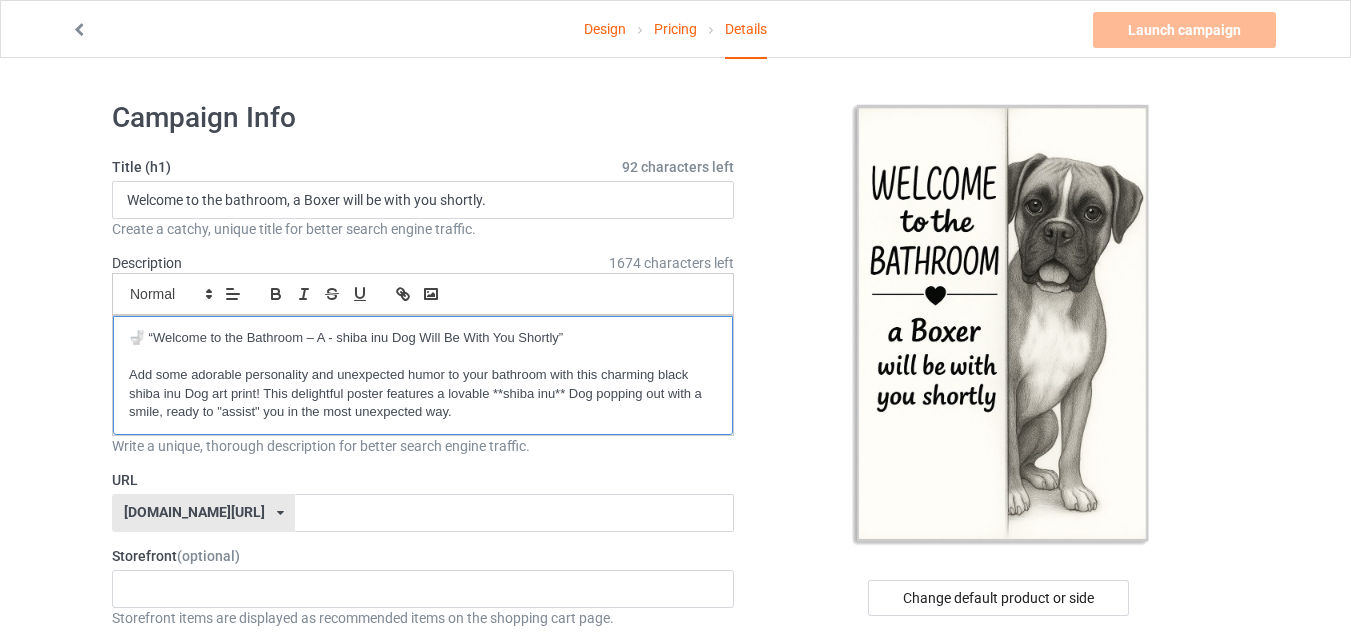 scroll, scrollTop: 0, scrollLeft: 0, axis: both 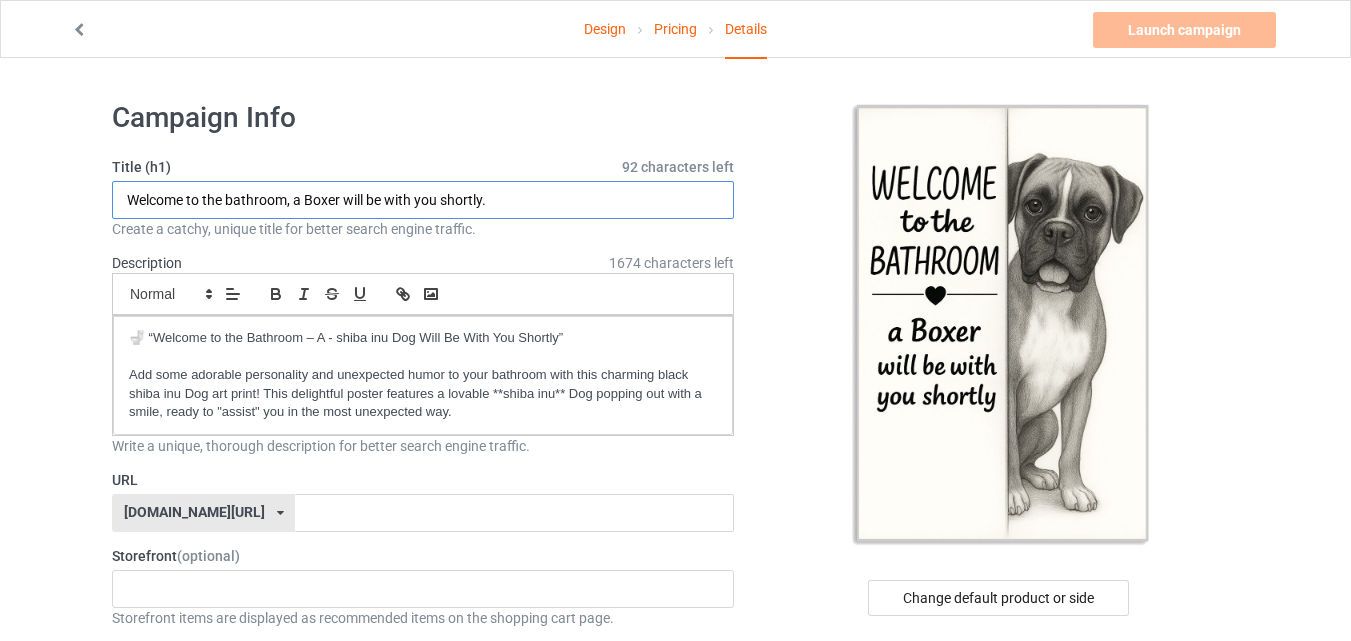 drag, startPoint x: 306, startPoint y: 191, endPoint x: 342, endPoint y: 195, distance: 36.221542 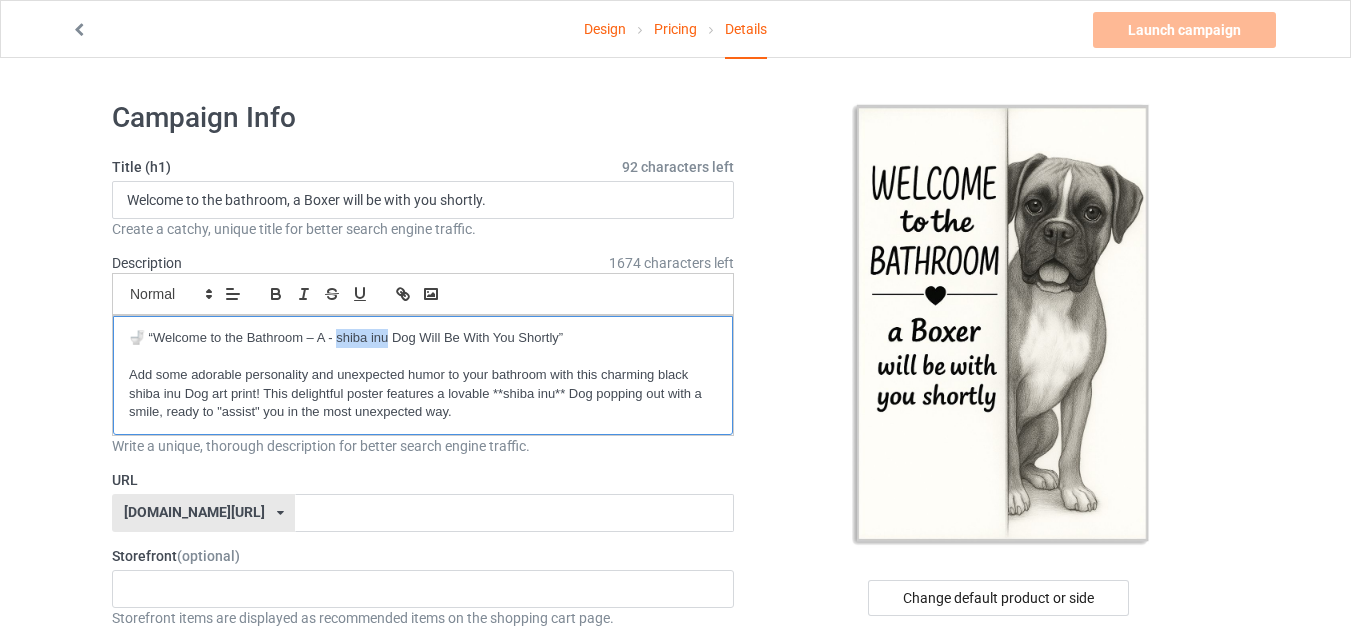 drag, startPoint x: 338, startPoint y: 335, endPoint x: 387, endPoint y: 333, distance: 49.0408 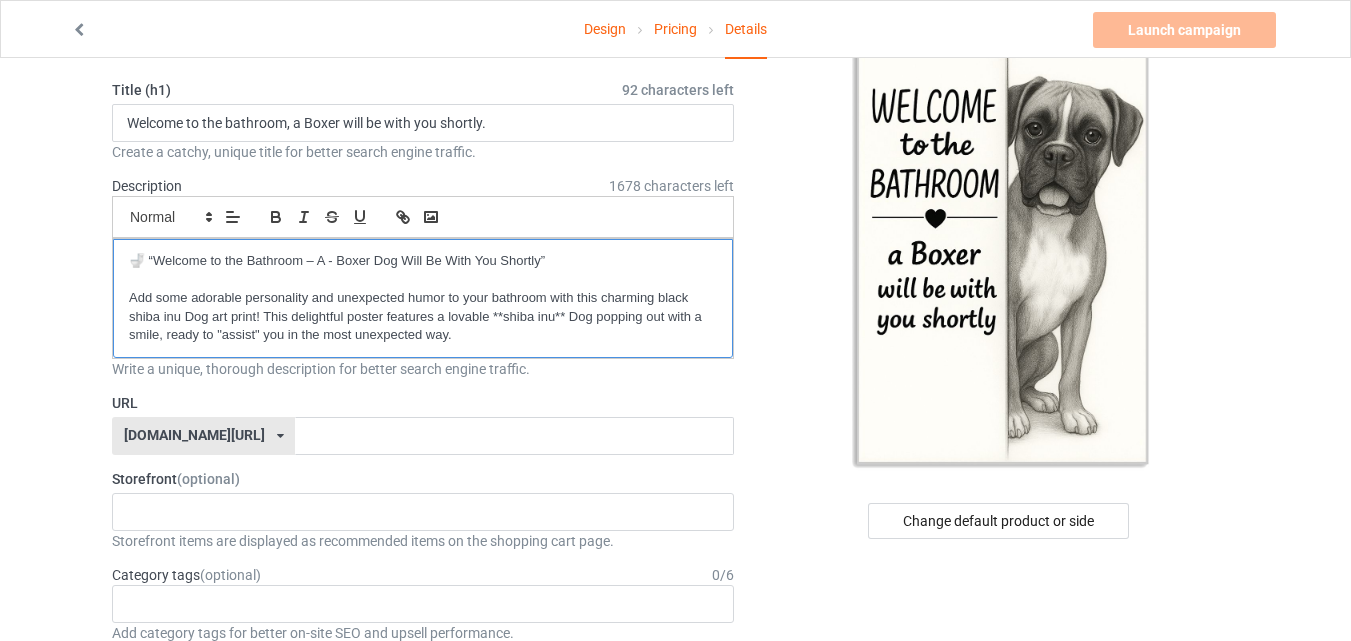 scroll, scrollTop: 100, scrollLeft: 0, axis: vertical 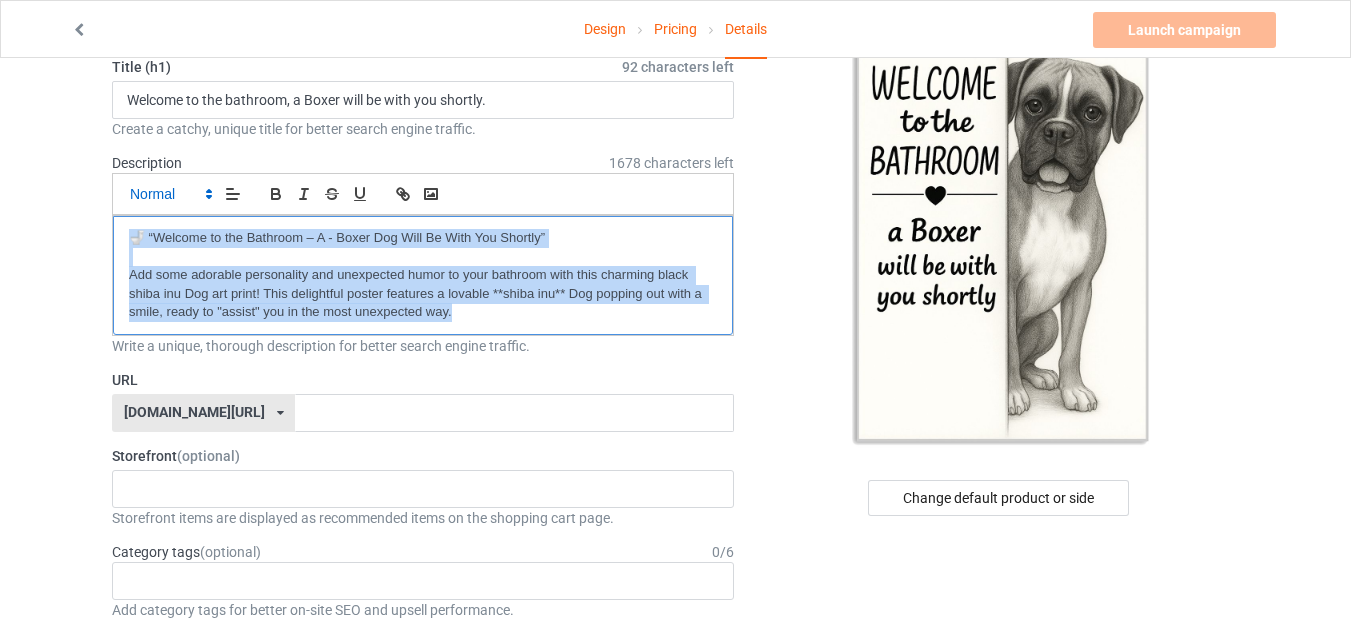 drag, startPoint x: 476, startPoint y: 319, endPoint x: 135, endPoint y: 195, distance: 362.8457 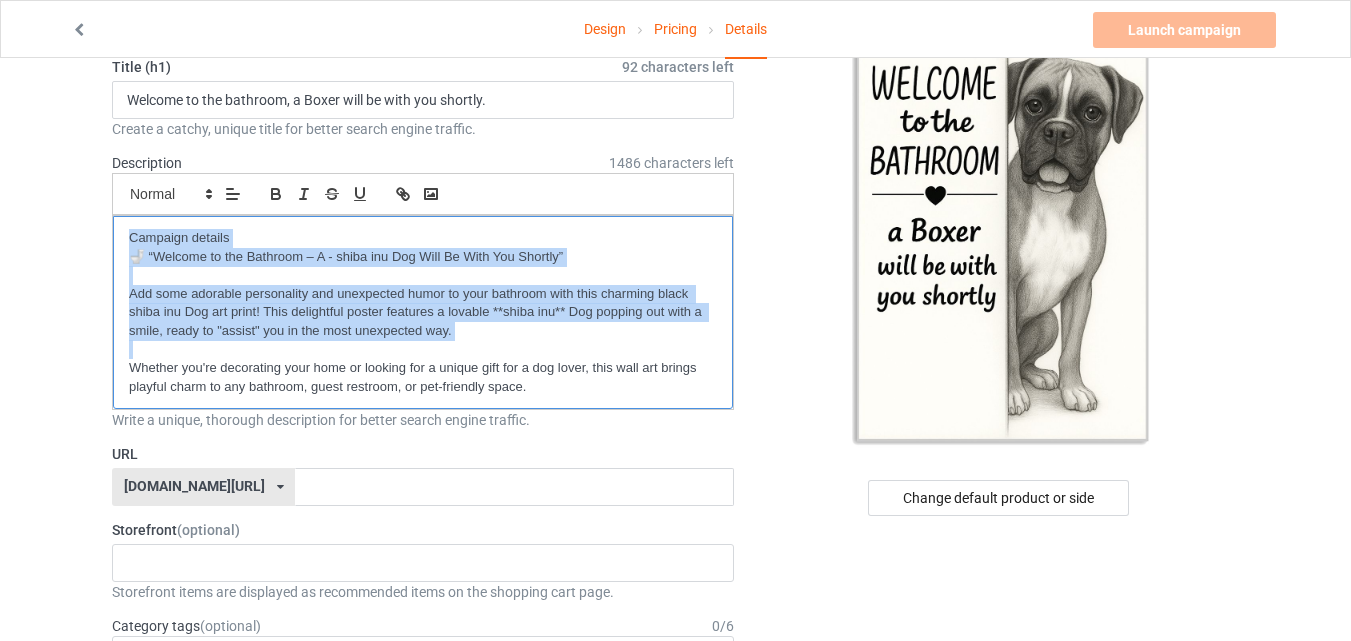 scroll, scrollTop: 0, scrollLeft: 0, axis: both 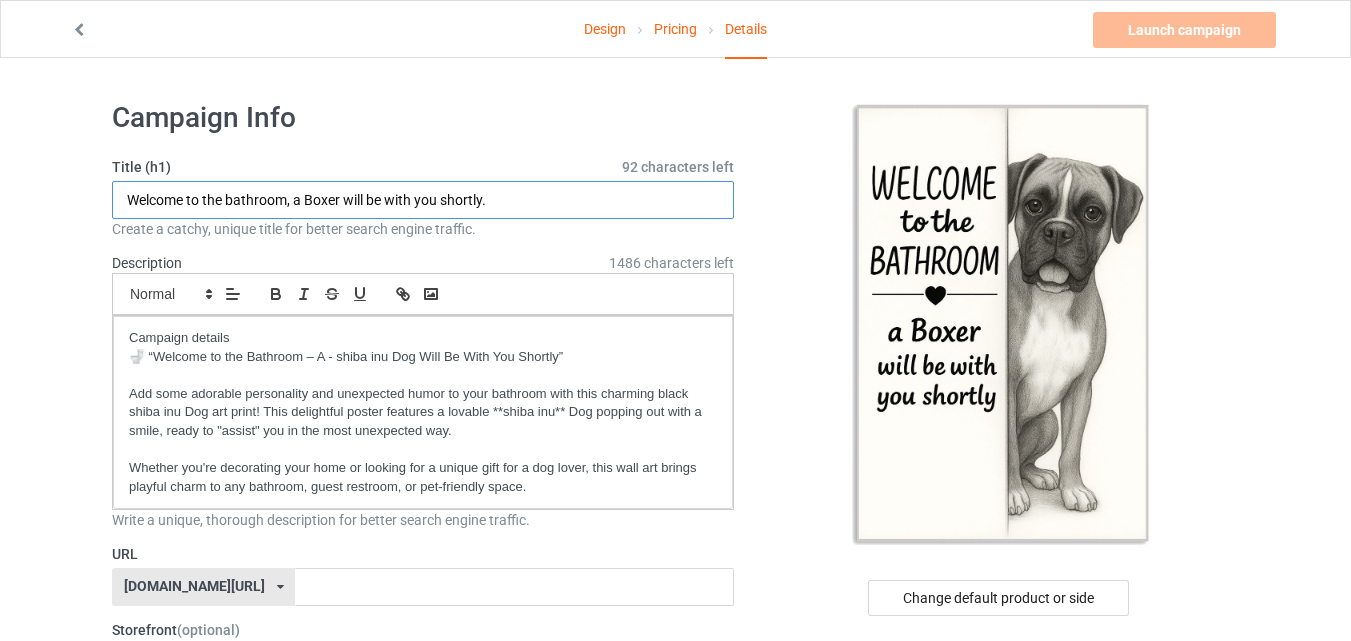 drag, startPoint x: 306, startPoint y: 194, endPoint x: 342, endPoint y: 196, distance: 36.05551 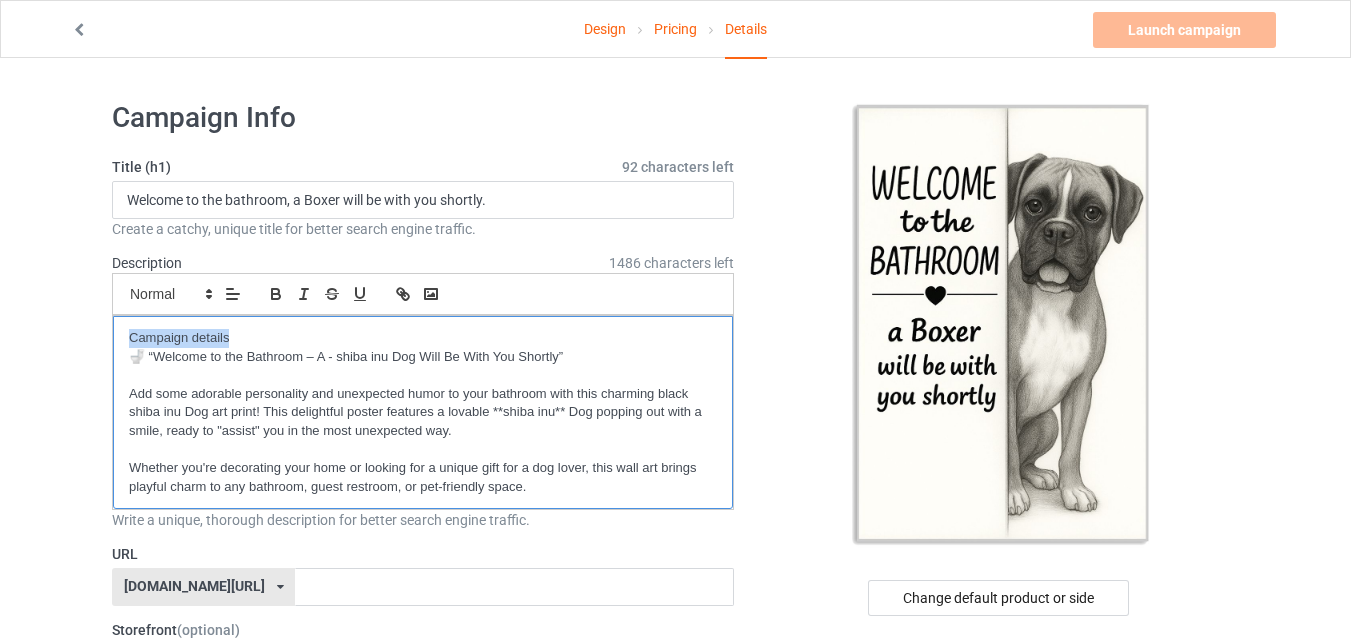 drag, startPoint x: 245, startPoint y: 333, endPoint x: 74, endPoint y: 332, distance: 171.00293 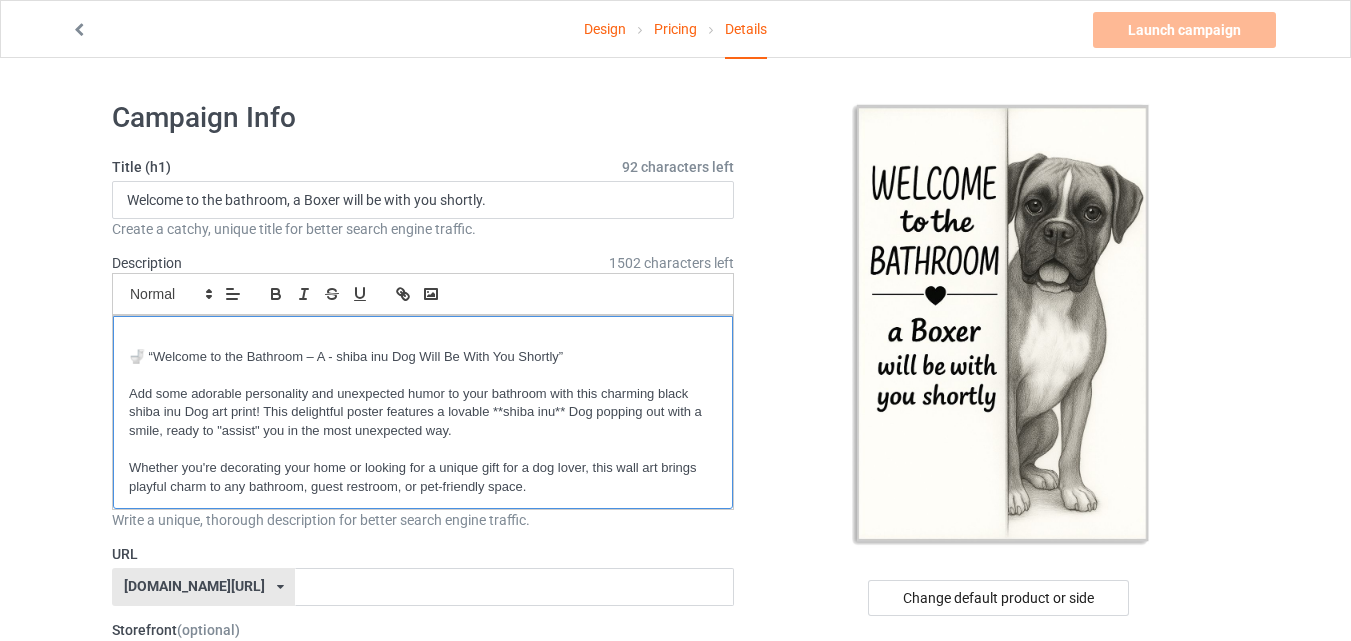click on "🚽 “Welcome to the Bathroom – A - shiba inu Dog Will Be With You Shortly”" at bounding box center [423, 357] 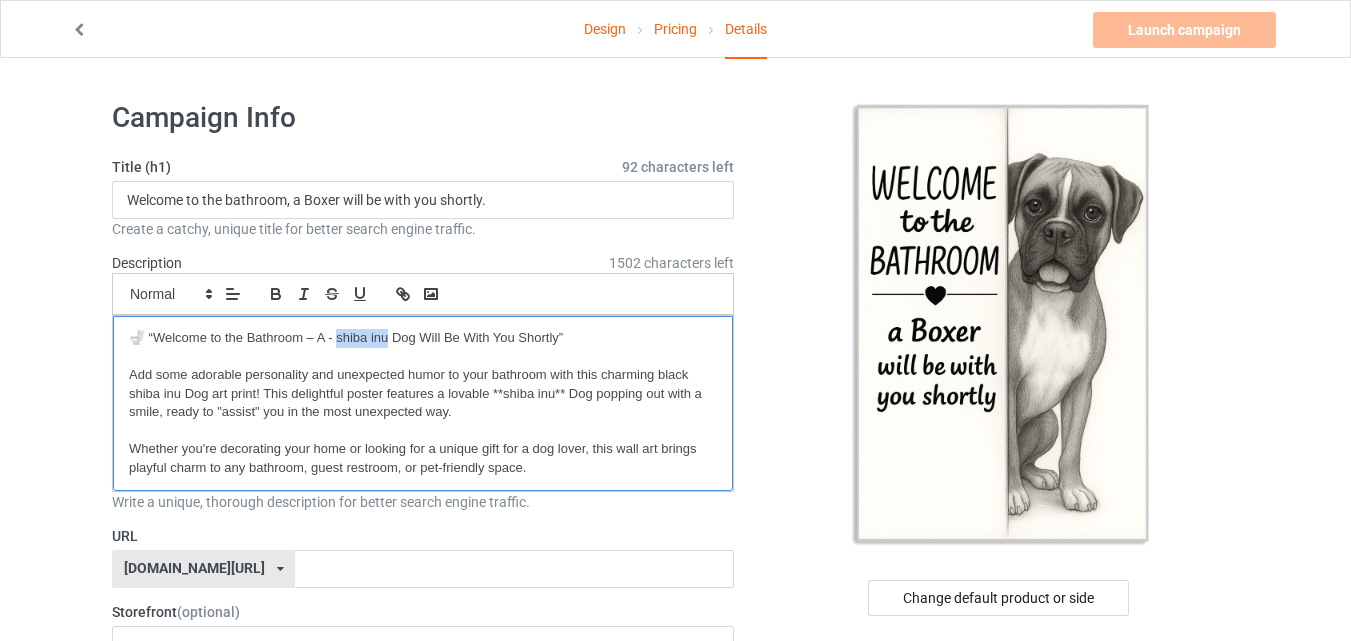 drag, startPoint x: 339, startPoint y: 339, endPoint x: 386, endPoint y: 338, distance: 47.010635 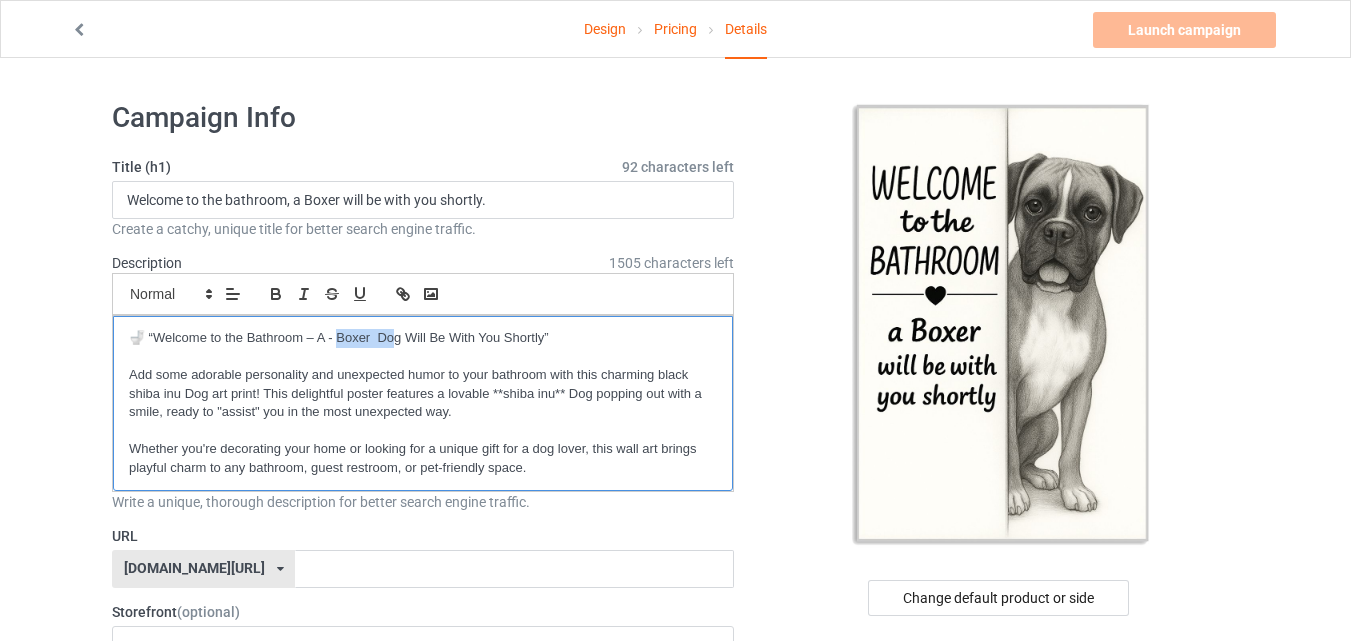 scroll, scrollTop: 0, scrollLeft: 0, axis: both 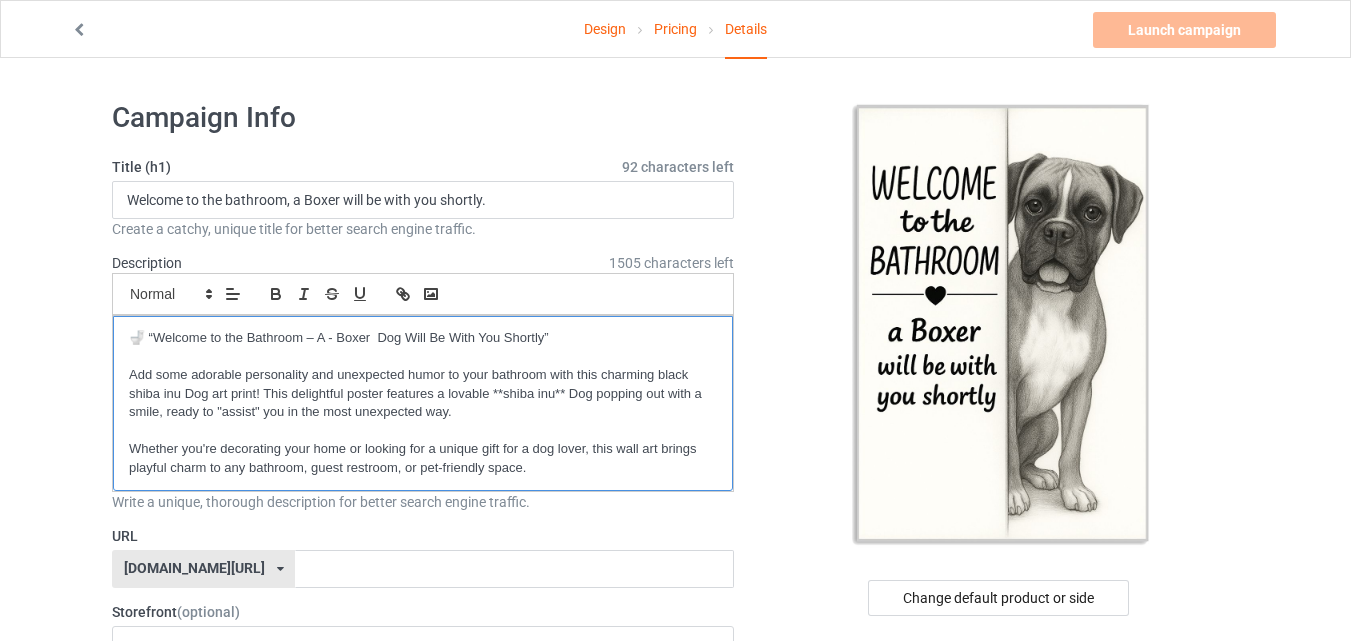 click at bounding box center [423, 357] 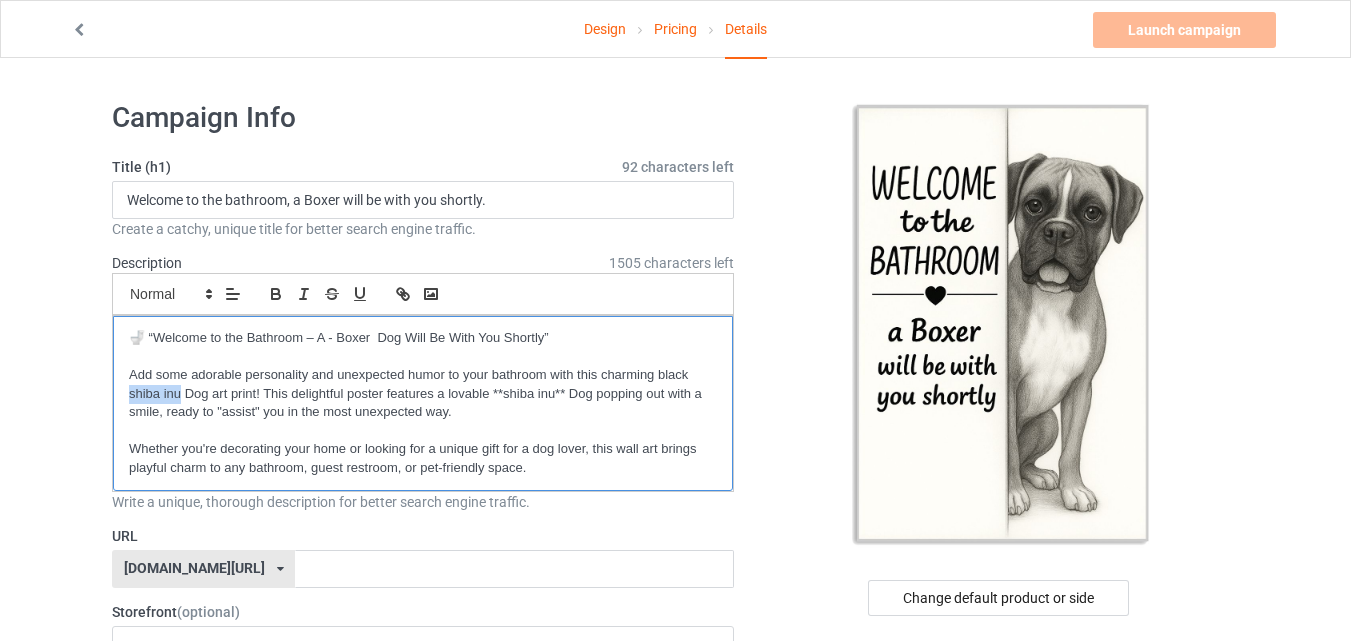 drag, startPoint x: 180, startPoint y: 392, endPoint x: 130, endPoint y: 389, distance: 50.08992 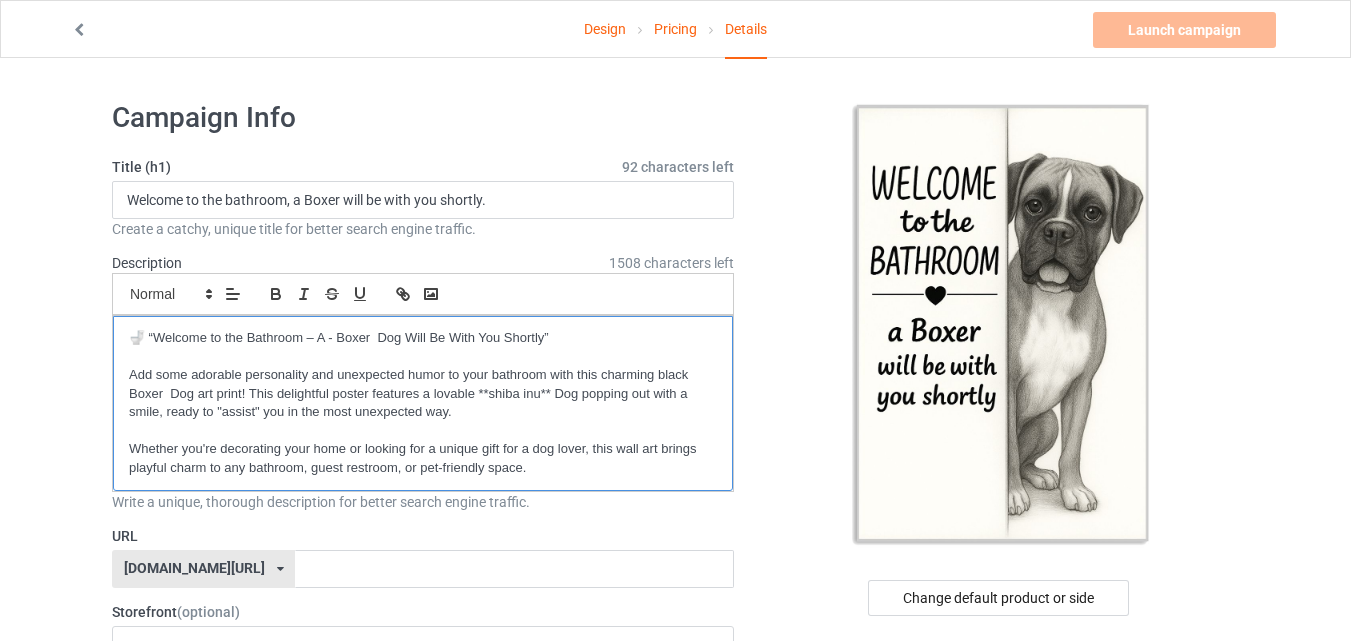 scroll, scrollTop: 0, scrollLeft: 0, axis: both 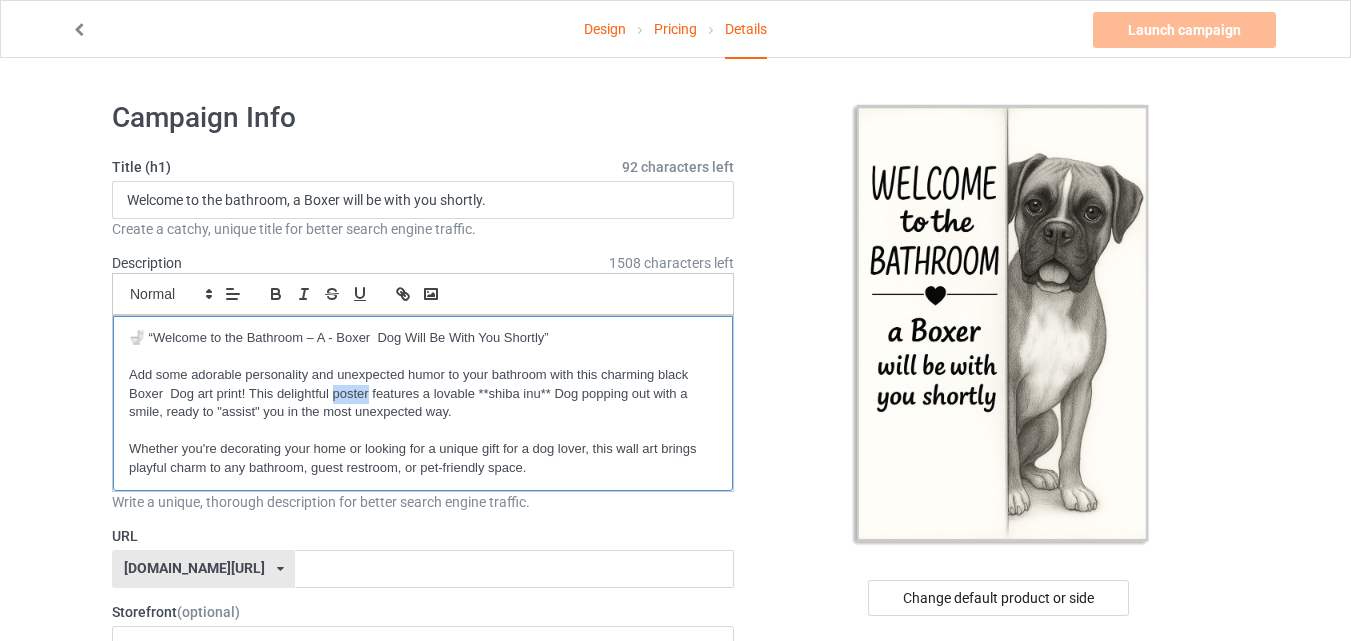 drag, startPoint x: 341, startPoint y: 391, endPoint x: 367, endPoint y: 391, distance: 26 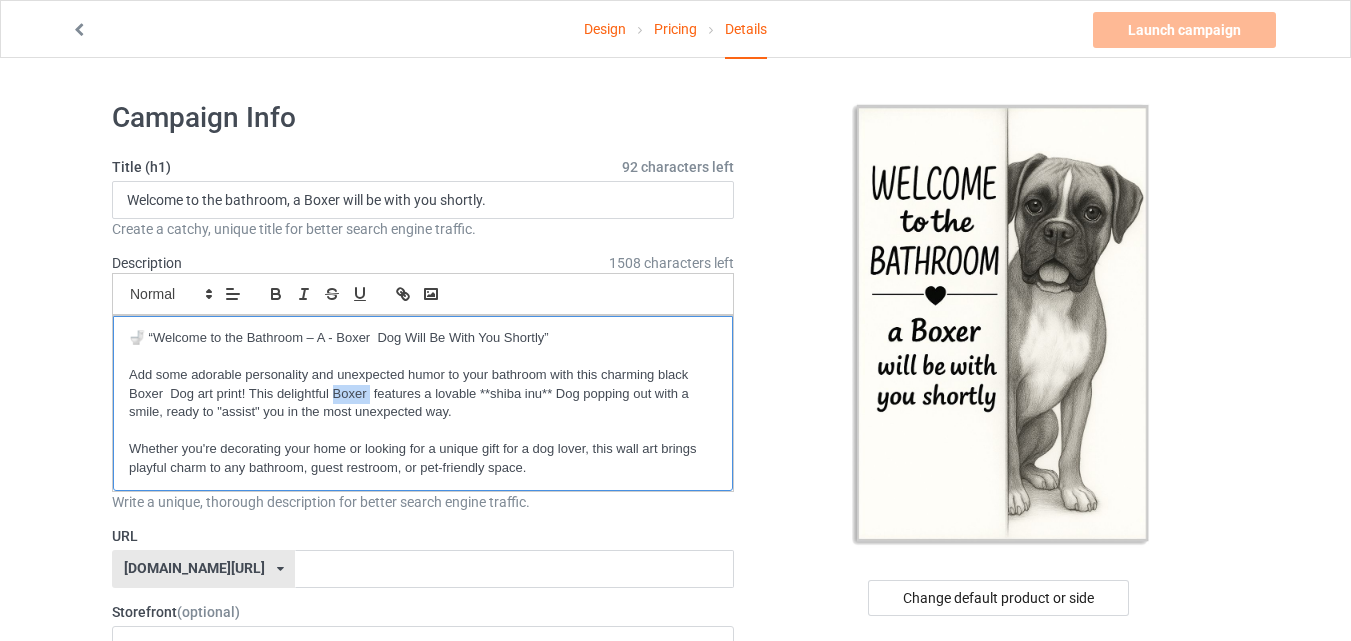scroll, scrollTop: 0, scrollLeft: 0, axis: both 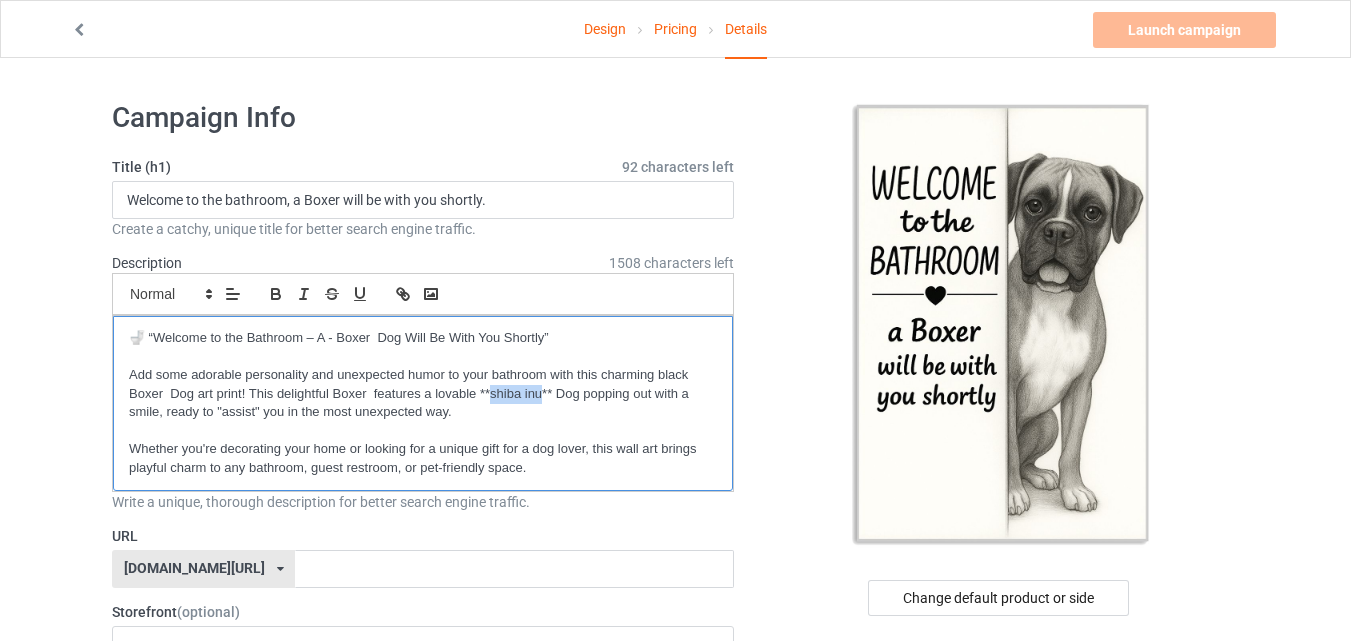drag, startPoint x: 493, startPoint y: 396, endPoint x: 544, endPoint y: 396, distance: 51 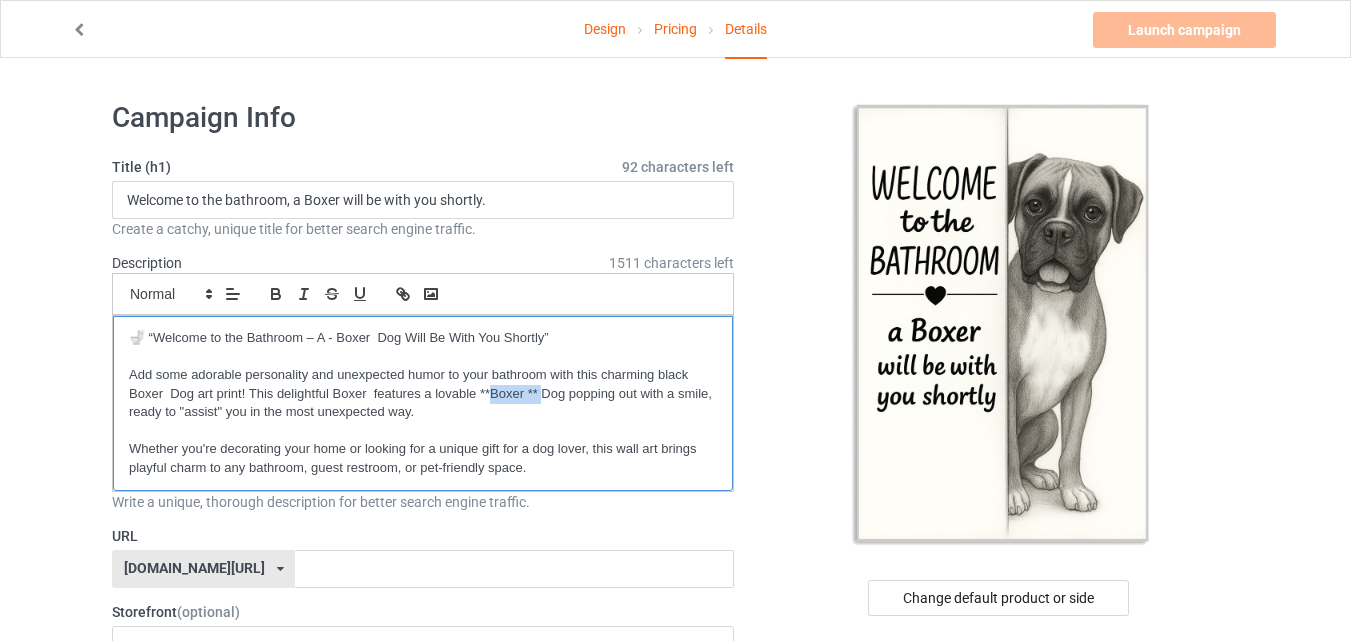 scroll, scrollTop: 0, scrollLeft: 0, axis: both 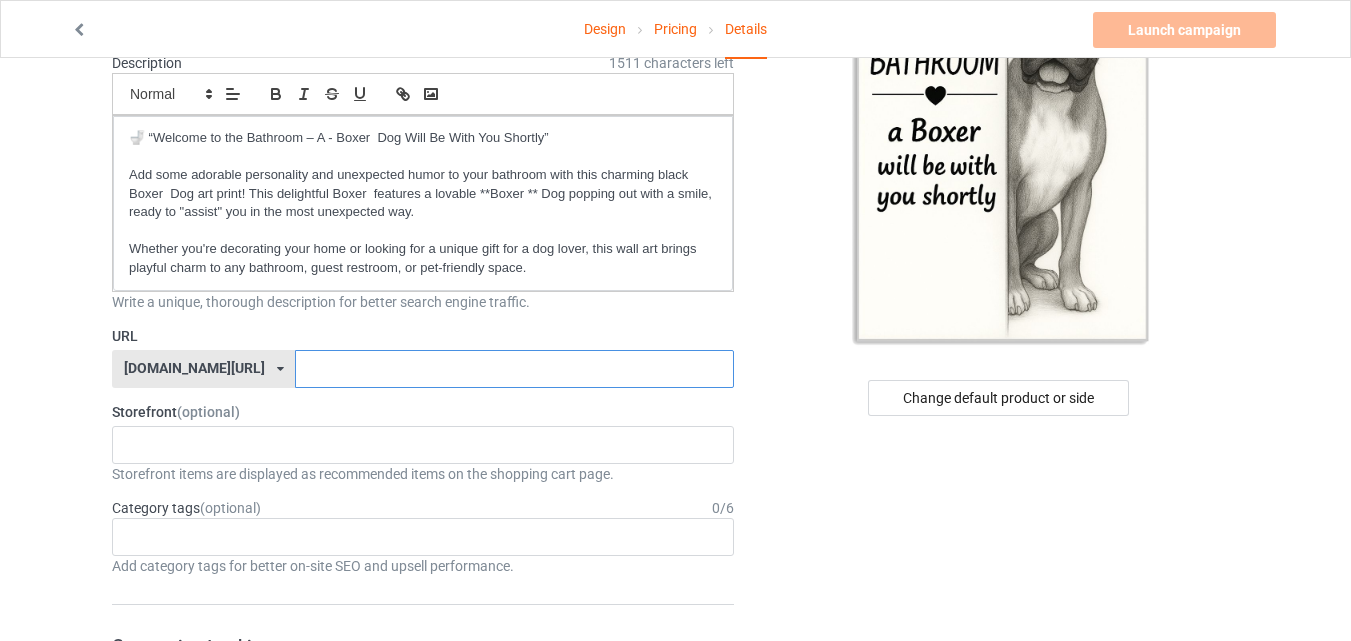 click at bounding box center (514, 369) 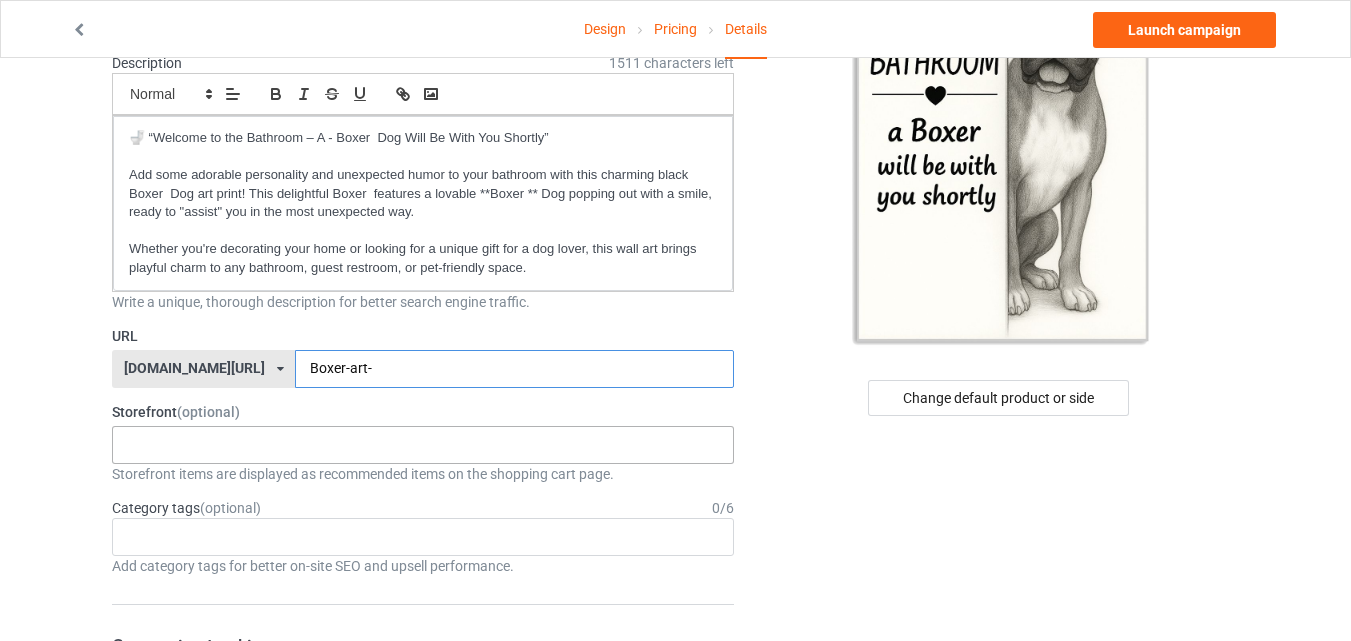 type on "Boxer-art-" 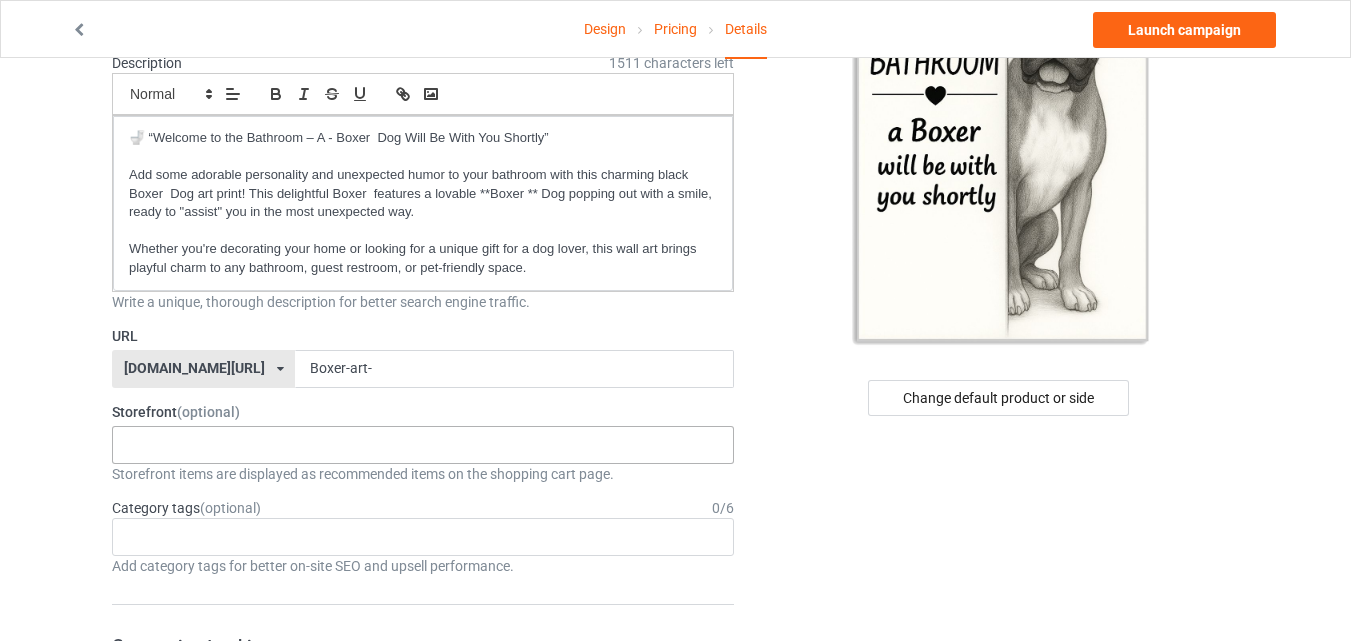 click on "LOOFDOGS  6625e2e5548ffa0031acfe30" at bounding box center (423, 445) 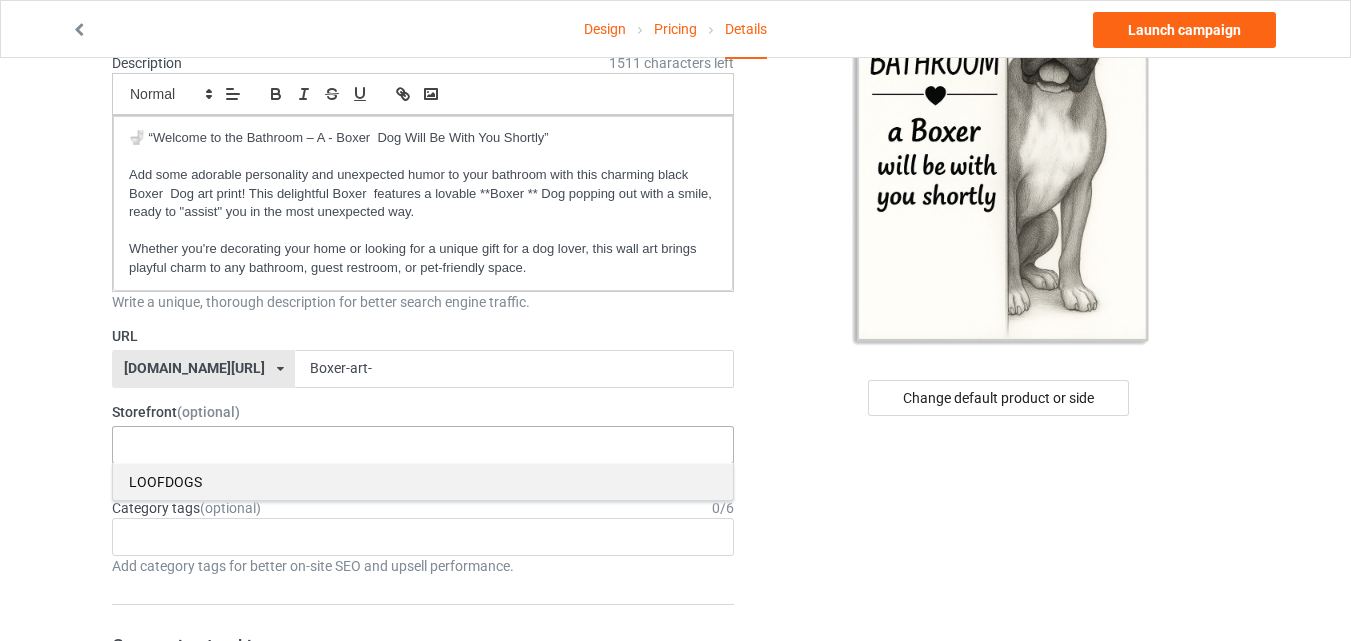 click on "LOOFDOGS" at bounding box center [423, 481] 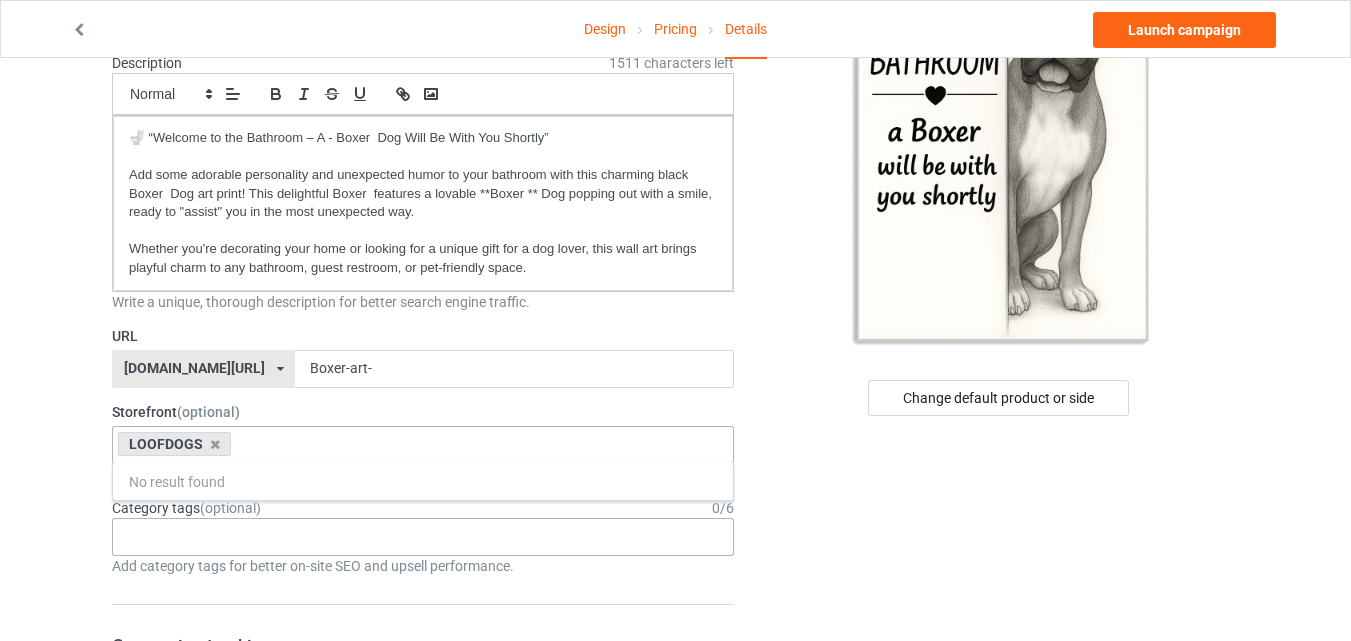 click on "Age > 1-19 > 1 Age > 1-12 Months > 1 Month Age > 1-12 Months Age > 1-19 Age > 1-19 > 10 Age > 1-12 Months > 10 Month Age > 80-100 > 100 Sports > Running > 10K Run Age > 1-19 > 11 Age > 1-12 Months > 11 Month Age > 1-19 > 12 Age > 1-12 Months > 12 Month Age > 1-19 > 13 Age > 1-19 > 14 Age > 1-19 > 15 Sports > Running > 15K Run Age > 1-19 > 16 Age > 1-19 > 17 Age > 1-19 > 18 Age > 1-19 > 19 Age > Decades > 1920s Age > Decades > 1930s Age > Decades > 1940s Age > Decades > 1950s Age > Decades > 1960s Age > Decades > 1970s Age > Decades > 1980s Age > Decades > 1990s Age > 1-19 > 2 Age > 1-12 Months > 2 Month Age > 20-39 > 20 Age > 20-39 Age > Decades > 2000s Age > Decades > 2010s Age > 20-39 > 21 Age > 20-39 > 22 Age > 20-39 > 23 Age > 20-39 > 24 Age > 20-39 > 25 Age > 20-39 > 26 Age > 20-39 > 27 Age > 20-39 > 28 Age > 20-39 > 29 Age > 1-19 > 3 Age > 1-12 Months > 3 Month Sports > Basketball > 3-Pointer Age > 20-39 > 30 Age > 20-39 > 31 Age > 20-39 > 32 Age > 20-39 > 33 Age > 20-39 > 34 Age > 20-39 > 35 Age Jobs 1" at bounding box center [423, 537] 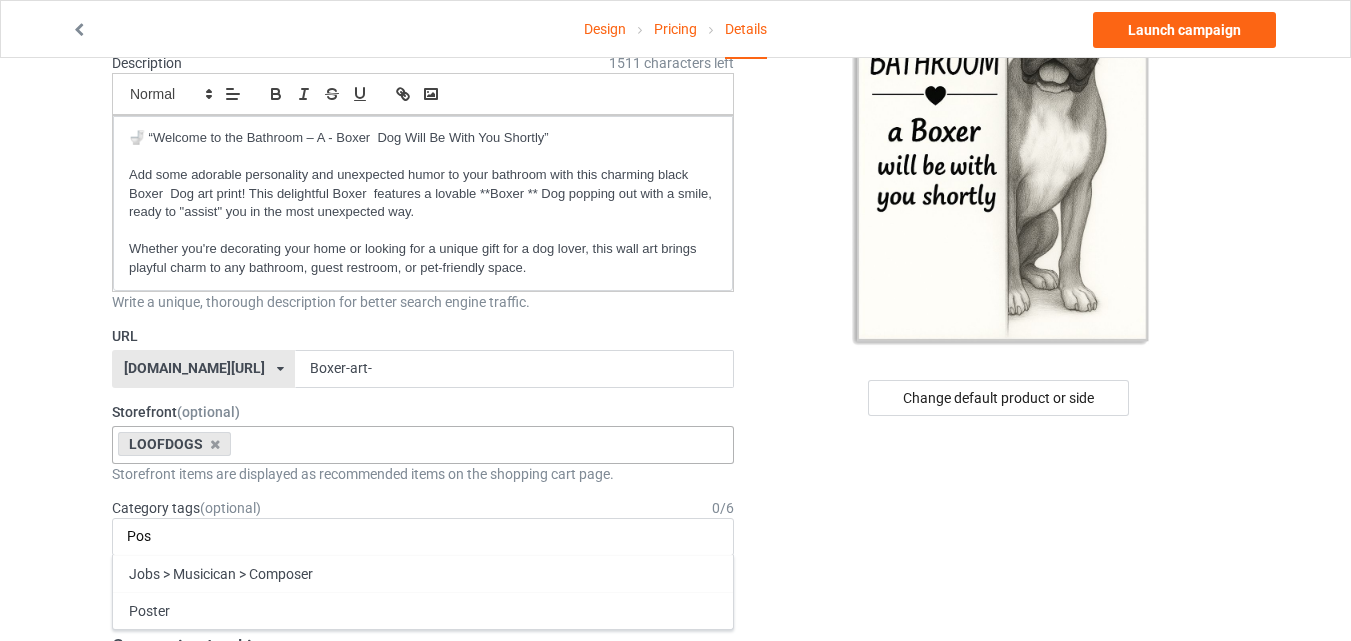 type on "Pos" 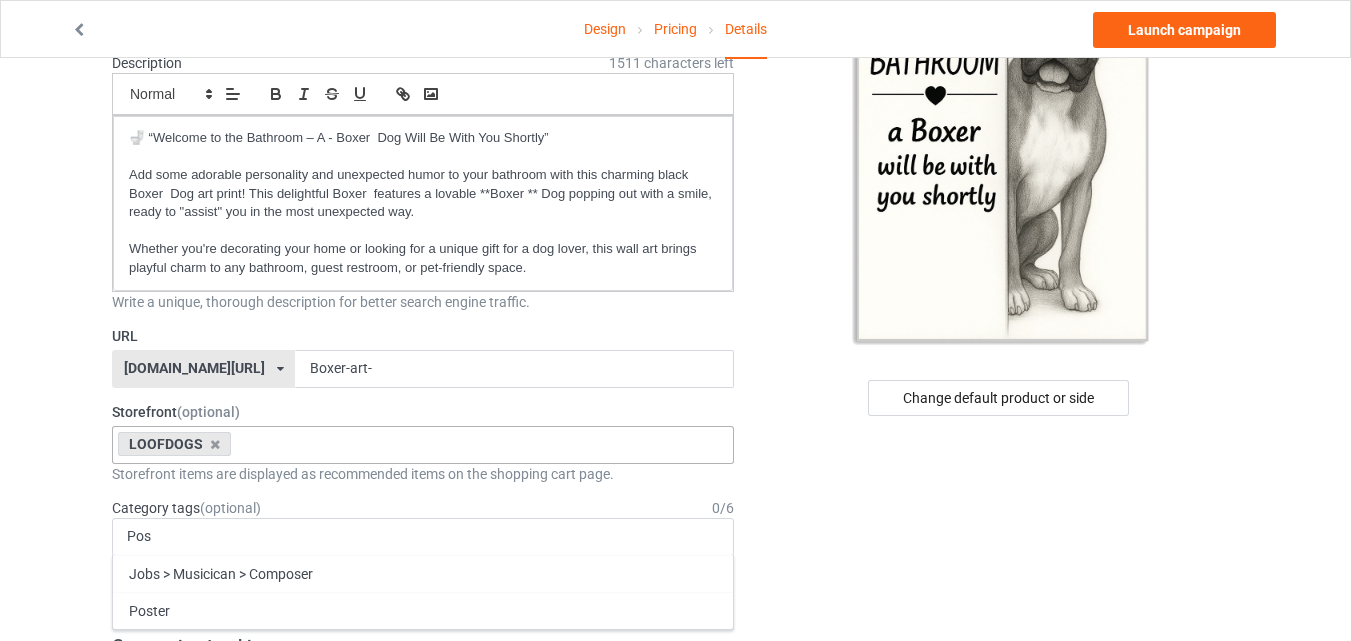click on "Poster" at bounding box center [423, 610] 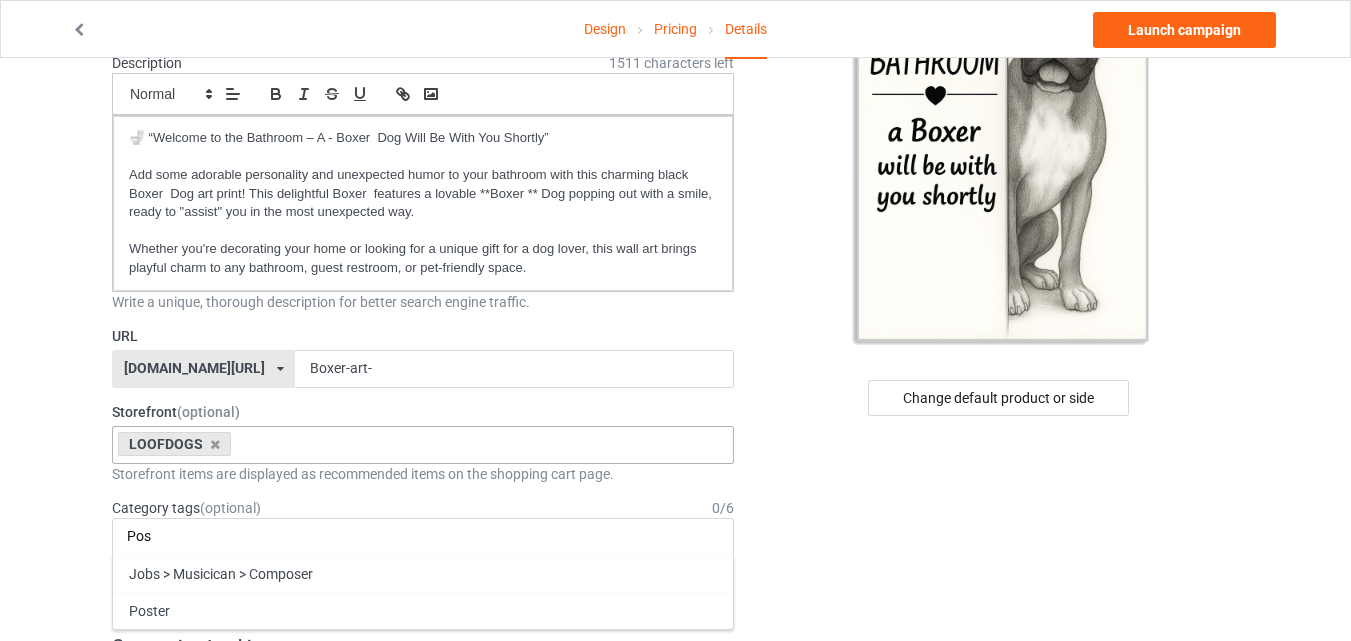 type 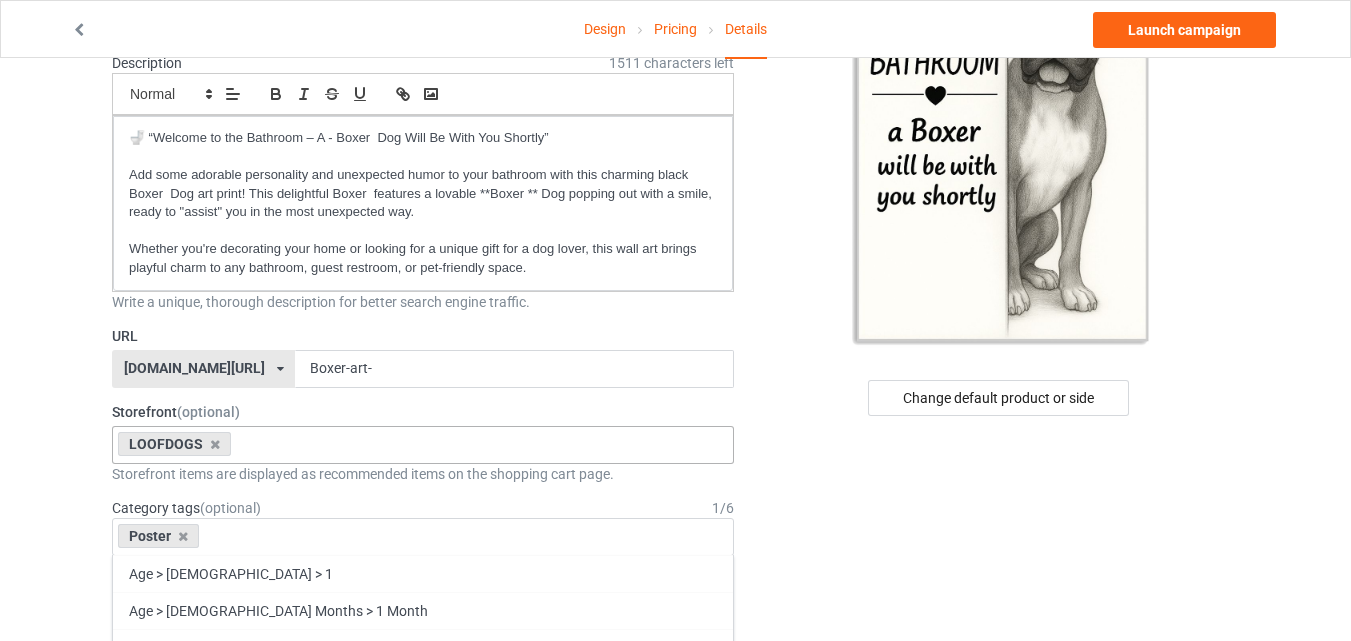 click on "Change default product or side" at bounding box center (1000, 940) 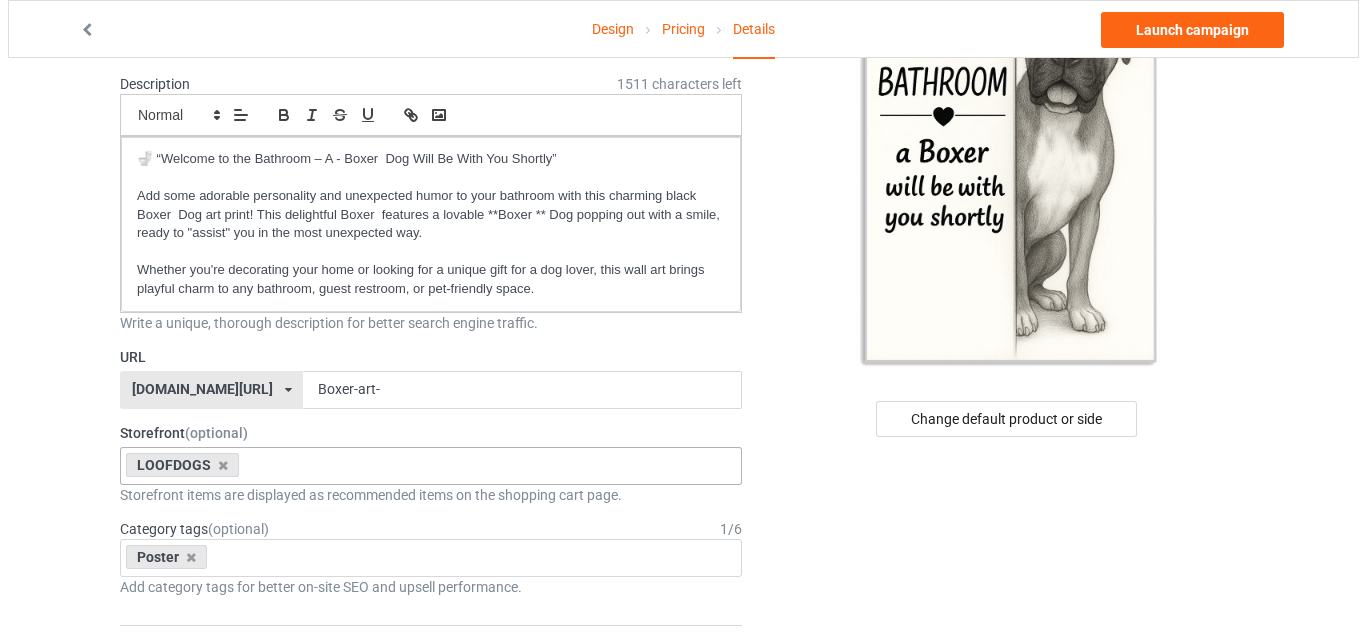 scroll, scrollTop: 0, scrollLeft: 0, axis: both 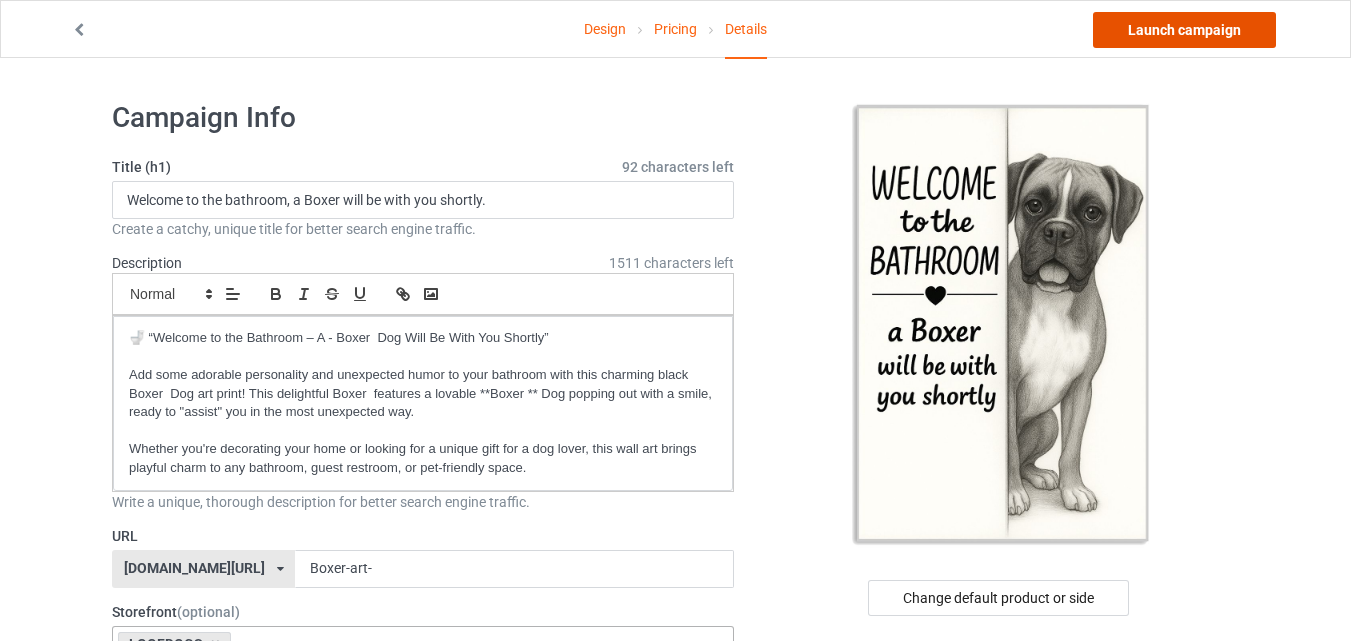 click on "Launch campaign" at bounding box center (1184, 30) 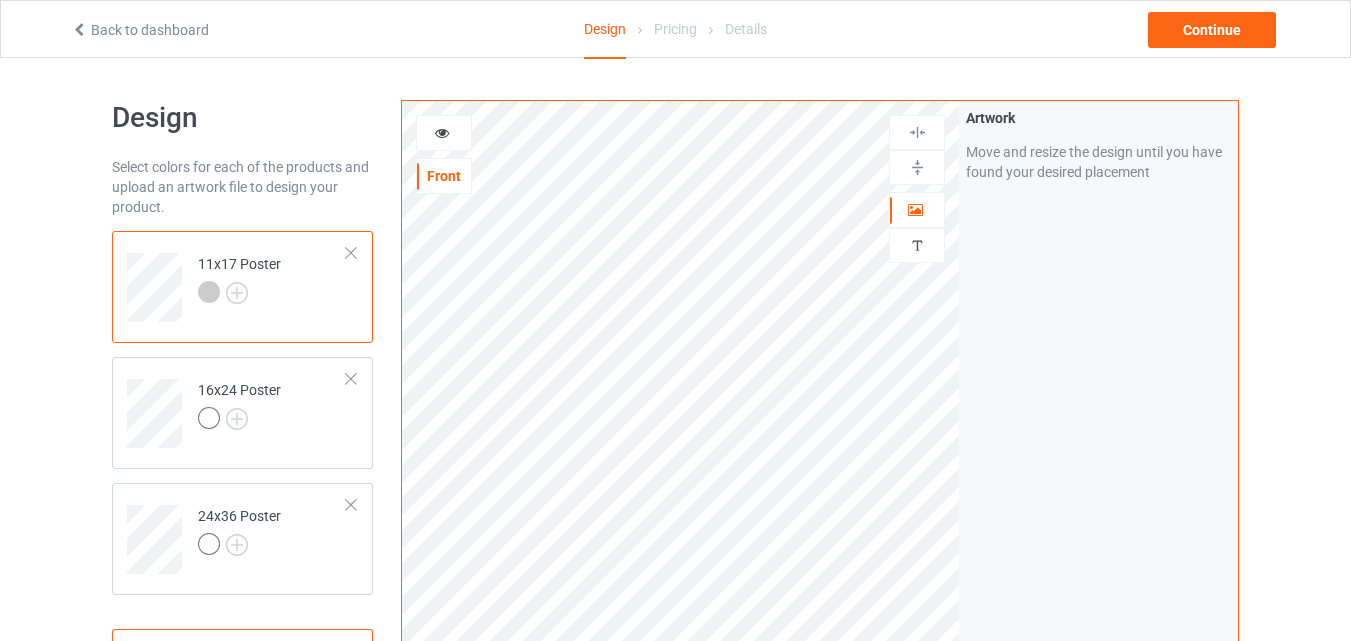scroll, scrollTop: 0, scrollLeft: 0, axis: both 